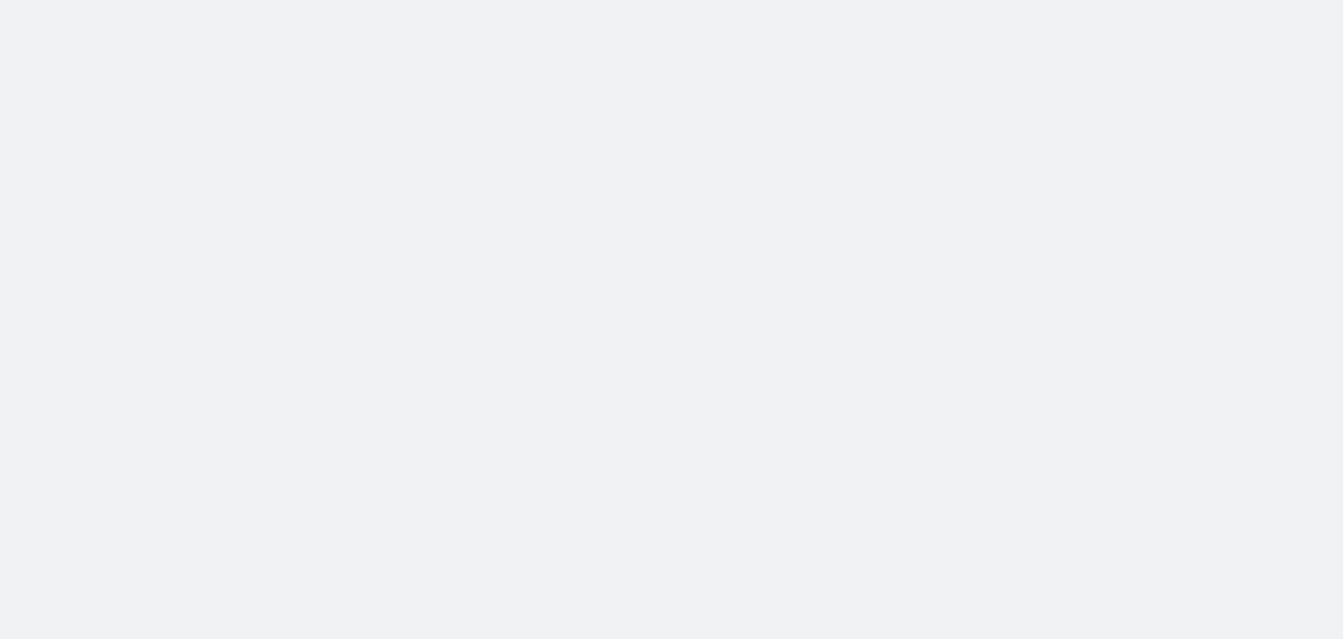 scroll, scrollTop: 0, scrollLeft: 0, axis: both 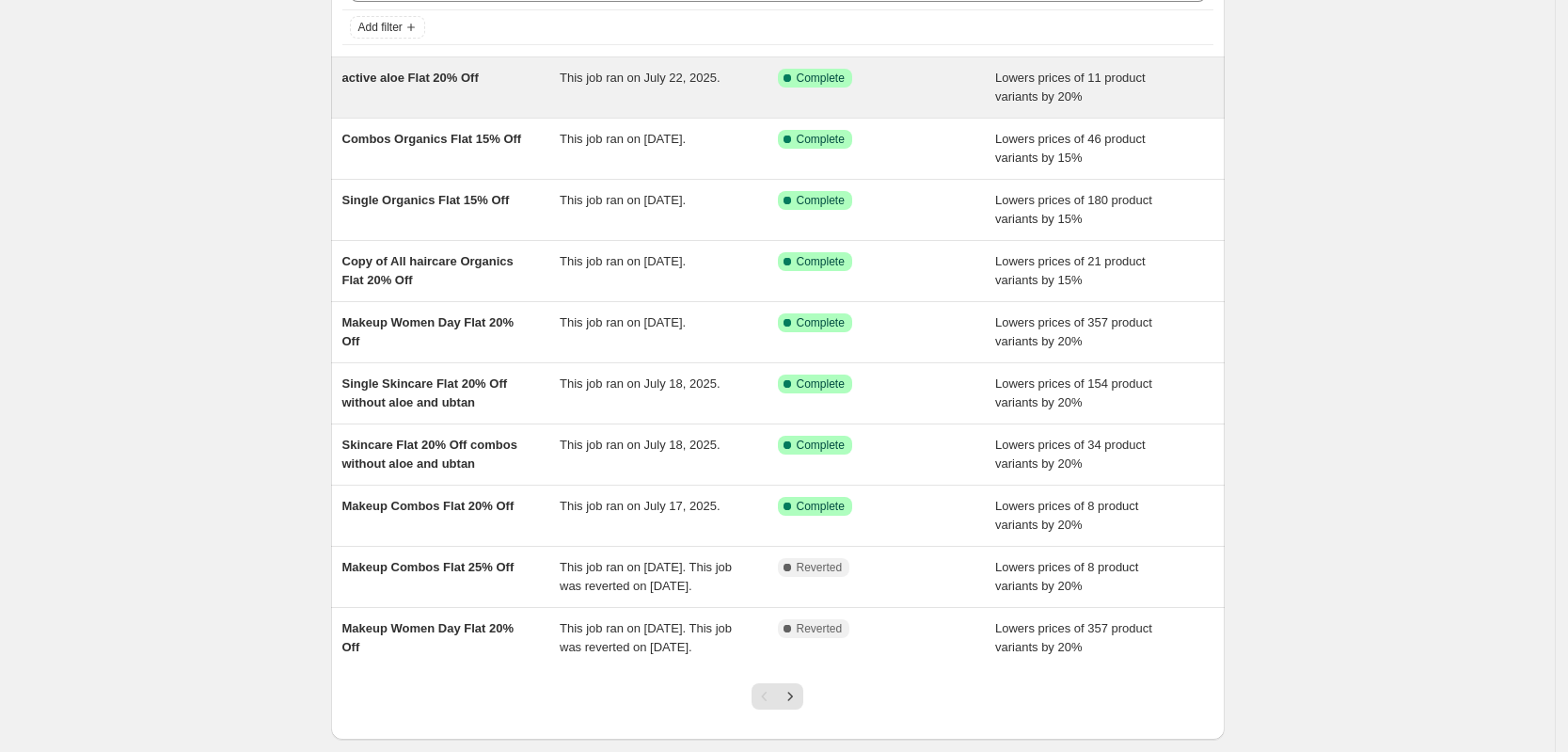 click on "active aloe Flat 20% Off This job ran on [DATE]. Success Complete Complete Lowers prices of 11 product variants by 20%" at bounding box center (778, 88) 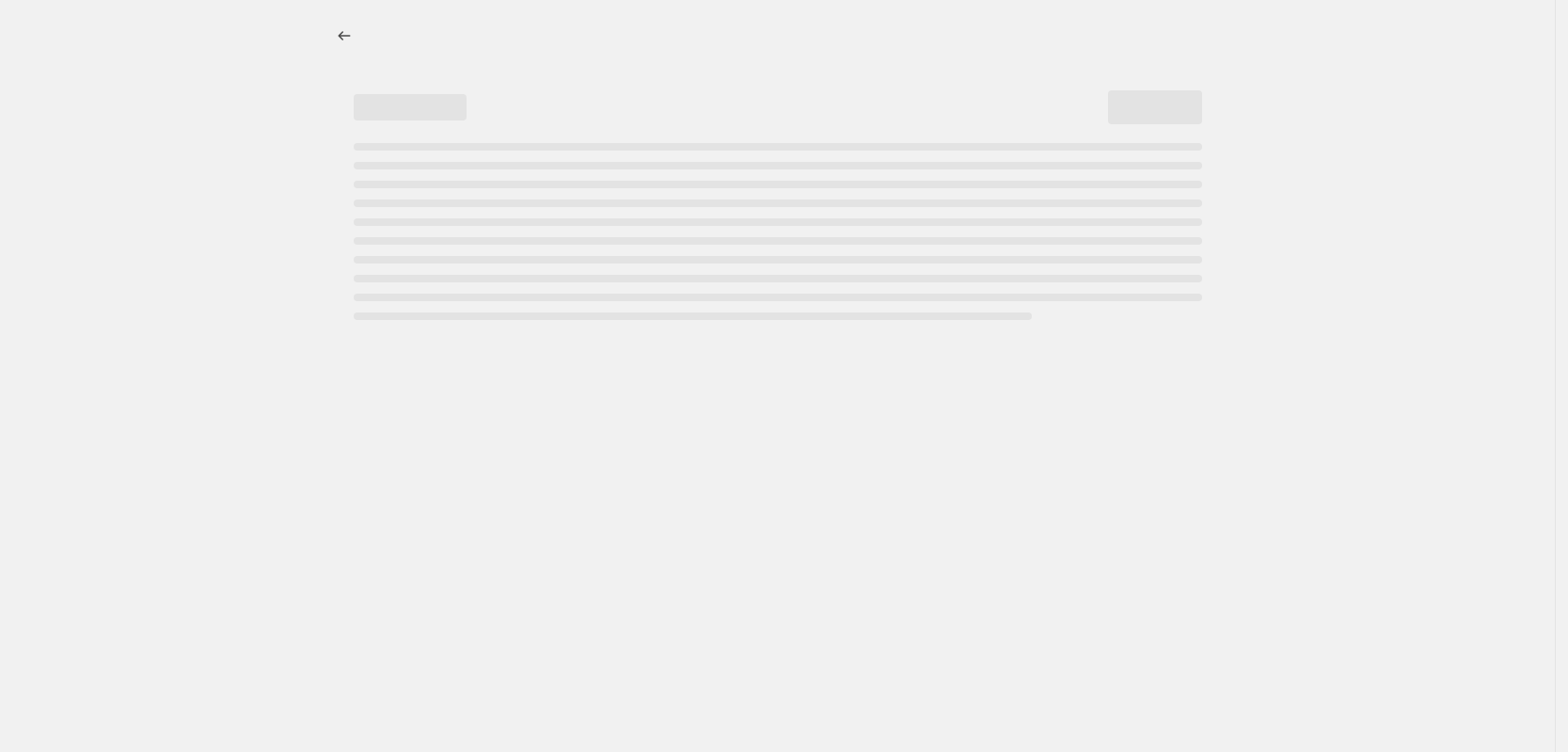 scroll, scrollTop: 0, scrollLeft: 0, axis: both 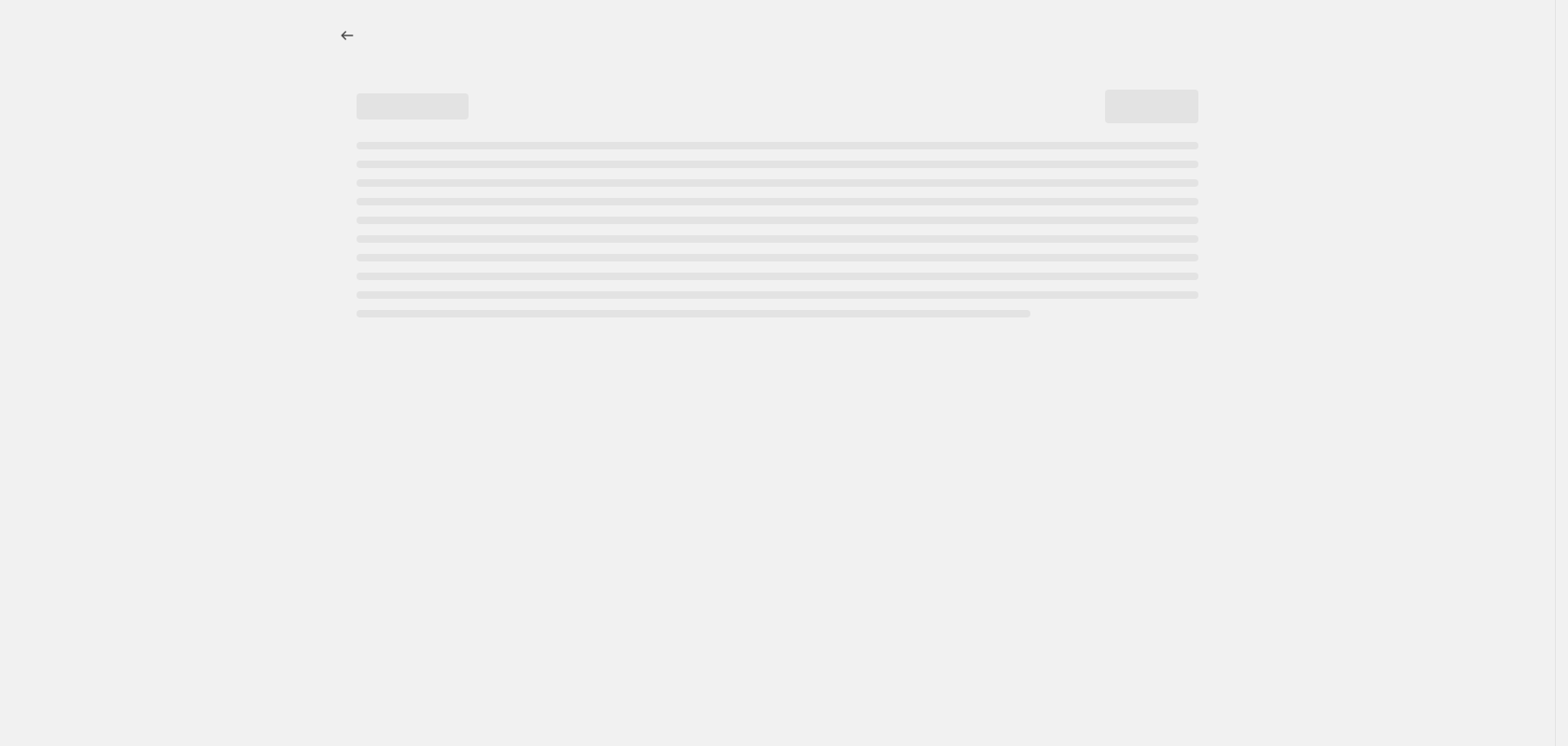 select on "percentage" 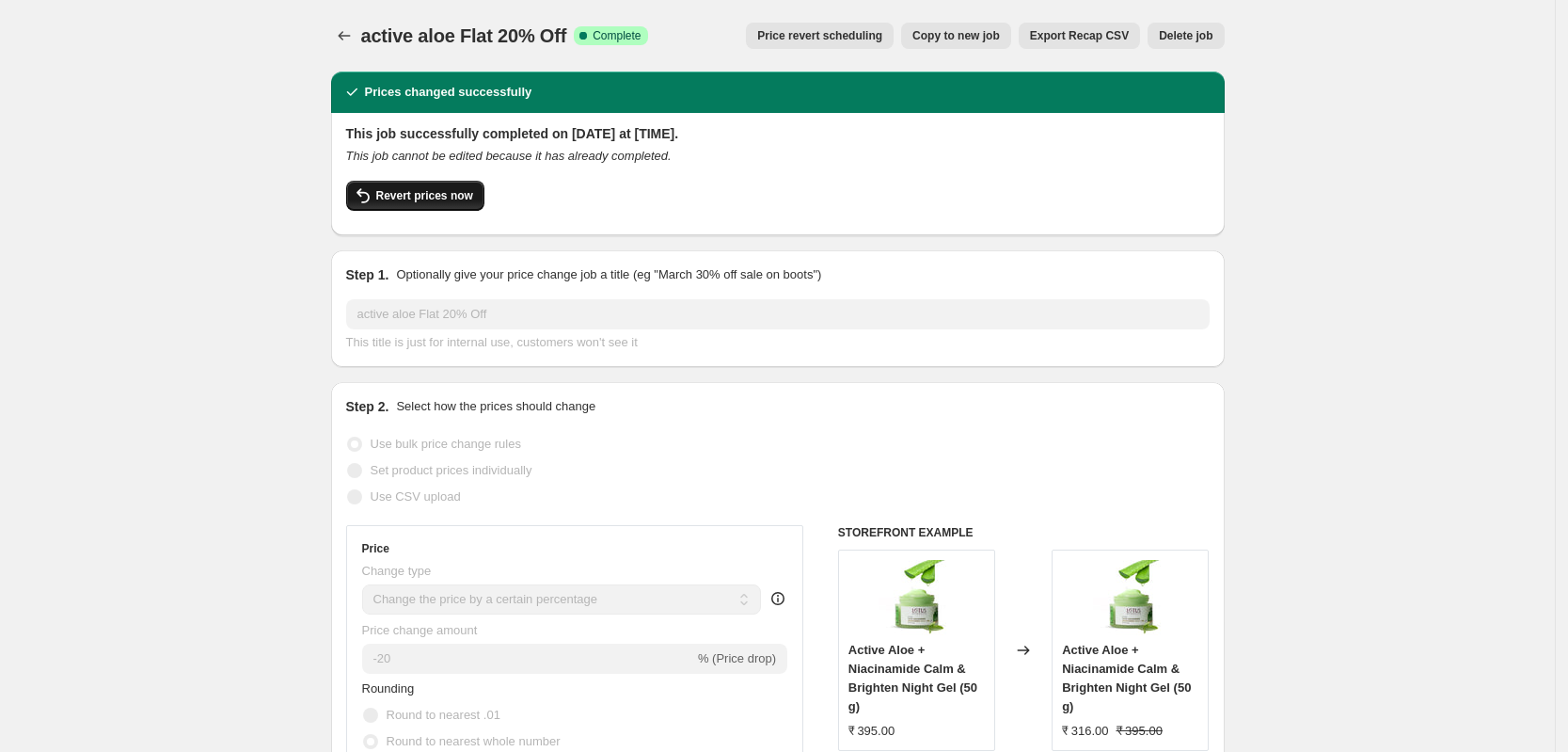 click on "Revert prices now" at bounding box center (424, 196) 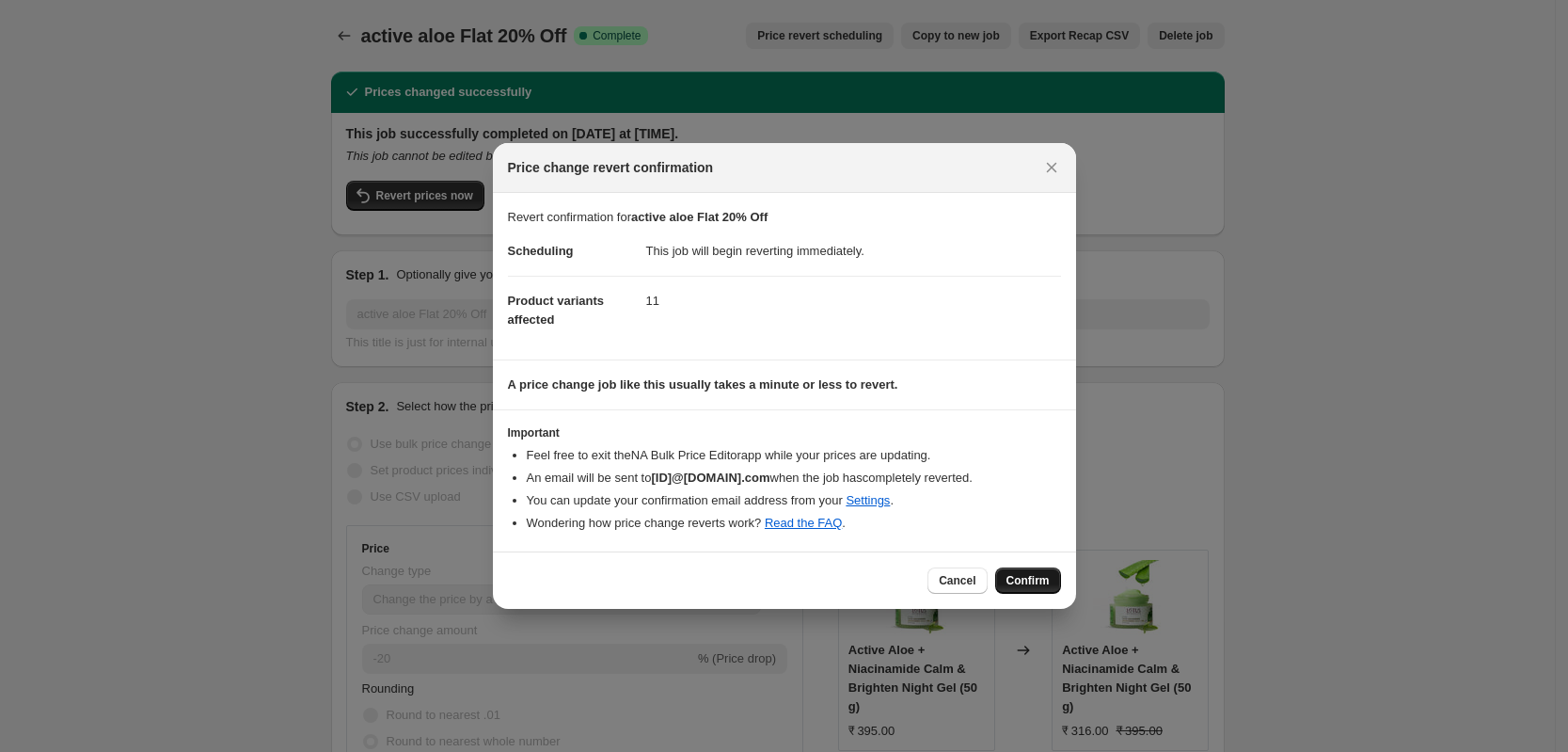 click on "Confirm" at bounding box center [1028, 581] 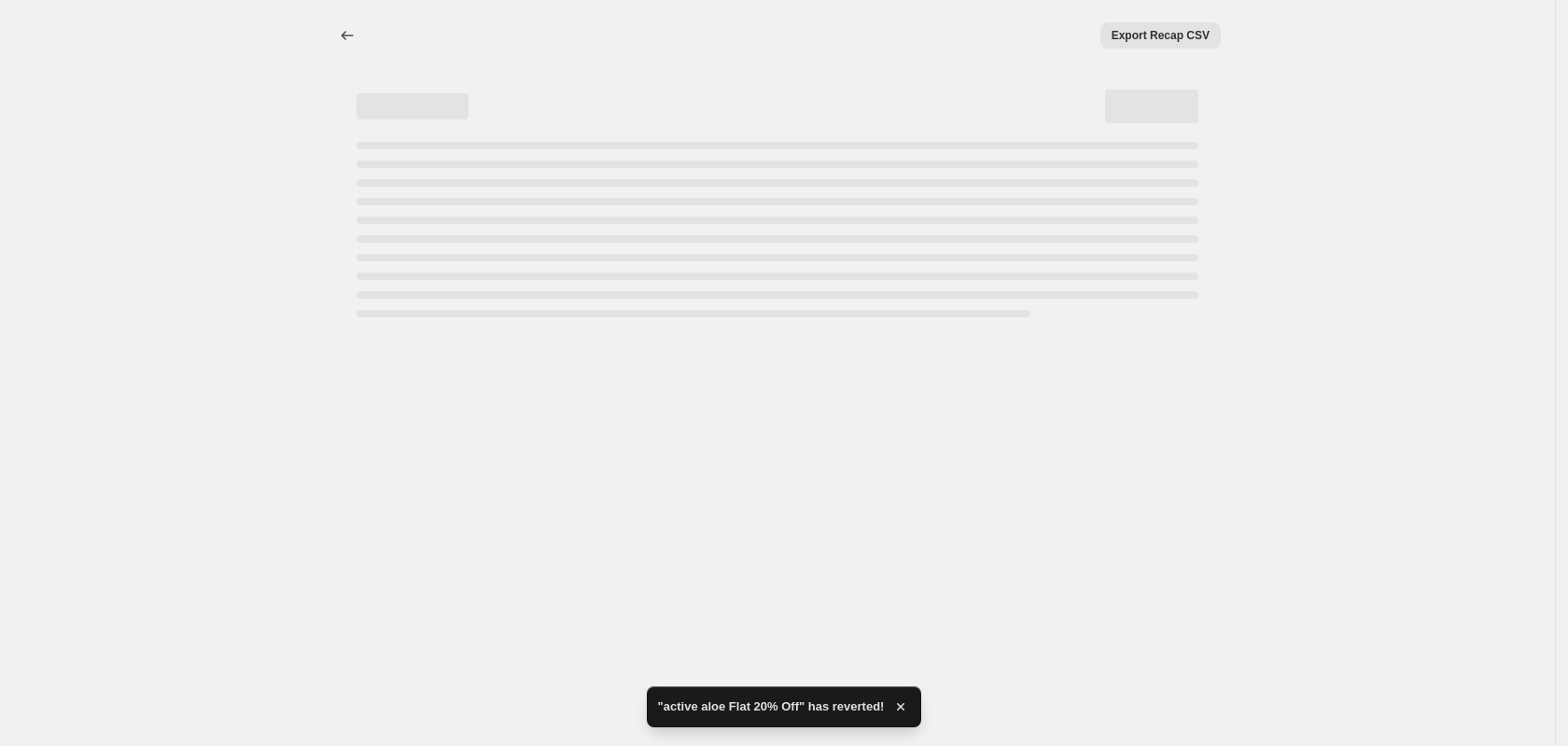 select on "percentage" 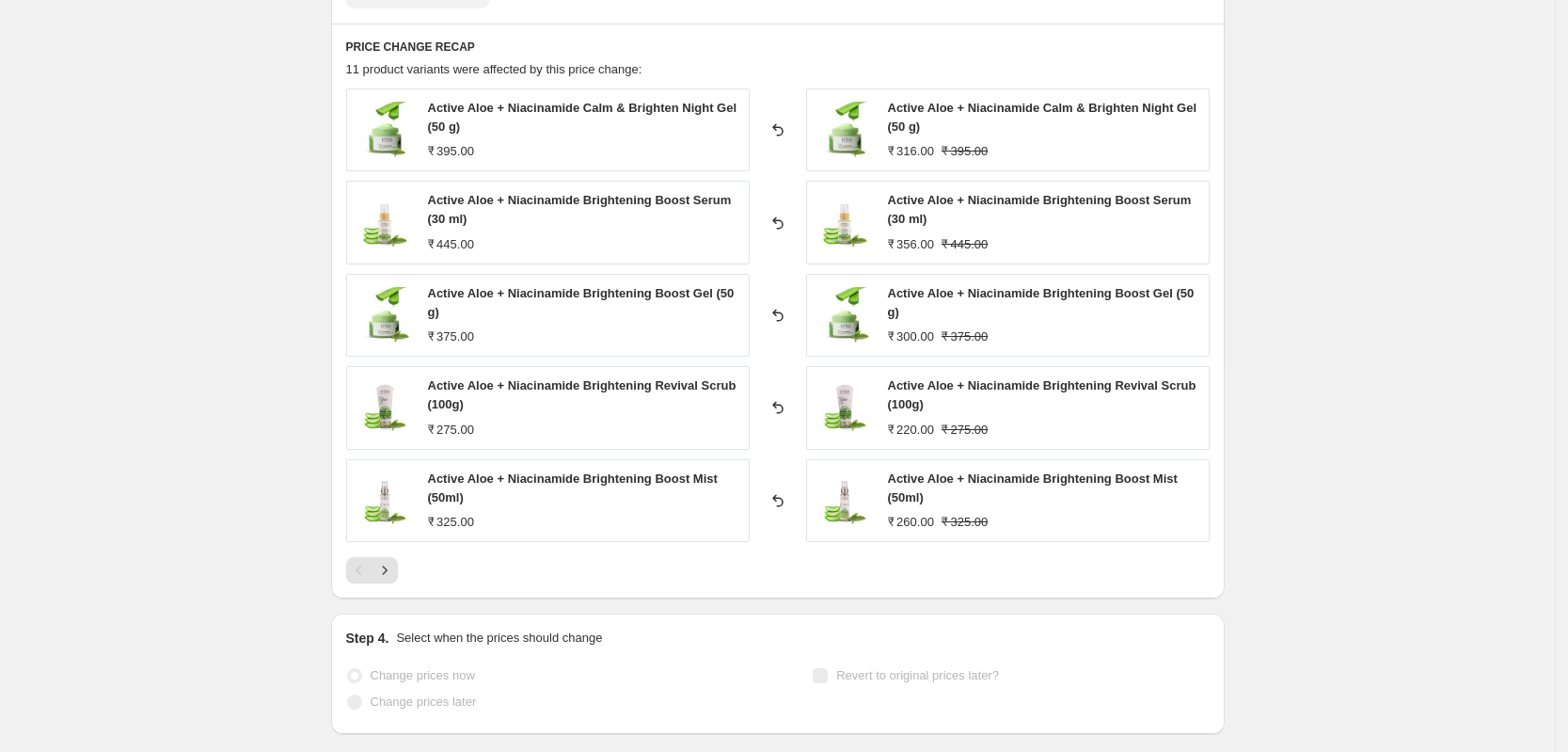 scroll, scrollTop: 1391, scrollLeft: 0, axis: vertical 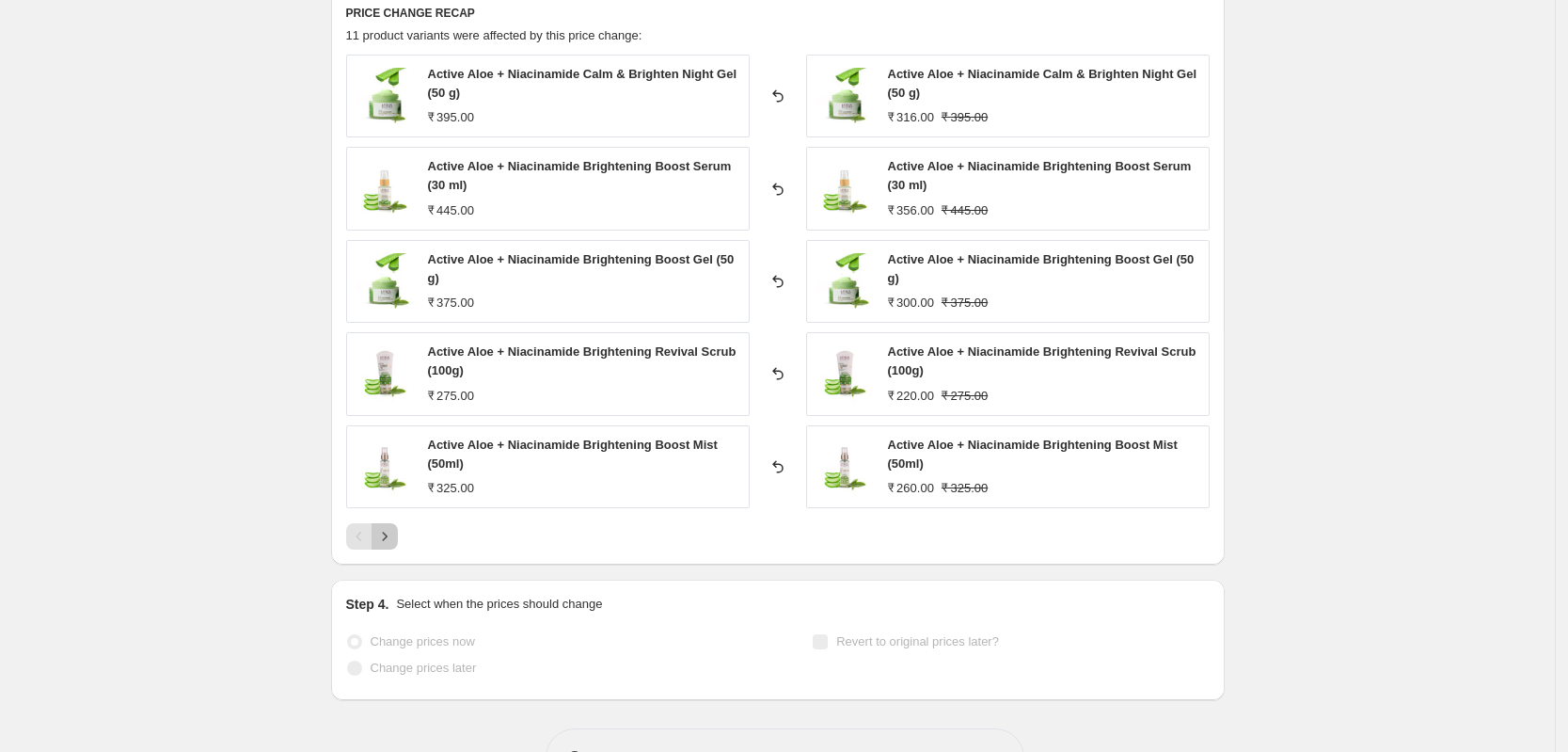 click 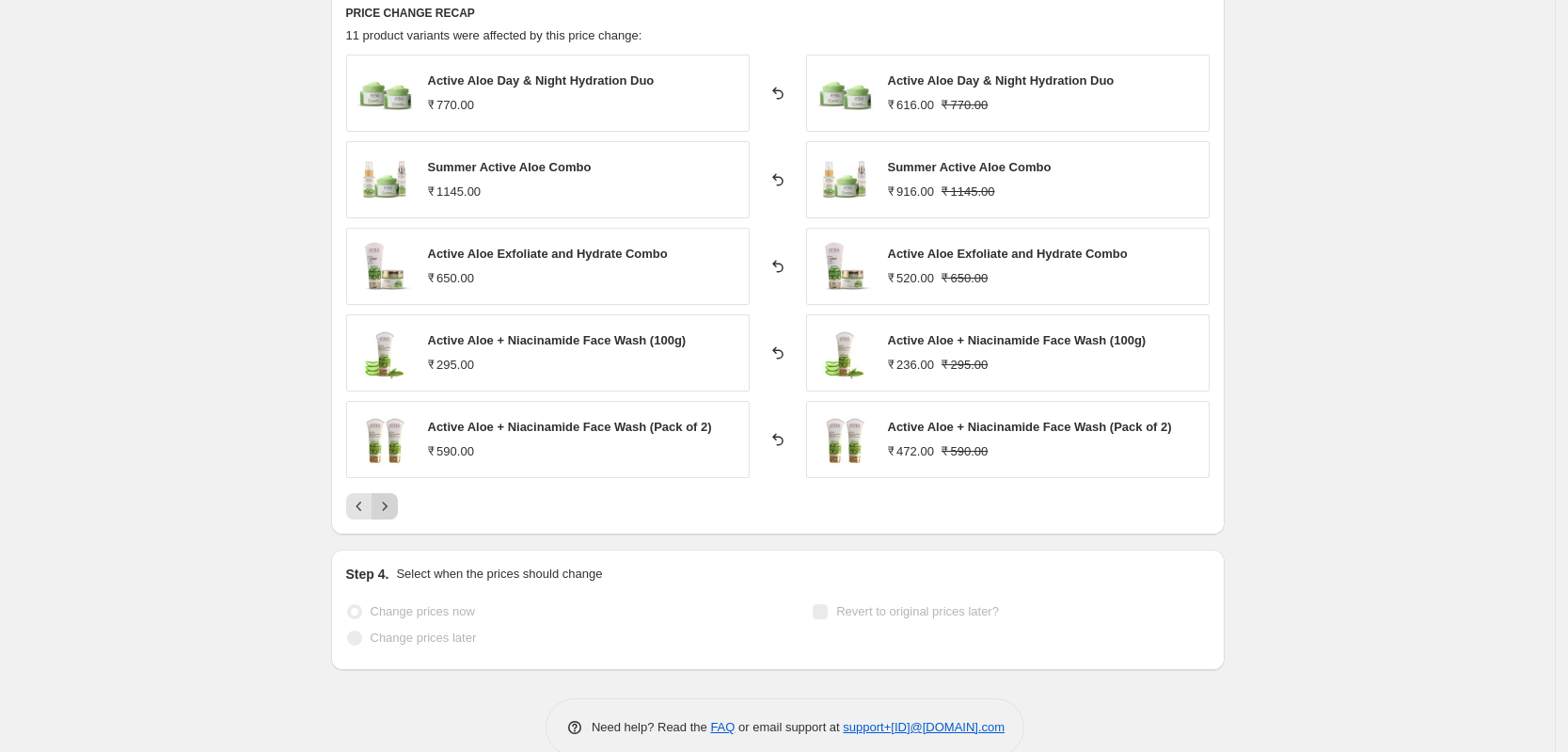 click 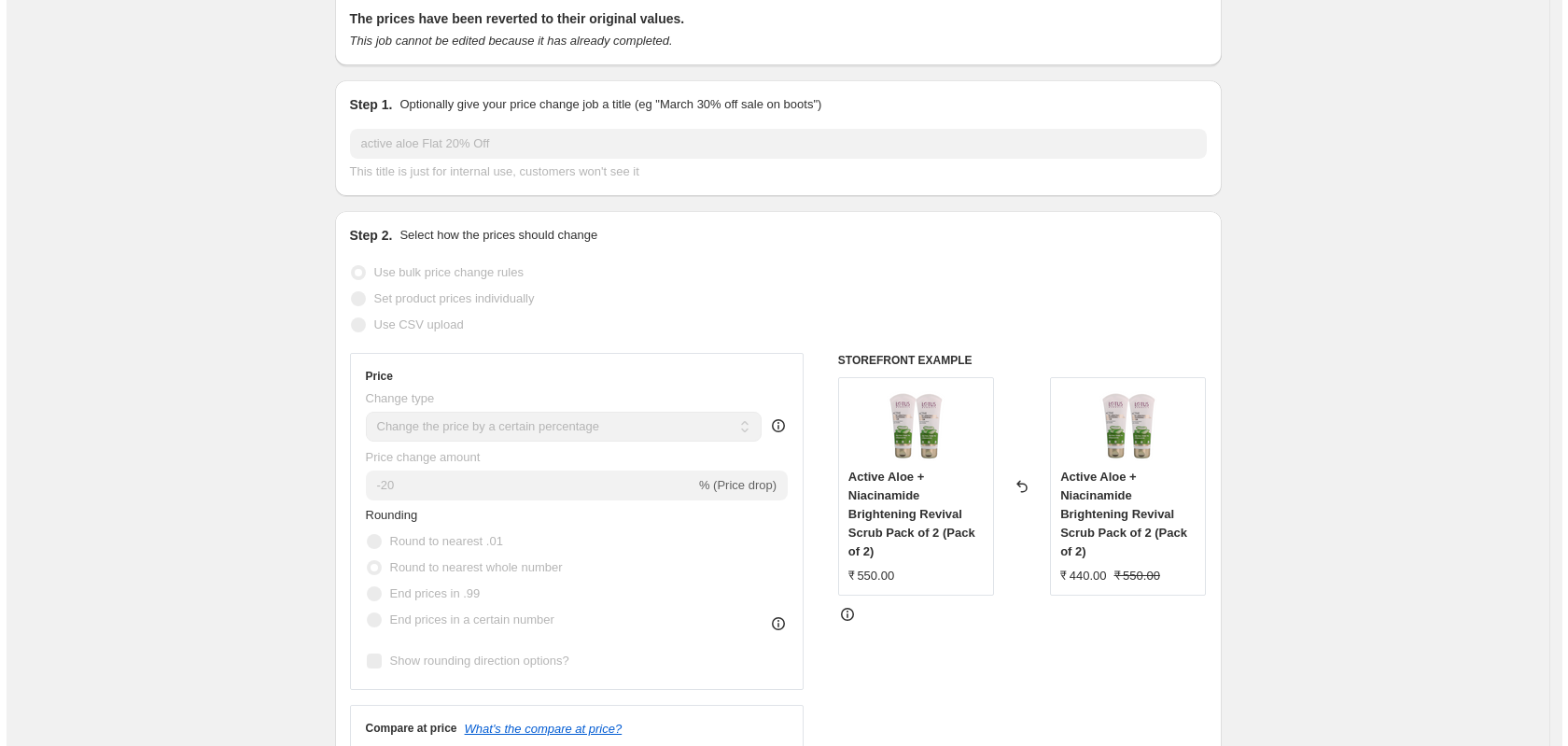 scroll, scrollTop: 0, scrollLeft: 0, axis: both 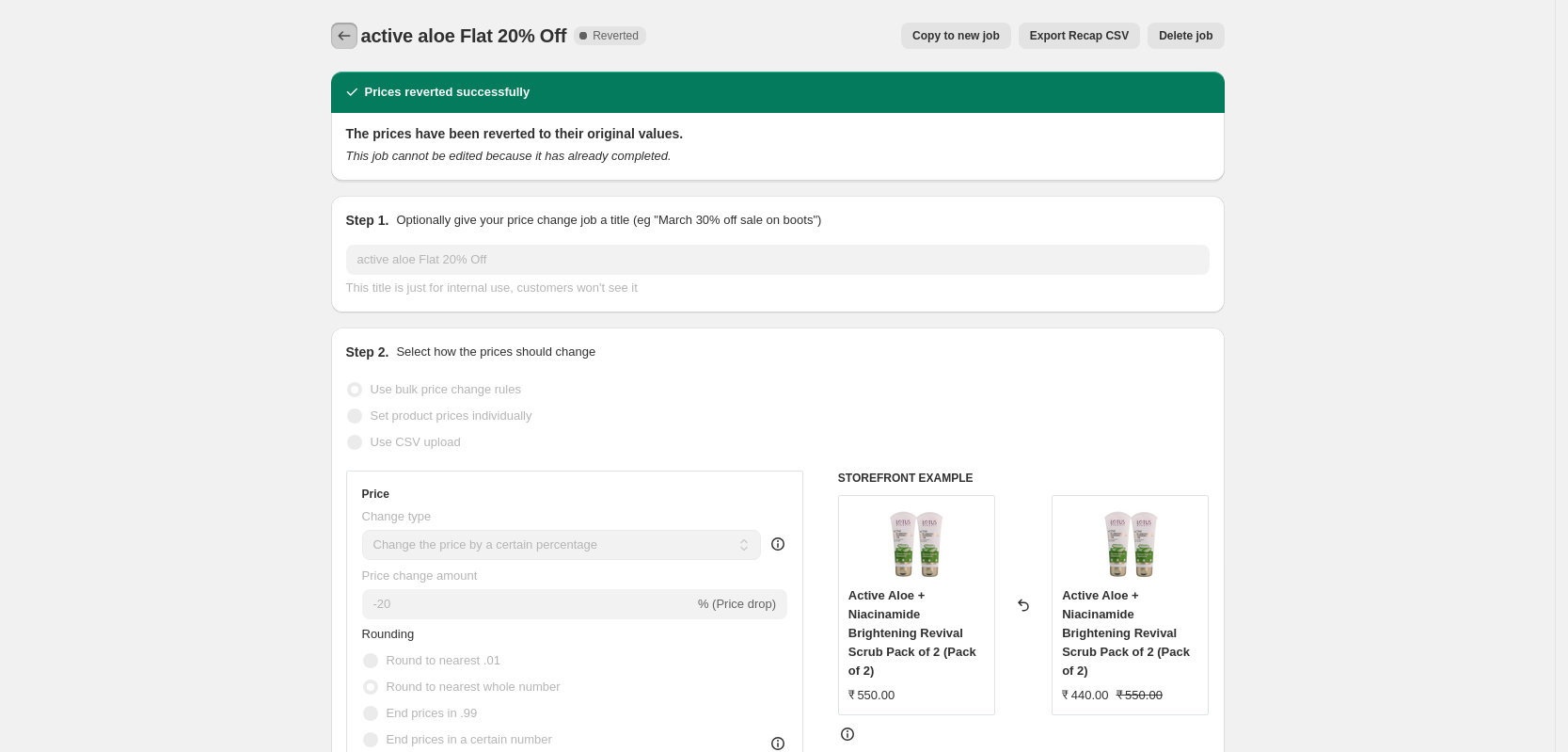 click 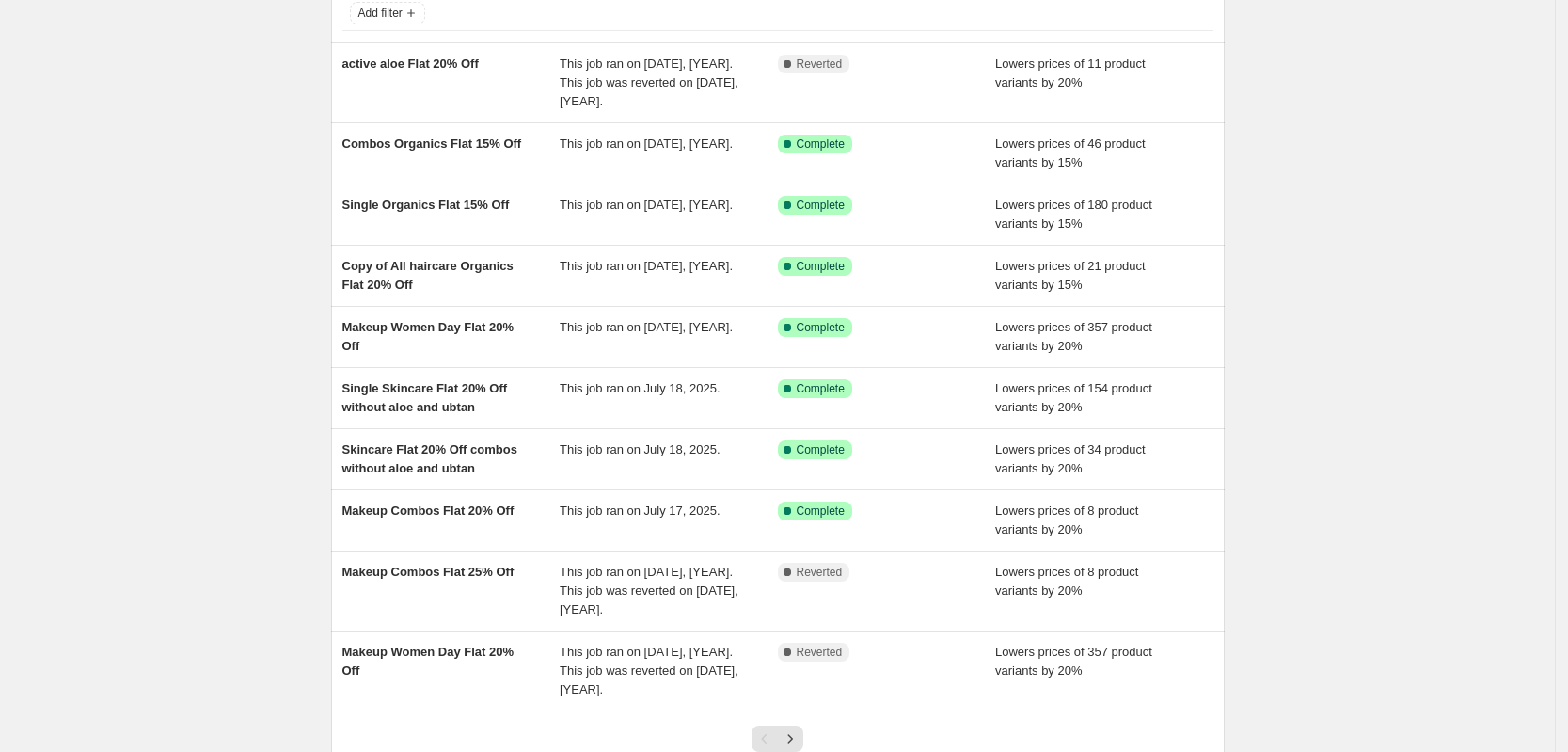 scroll, scrollTop: 236, scrollLeft: 0, axis: vertical 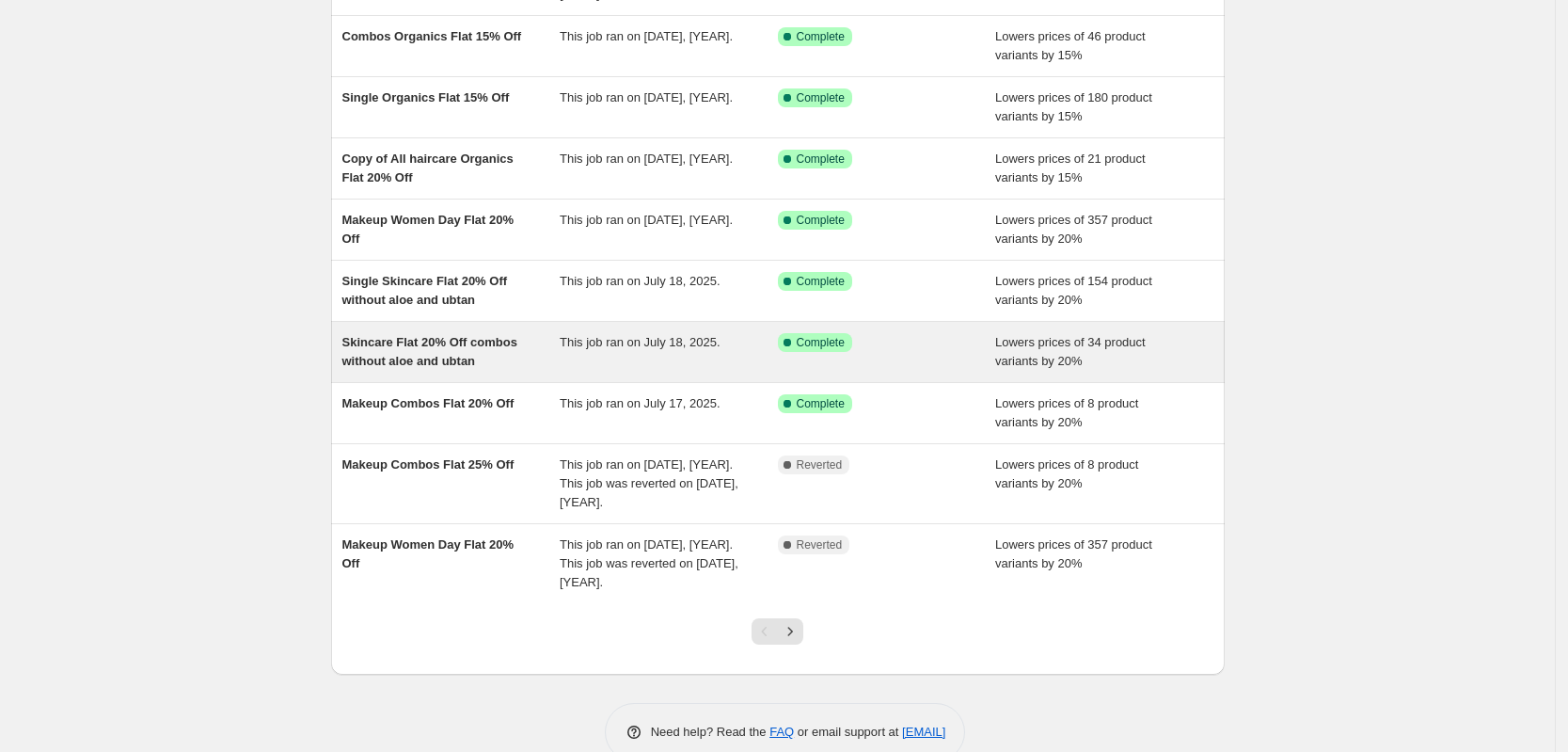 click on "Skincare Flat 20% Off combos without aloe and ubtan" at bounding box center [430, 351] 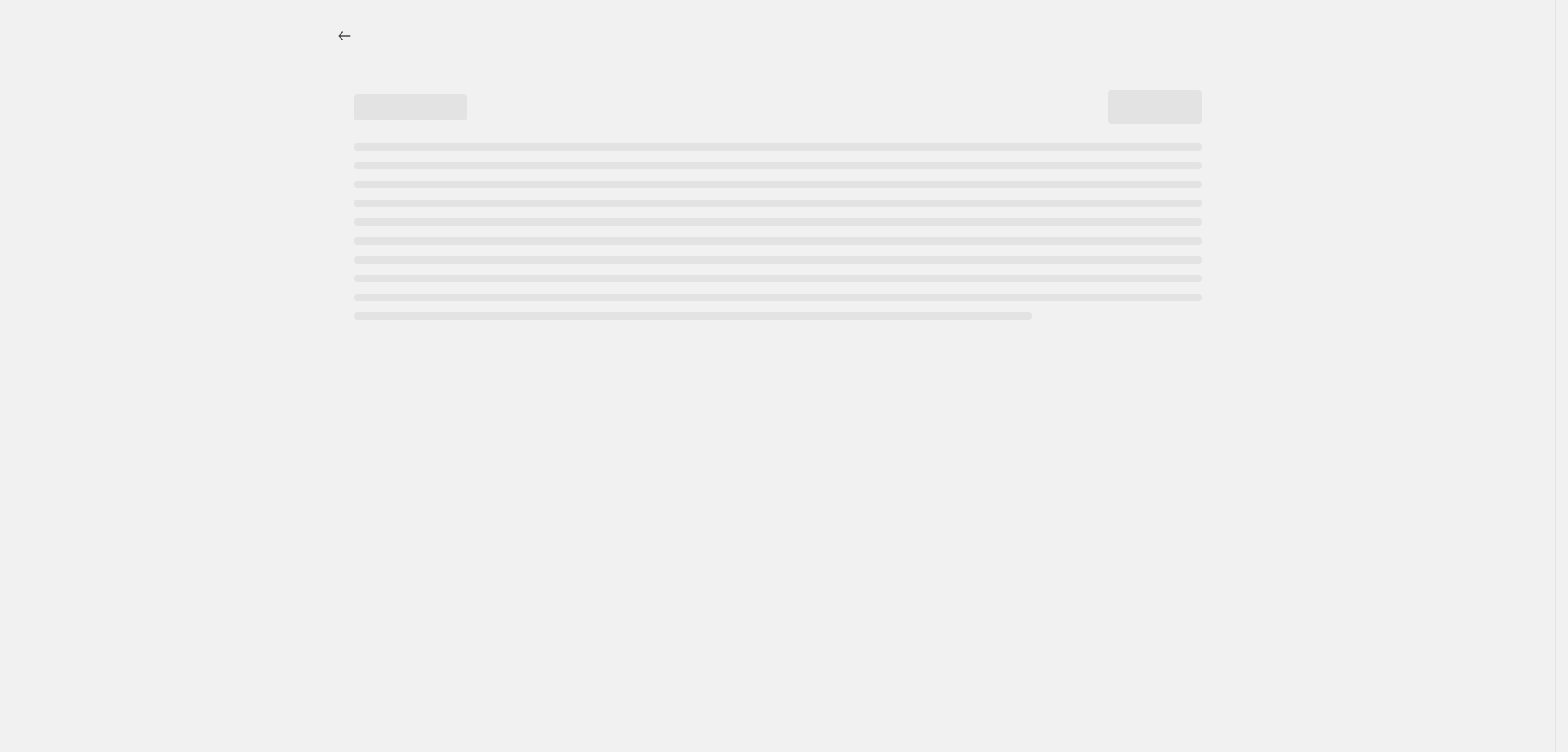 scroll, scrollTop: 0, scrollLeft: 0, axis: both 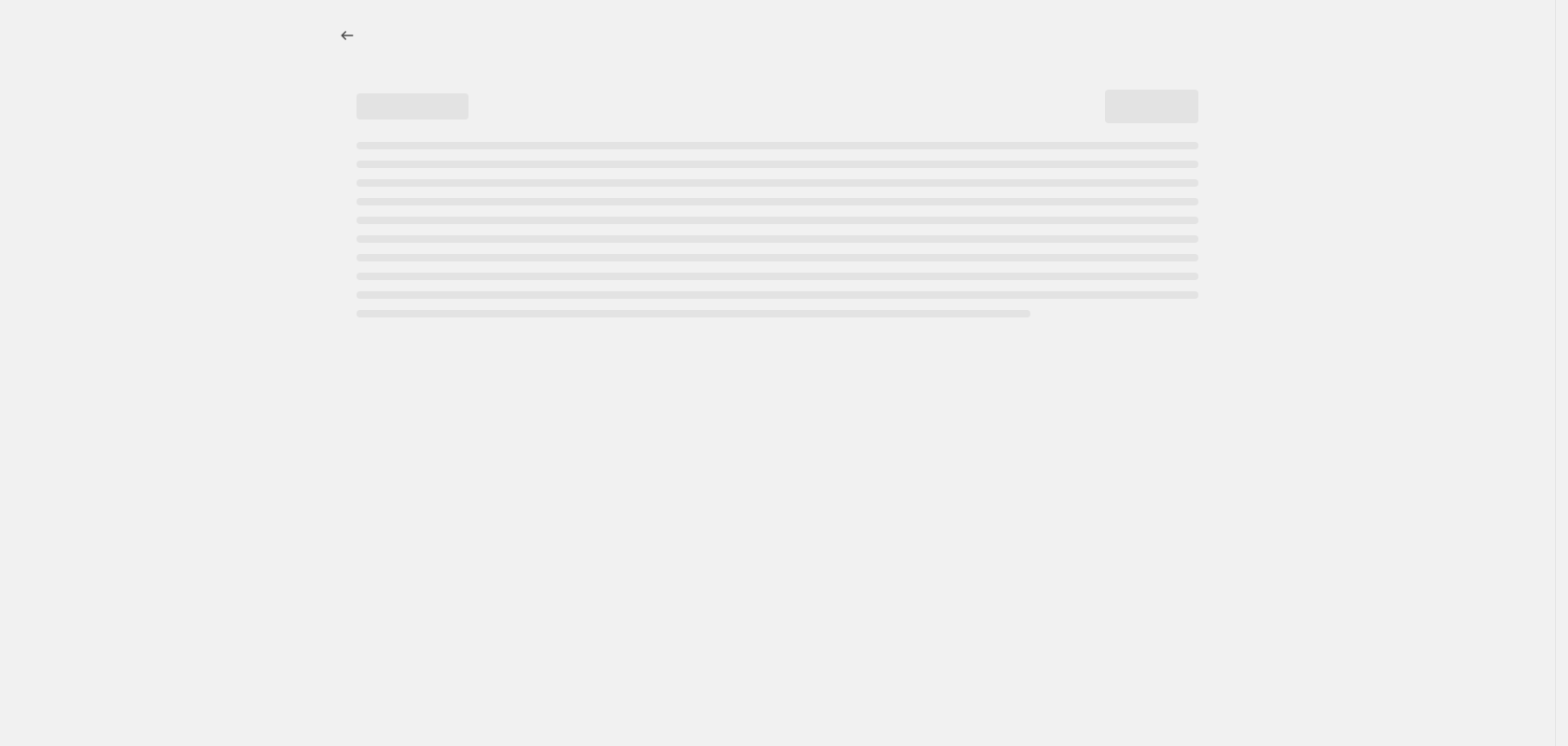 select on "percentage" 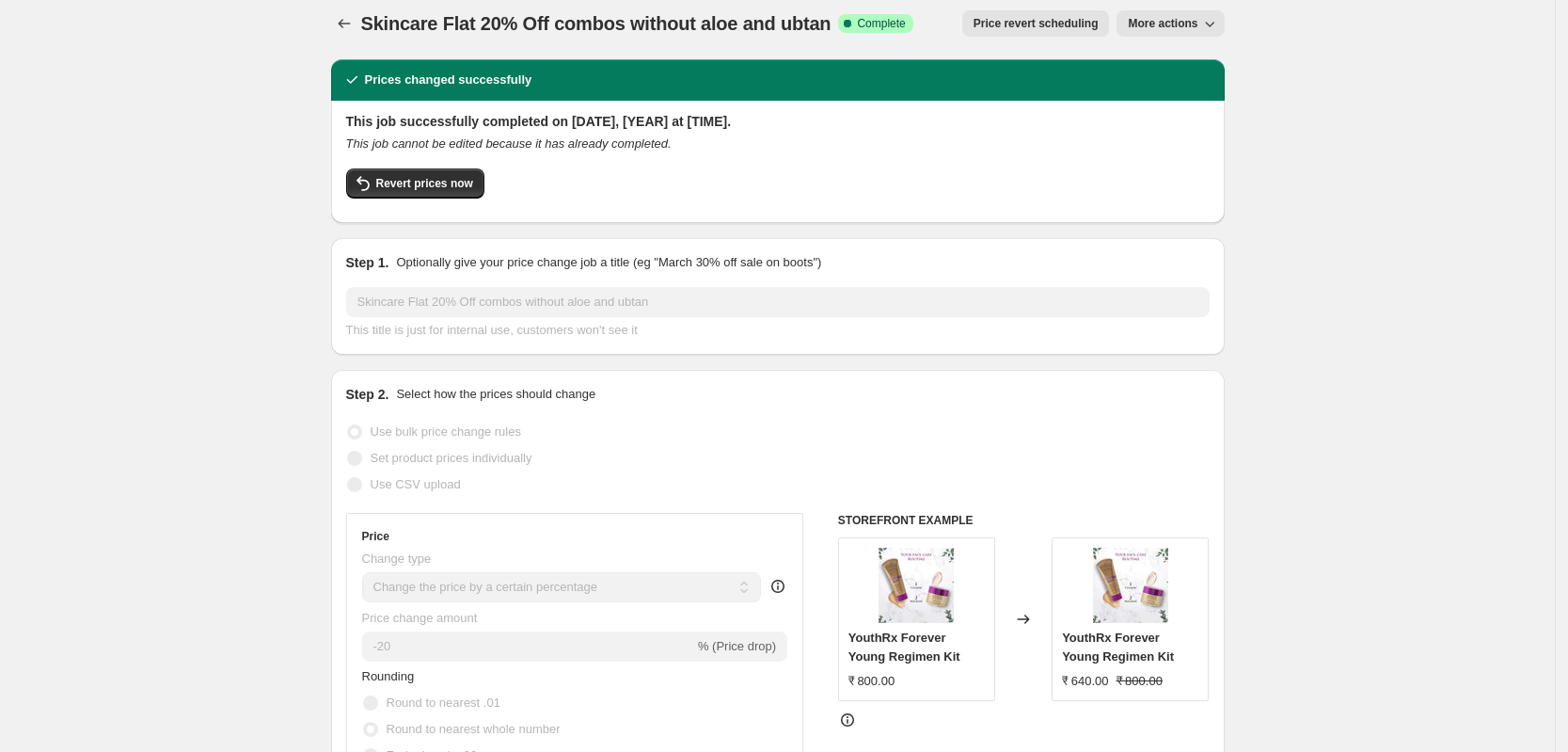 scroll, scrollTop: 0, scrollLeft: 0, axis: both 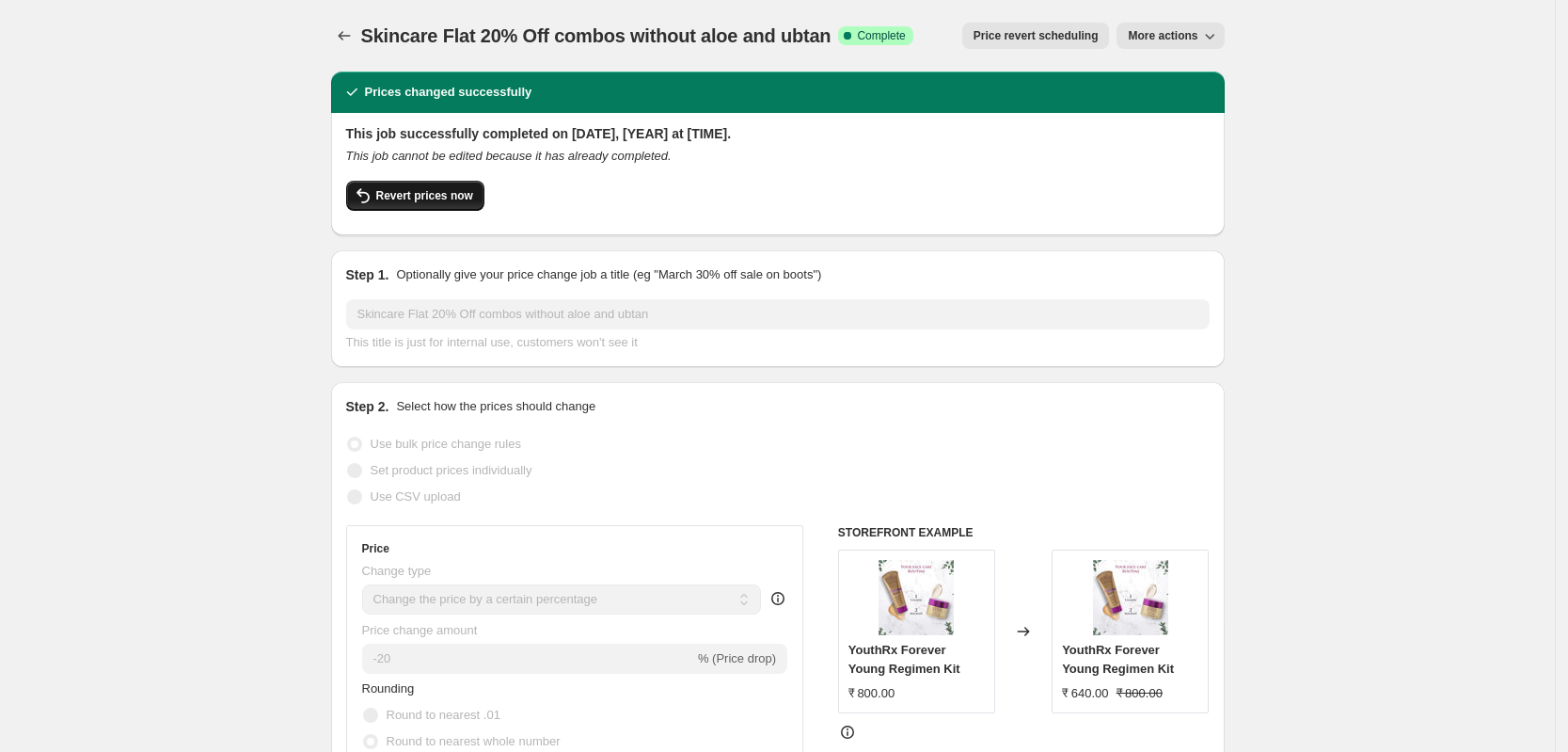 click on "Revert prices now" at bounding box center [424, 196] 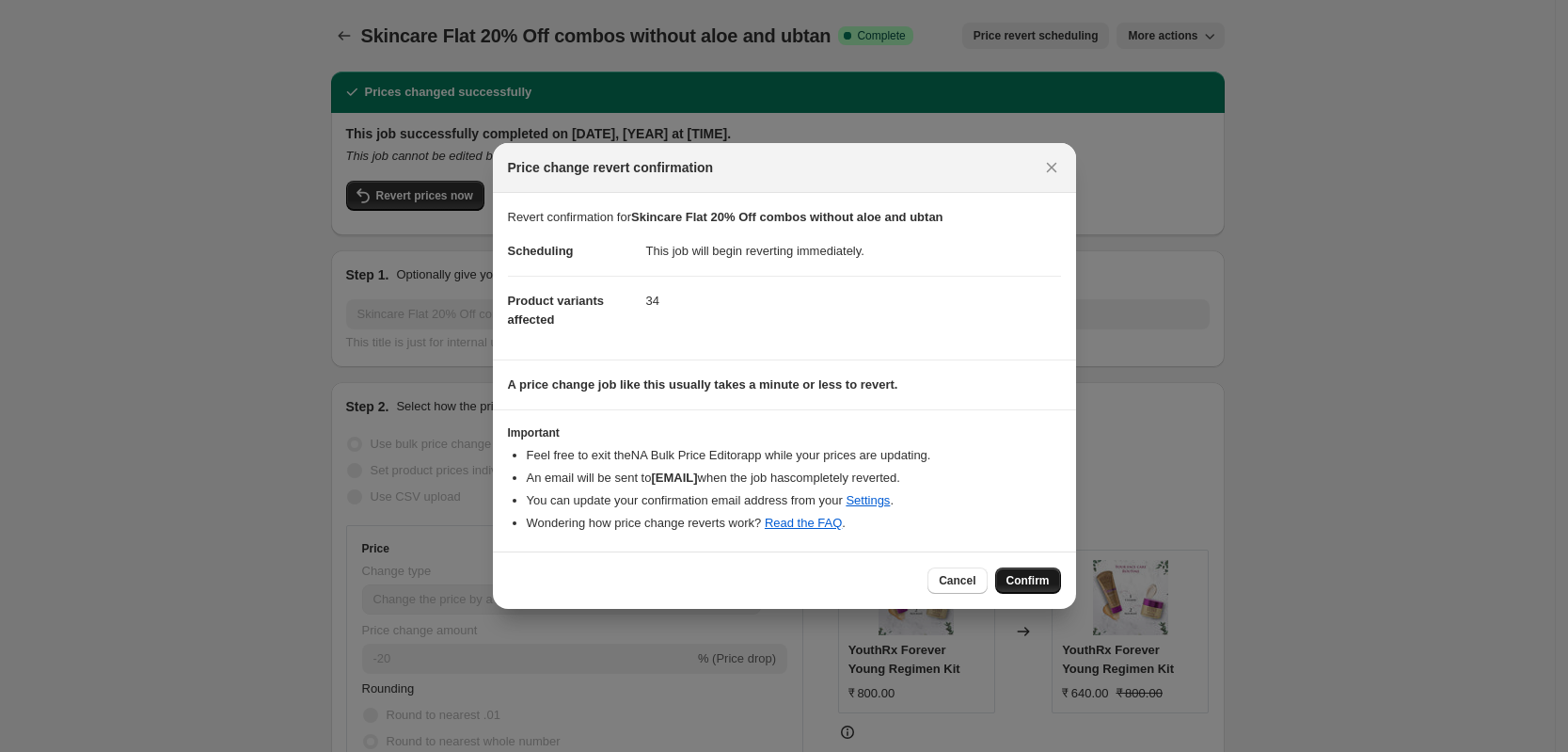 click on "Confirm" at bounding box center [1028, 581] 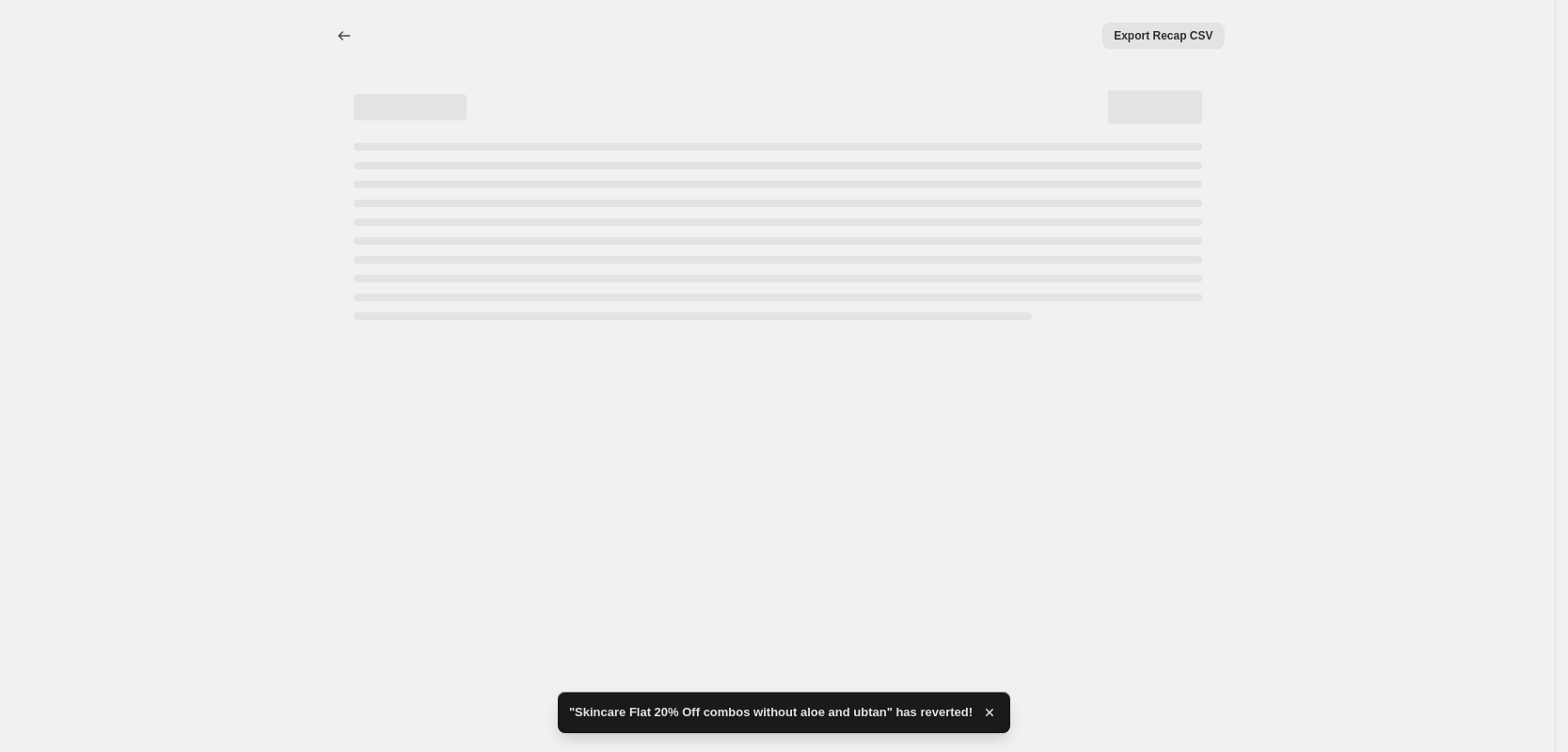 select on "percentage" 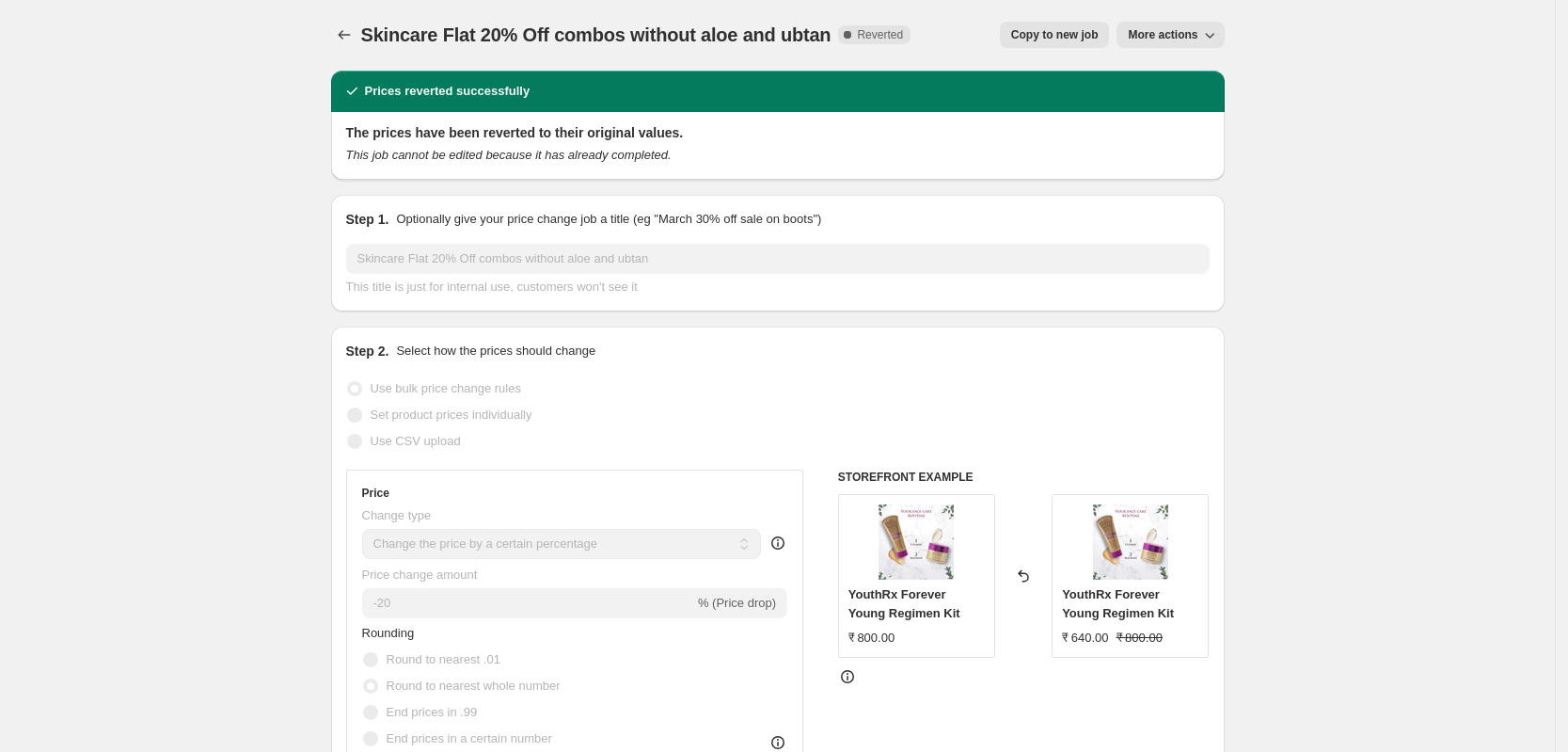 scroll, scrollTop: 0, scrollLeft: 0, axis: both 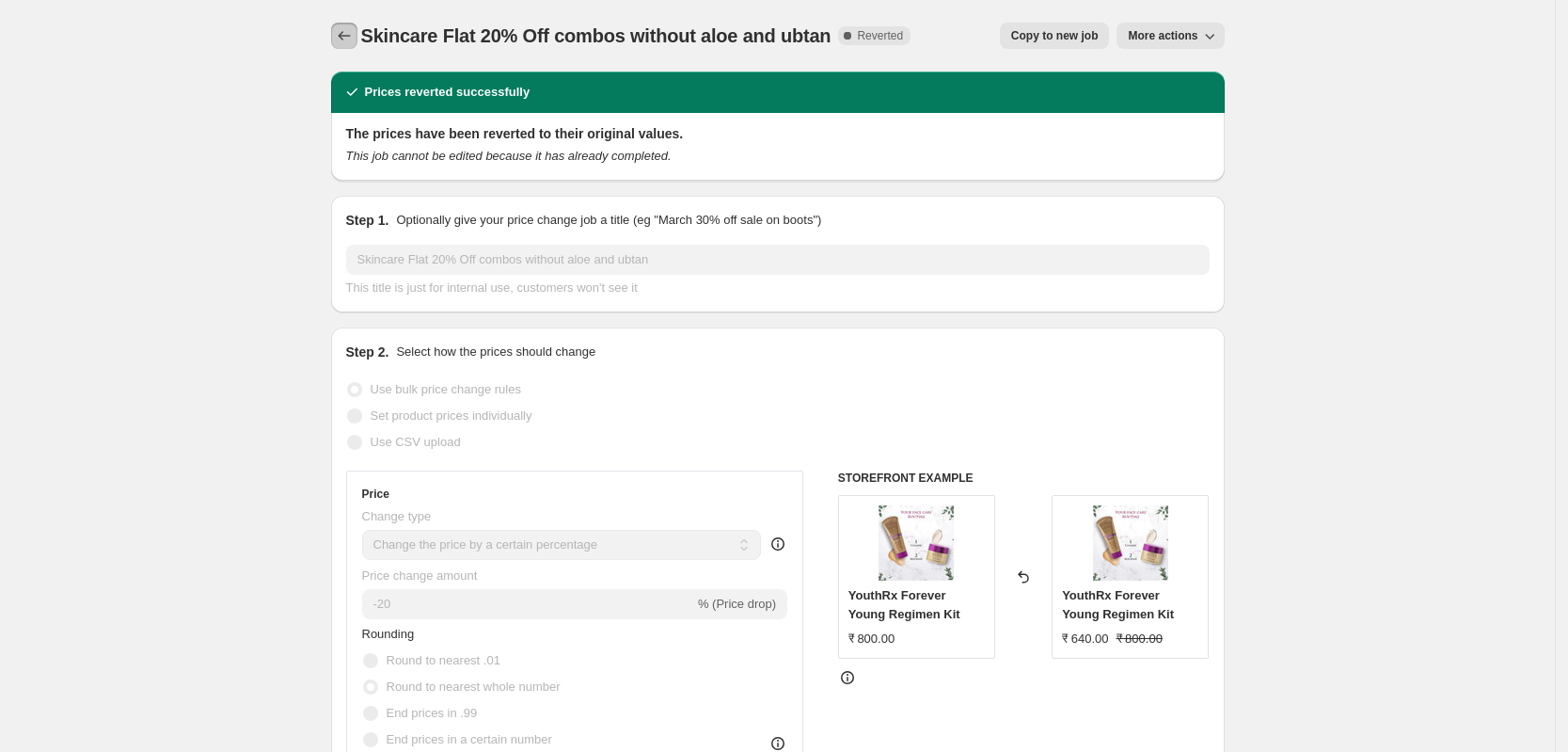 click 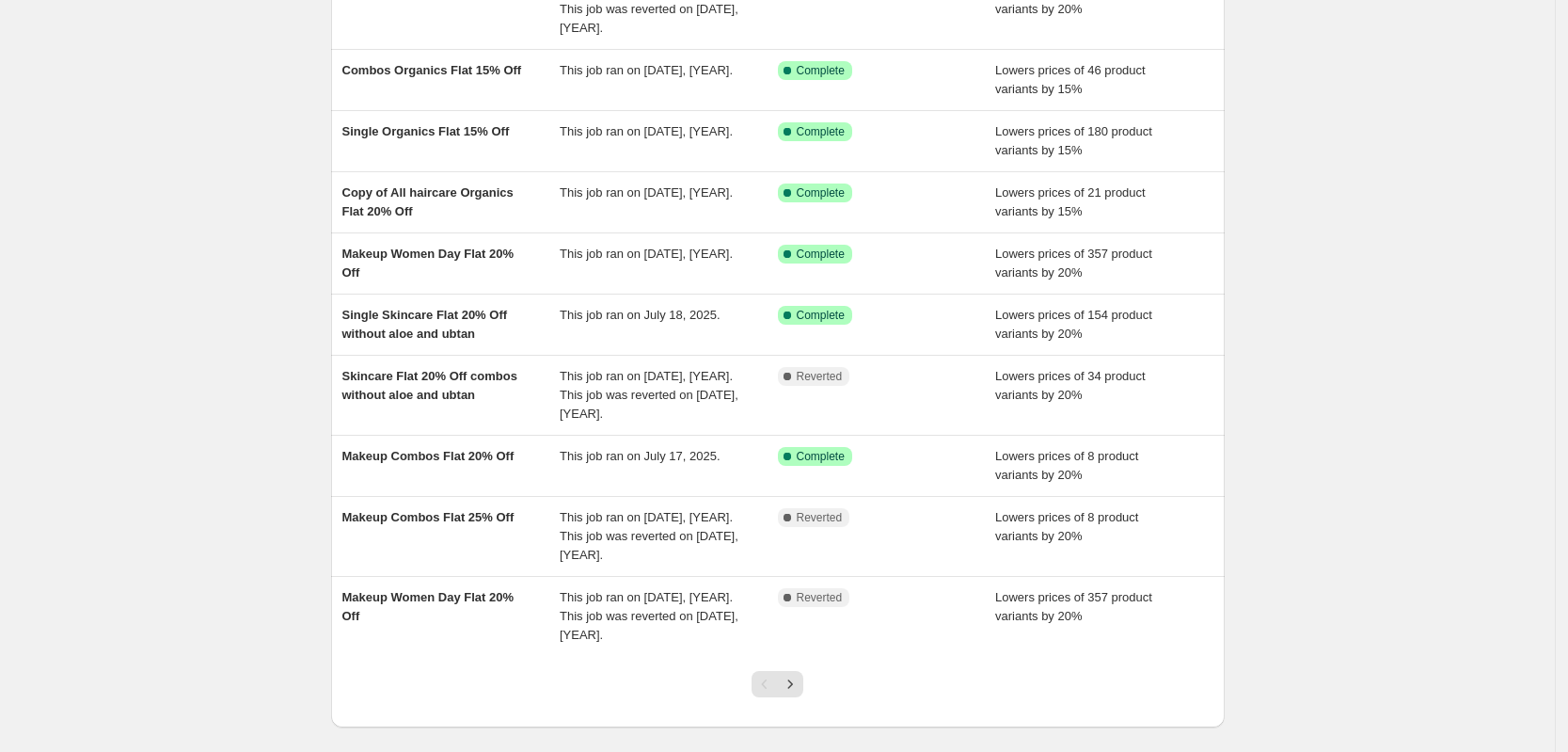 scroll, scrollTop: 252, scrollLeft: 0, axis: vertical 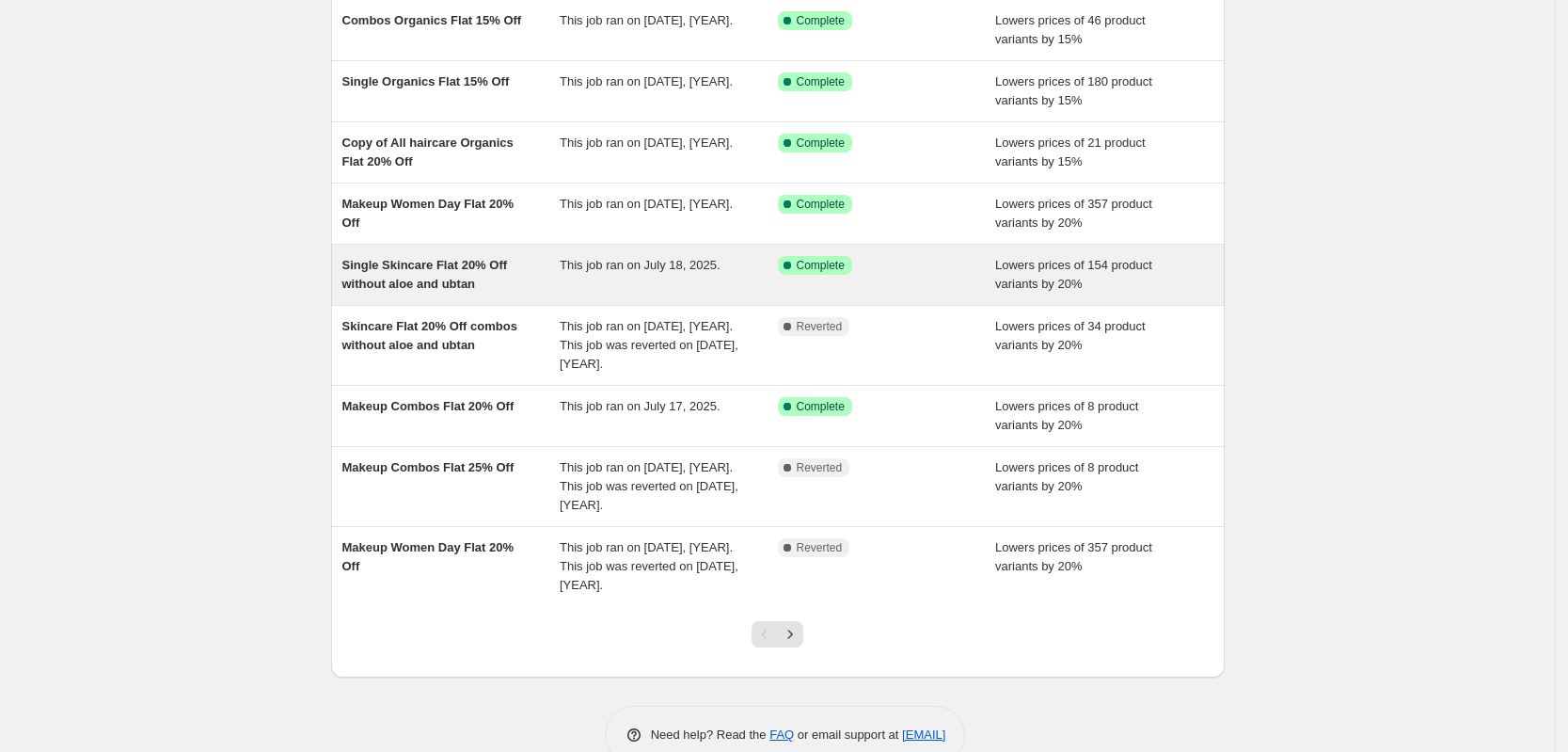click on "Single Skincare Flat 20% Off without aloe and ubtan" at bounding box center (425, 274) 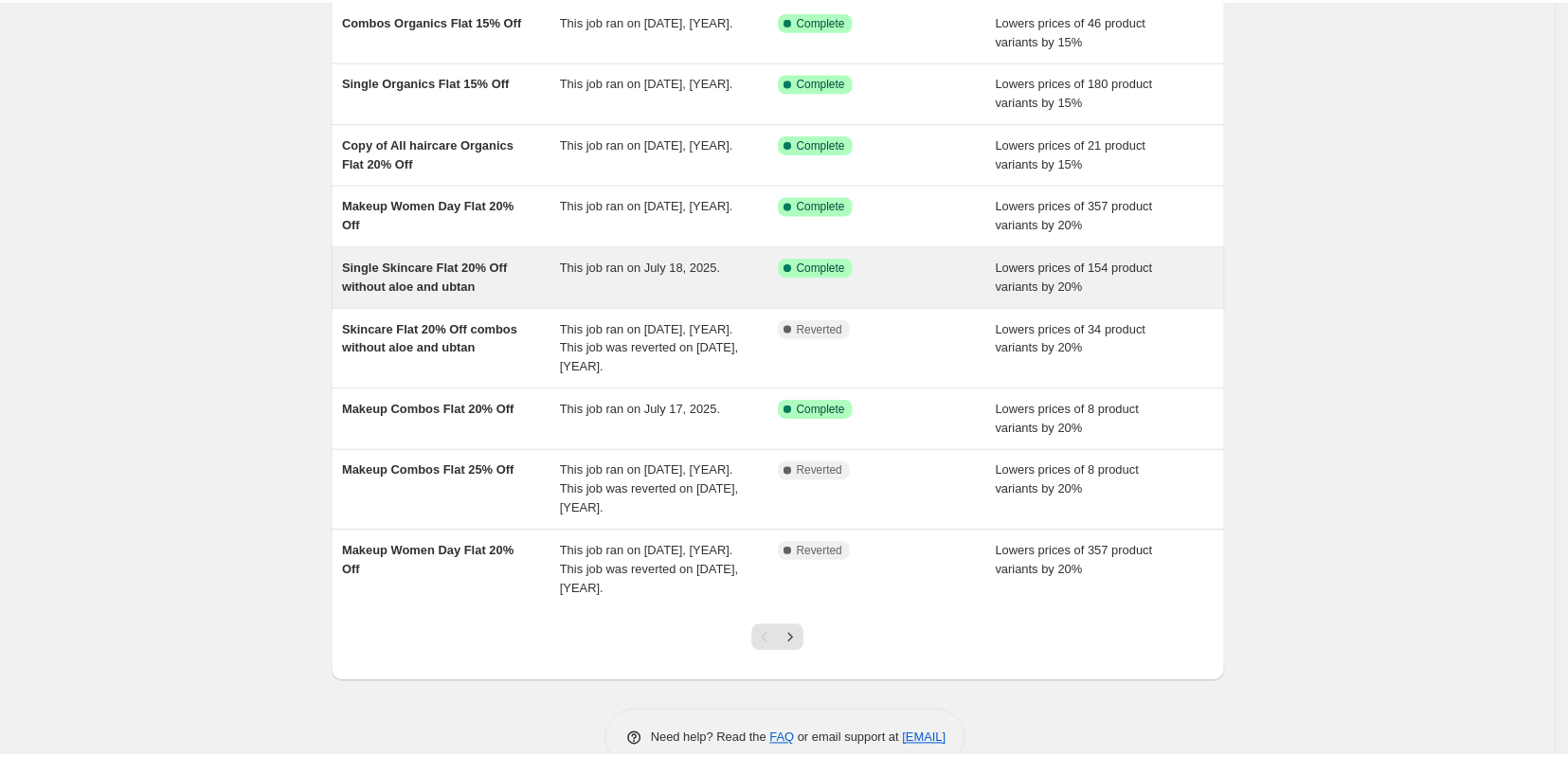 scroll, scrollTop: 0, scrollLeft: 0, axis: both 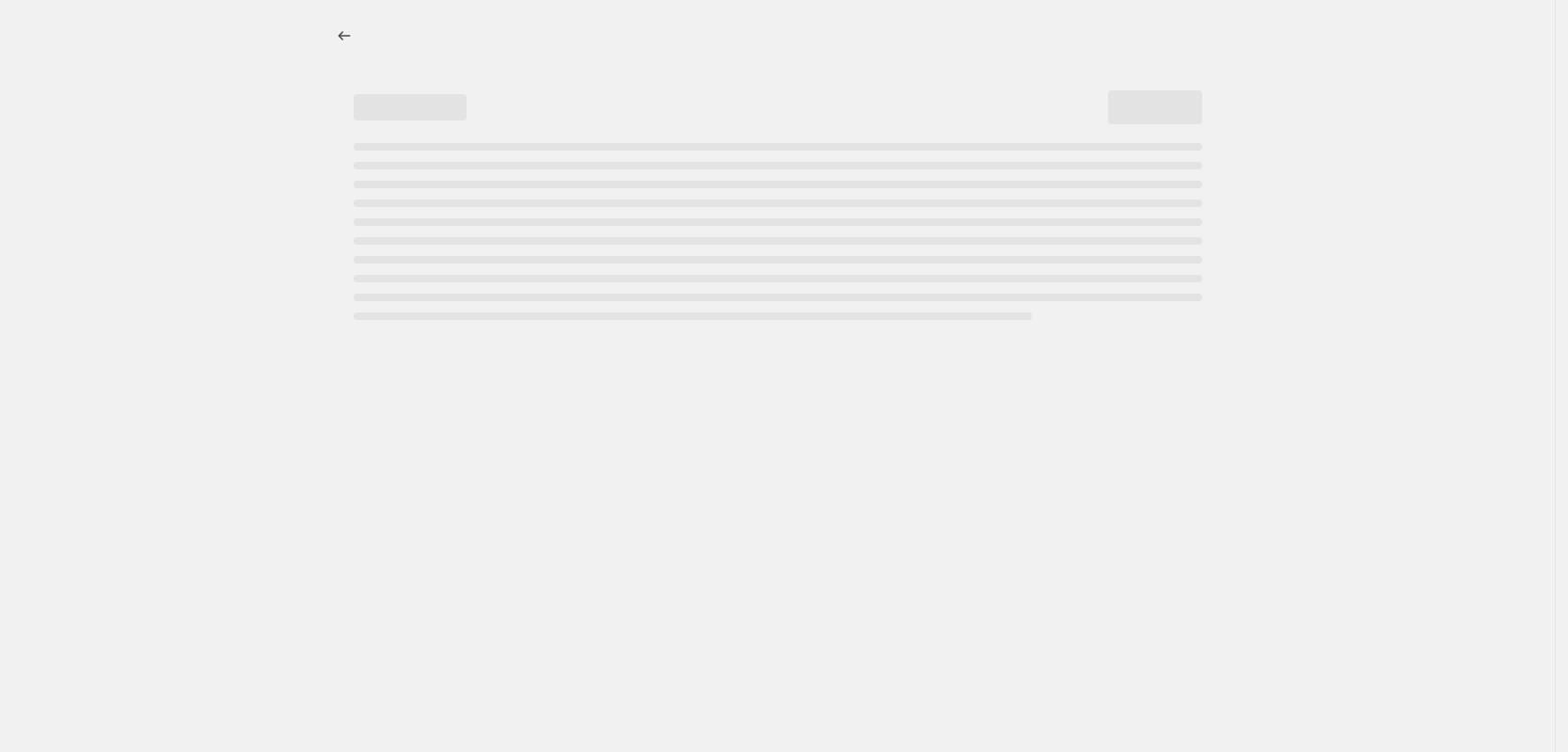 select on "percentage" 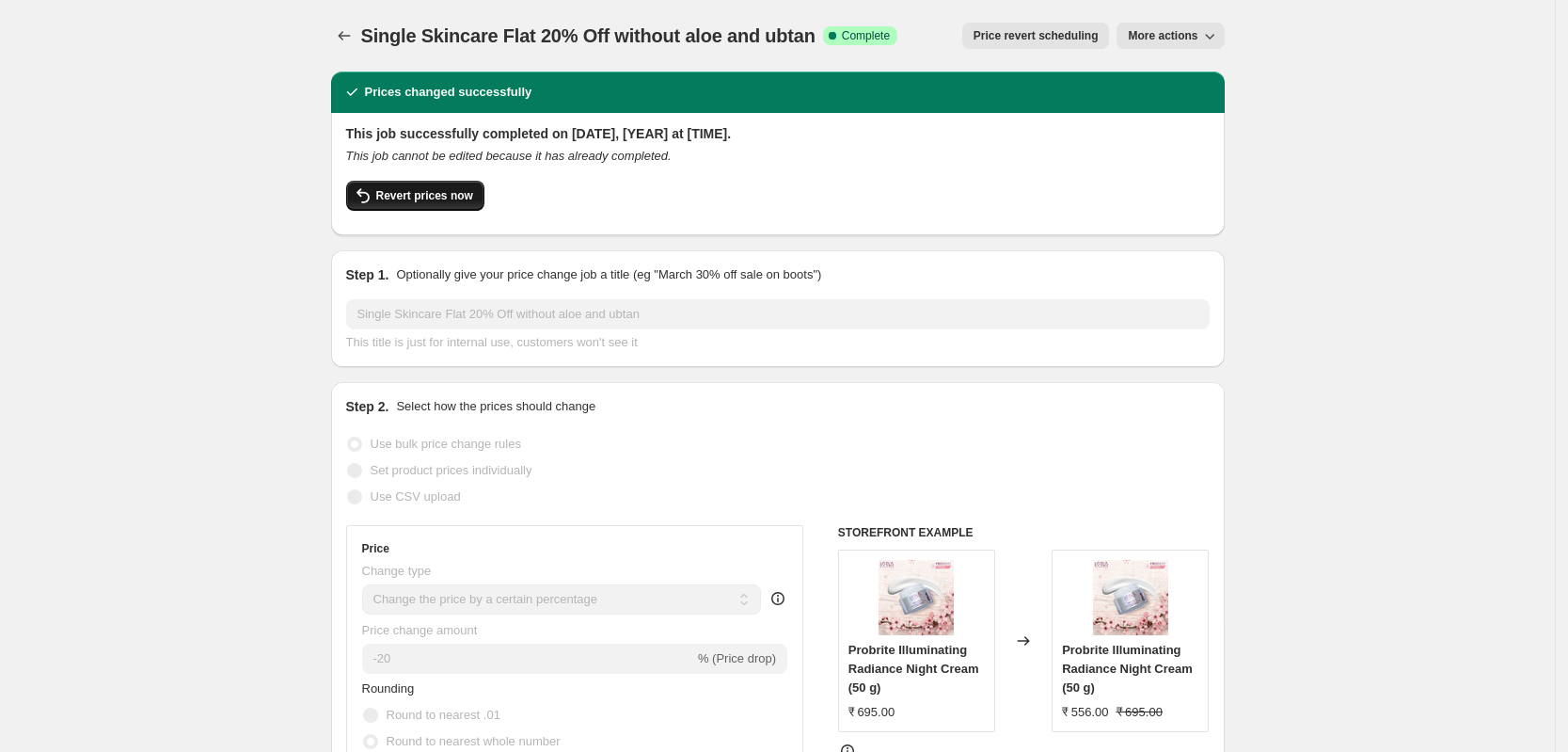 click on "Revert prices now" at bounding box center (424, 196) 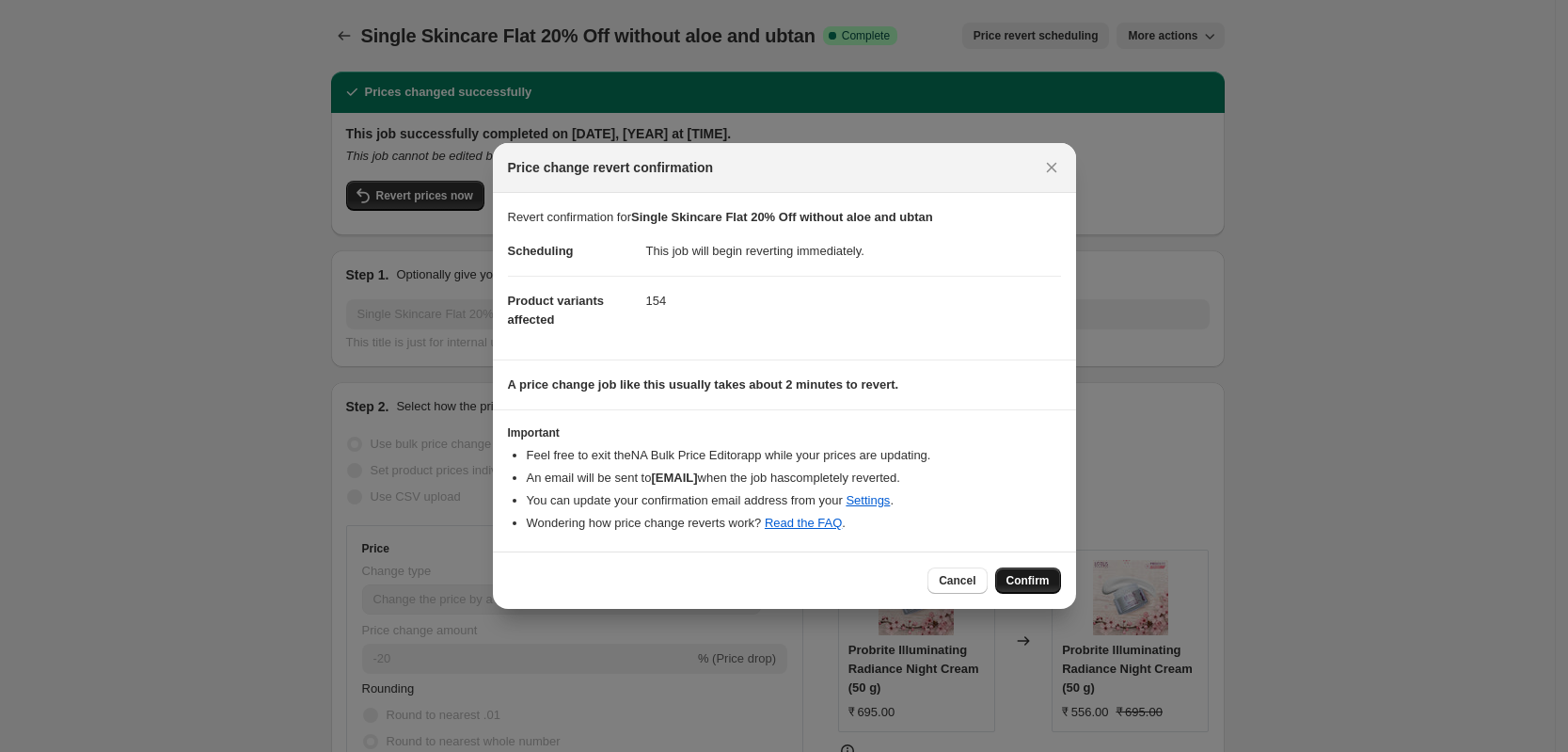 click on "Confirm" at bounding box center (1028, 581) 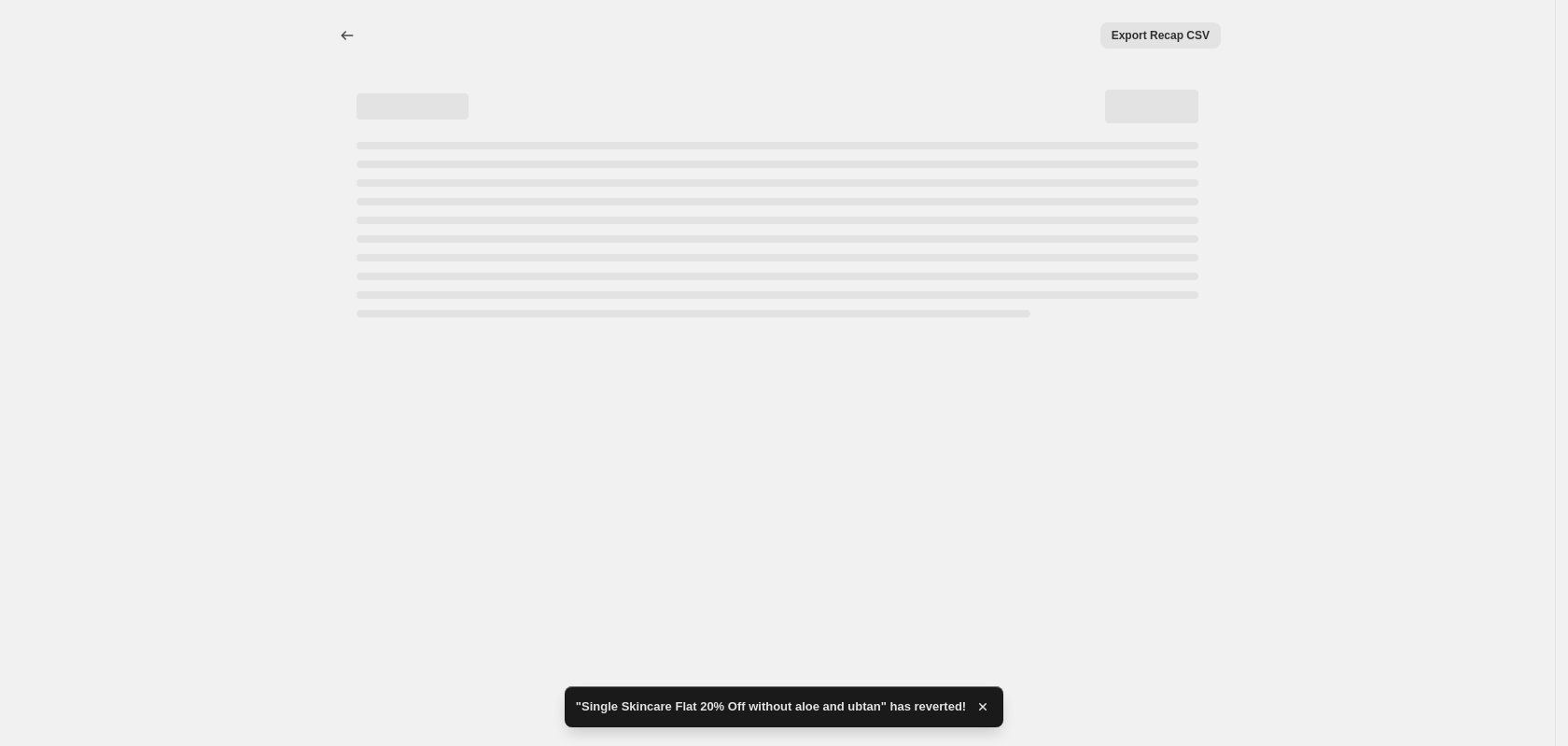select on "percentage" 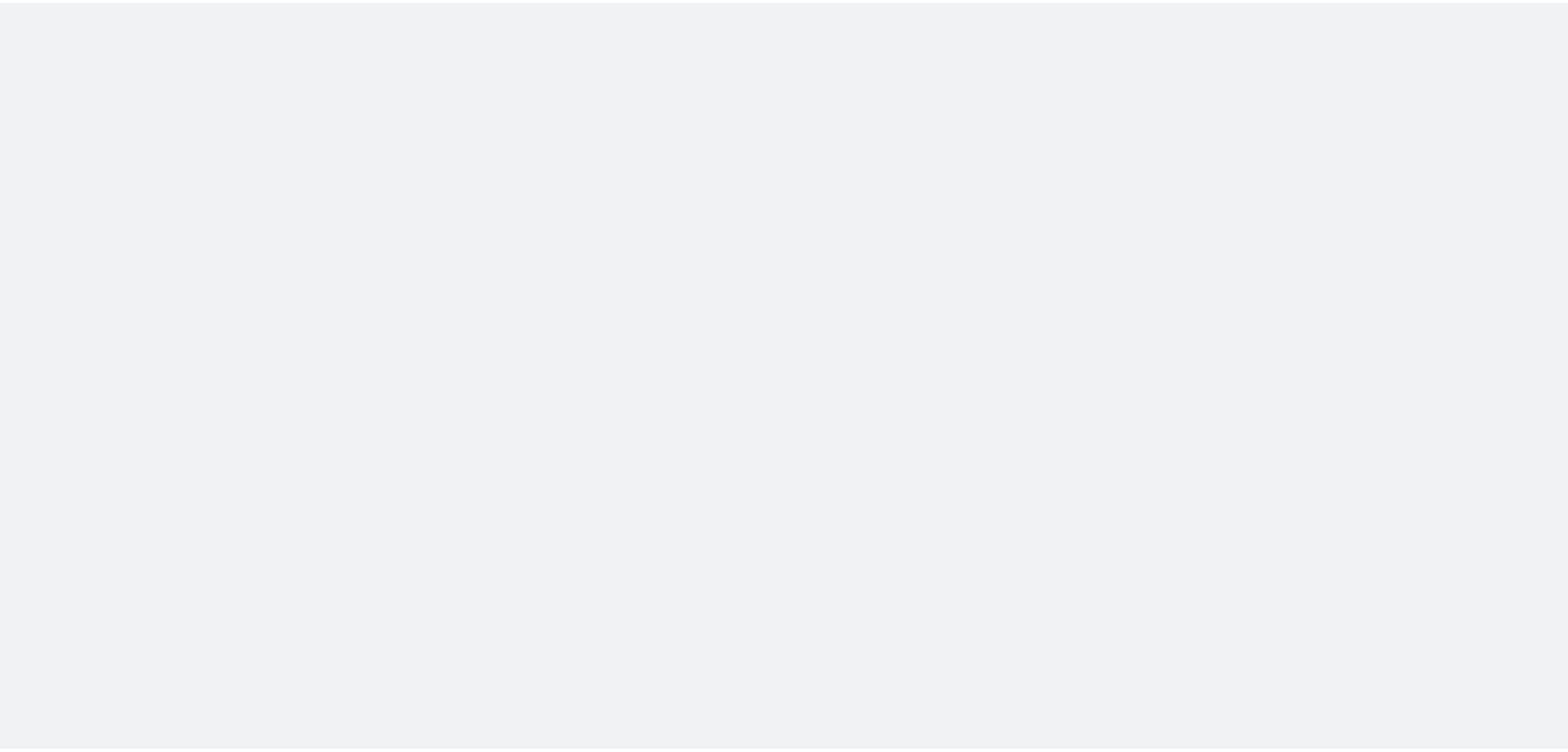 scroll, scrollTop: 0, scrollLeft: 0, axis: both 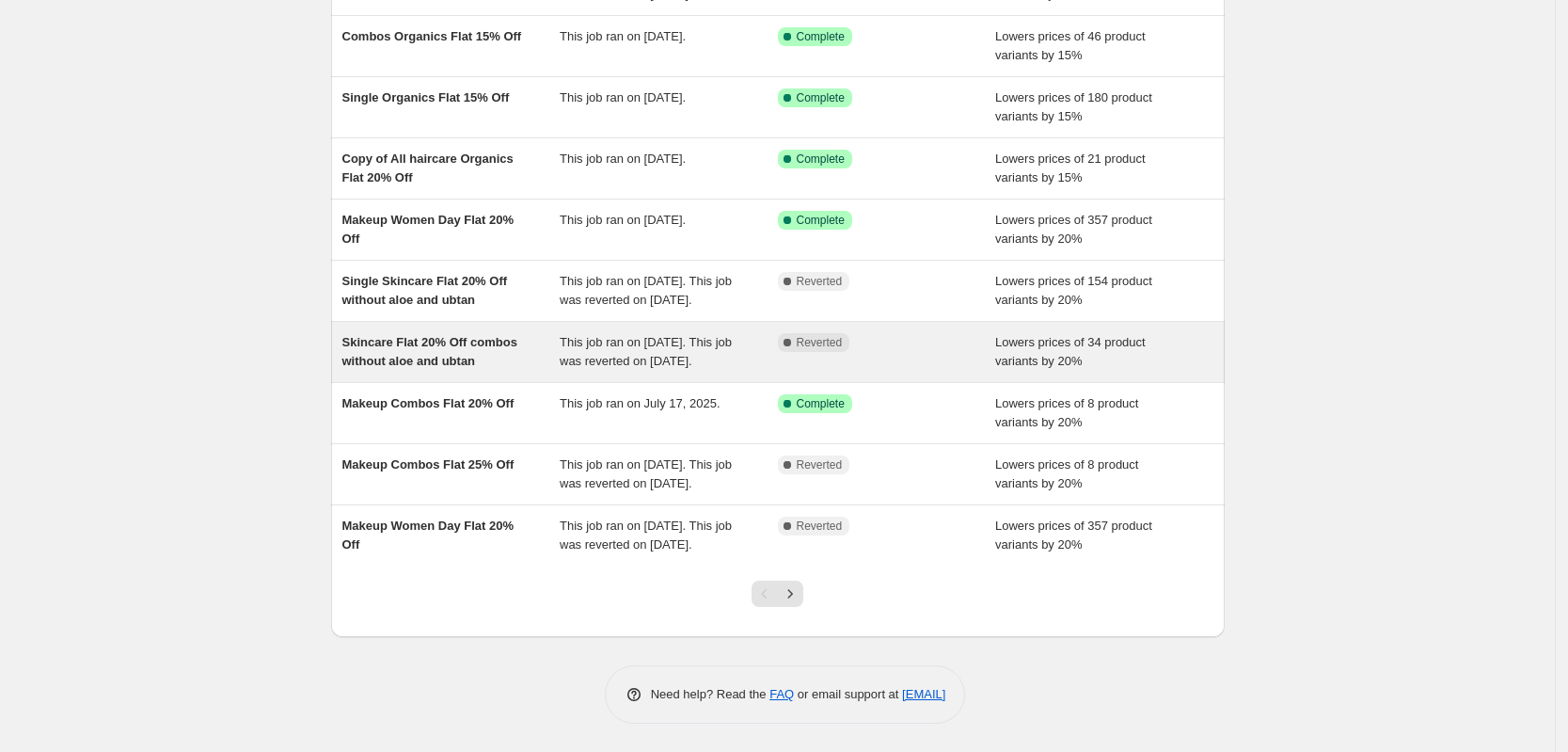 click on "Skincare Flat 20% Off combos without aloe and ubtan" at bounding box center (430, 351) 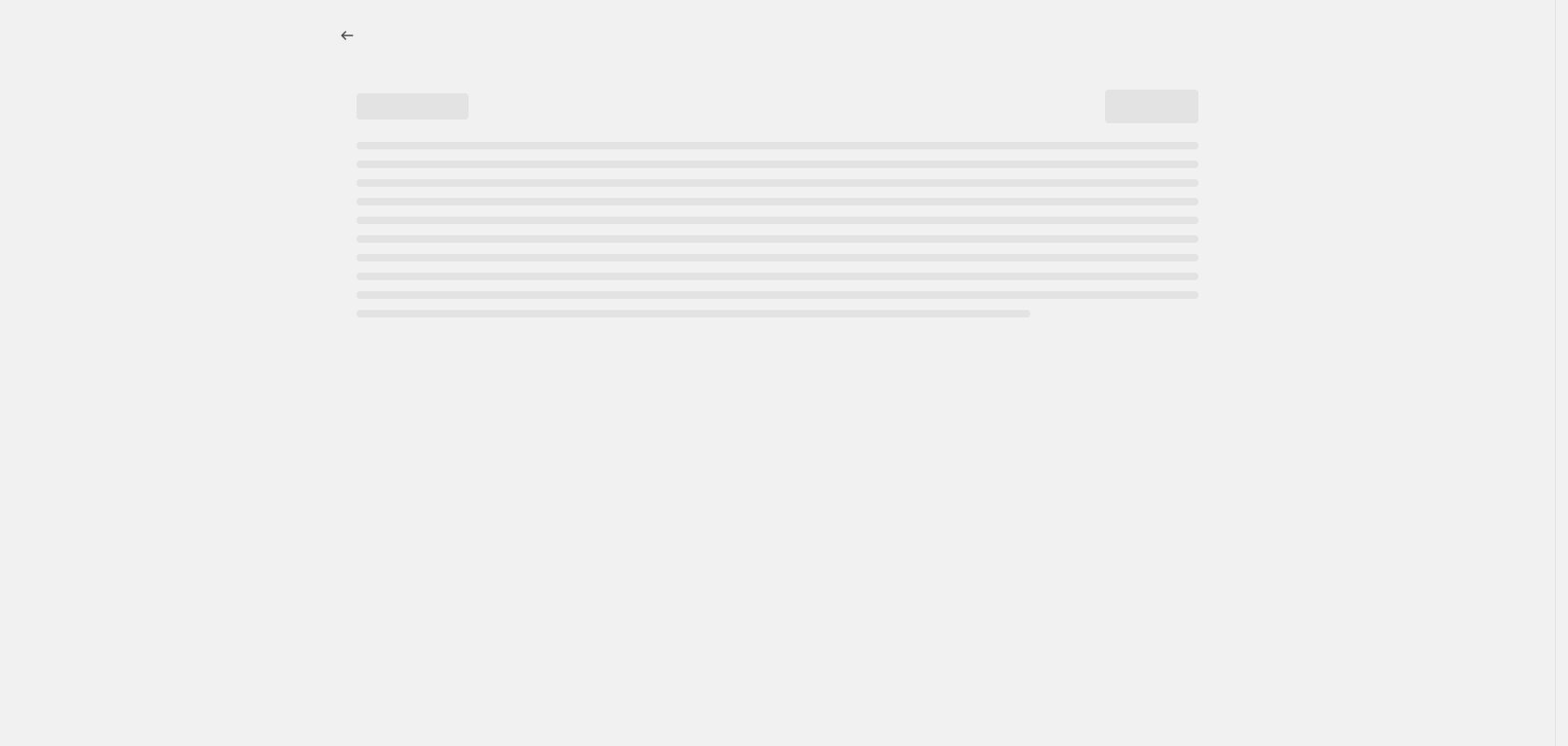 select on "percentage" 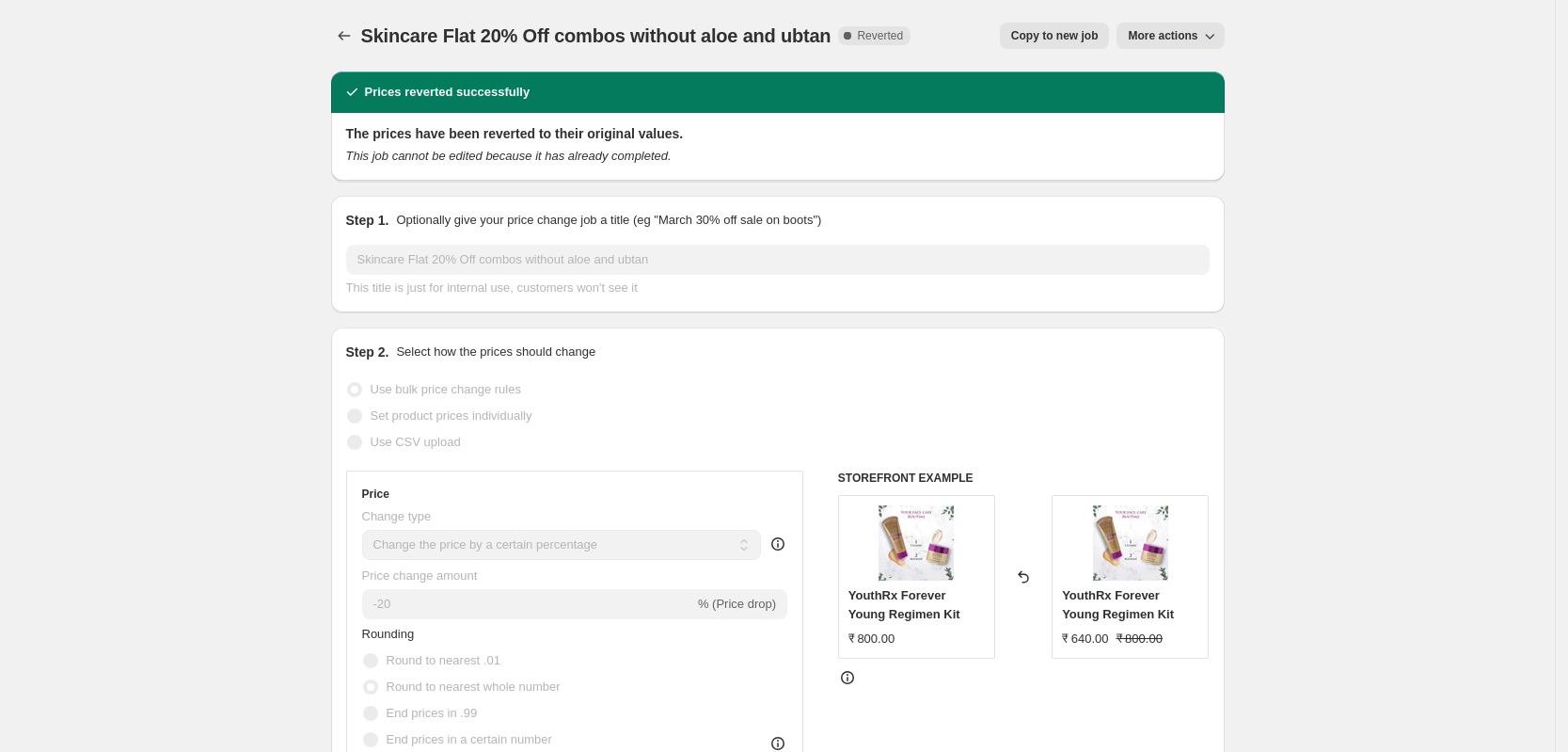 click on "Copy to new job" at bounding box center [1054, 36] 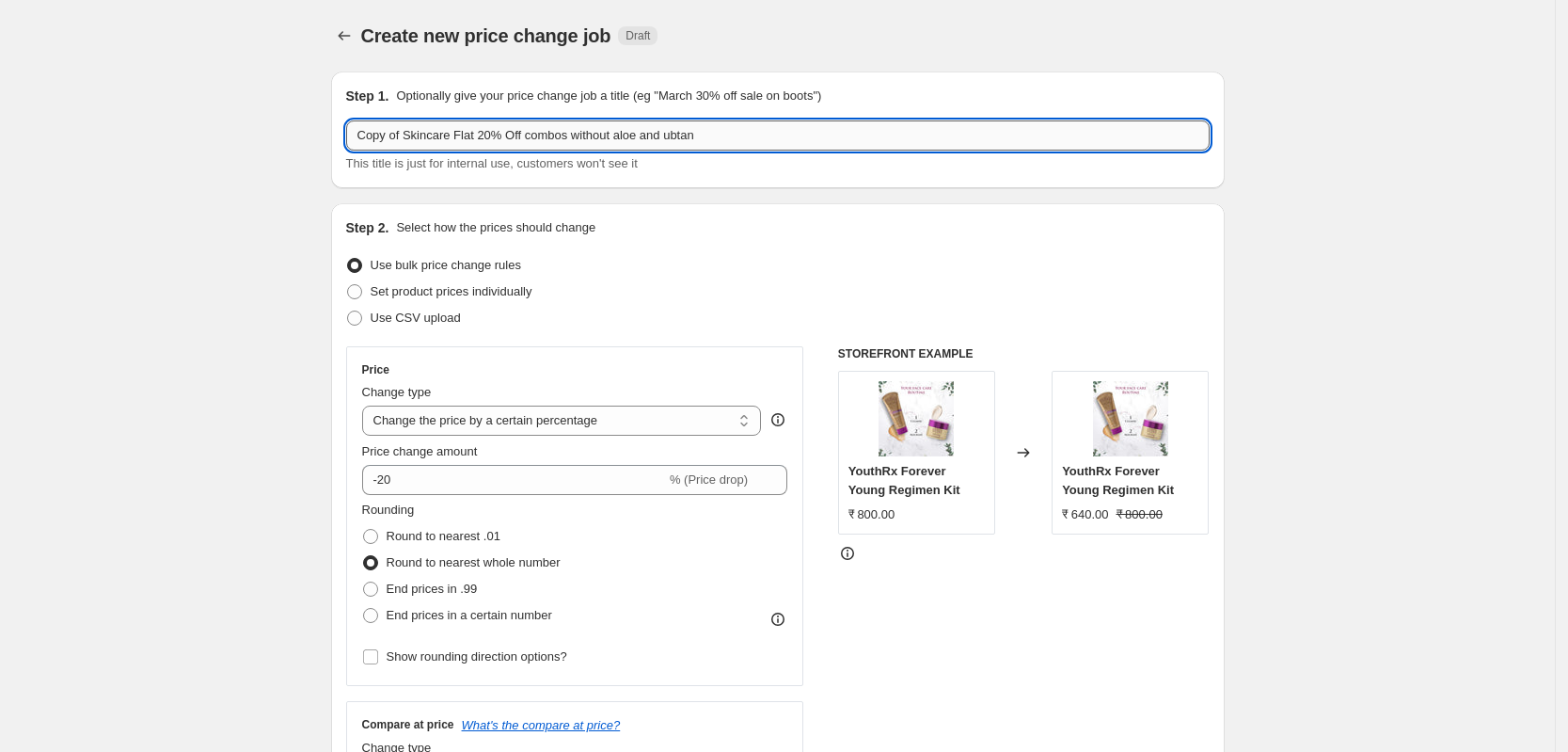 click on "Copy of Skincare Flat 20% Off combos without aloe and ubtan" at bounding box center (778, 136) 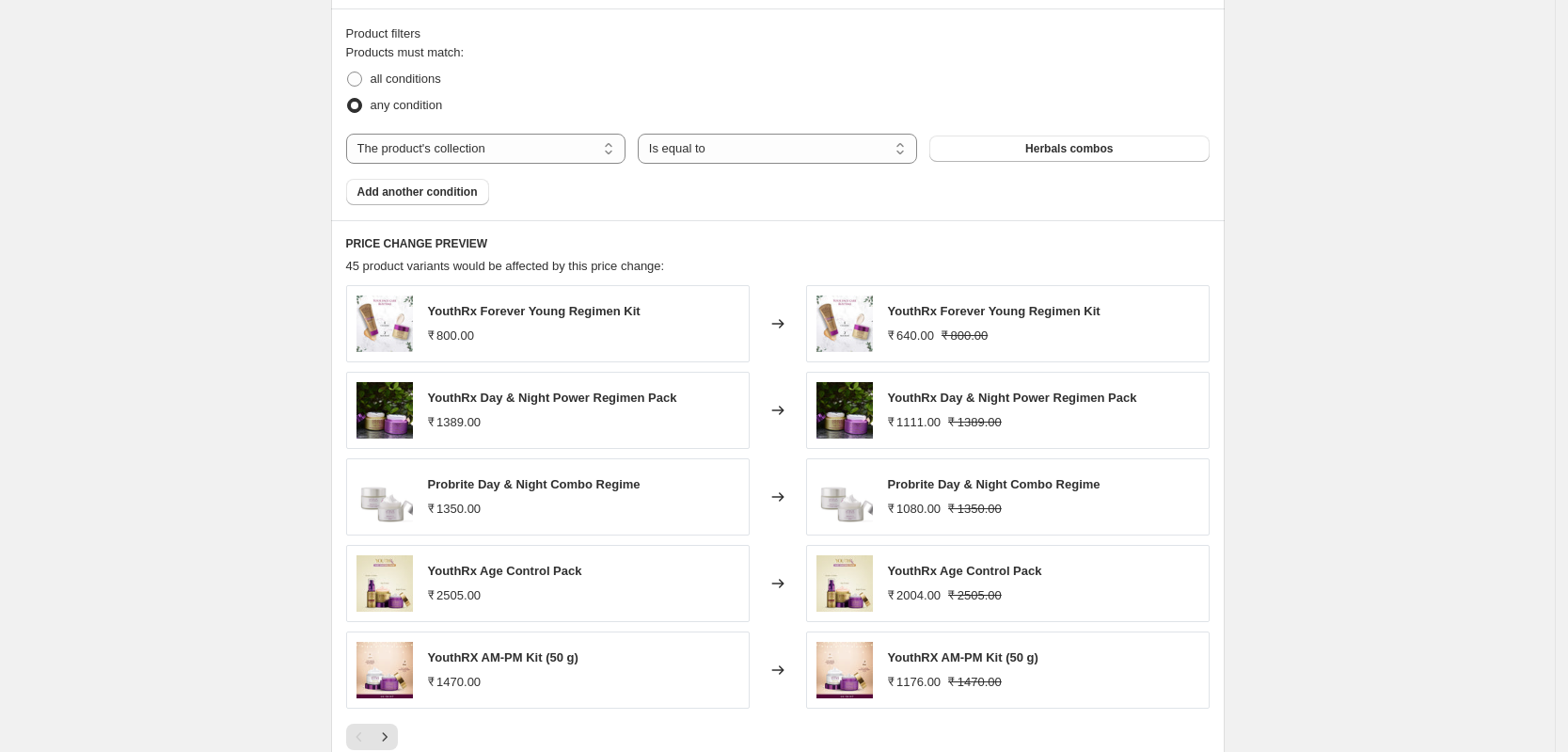 scroll, scrollTop: 1083, scrollLeft: 0, axis: vertical 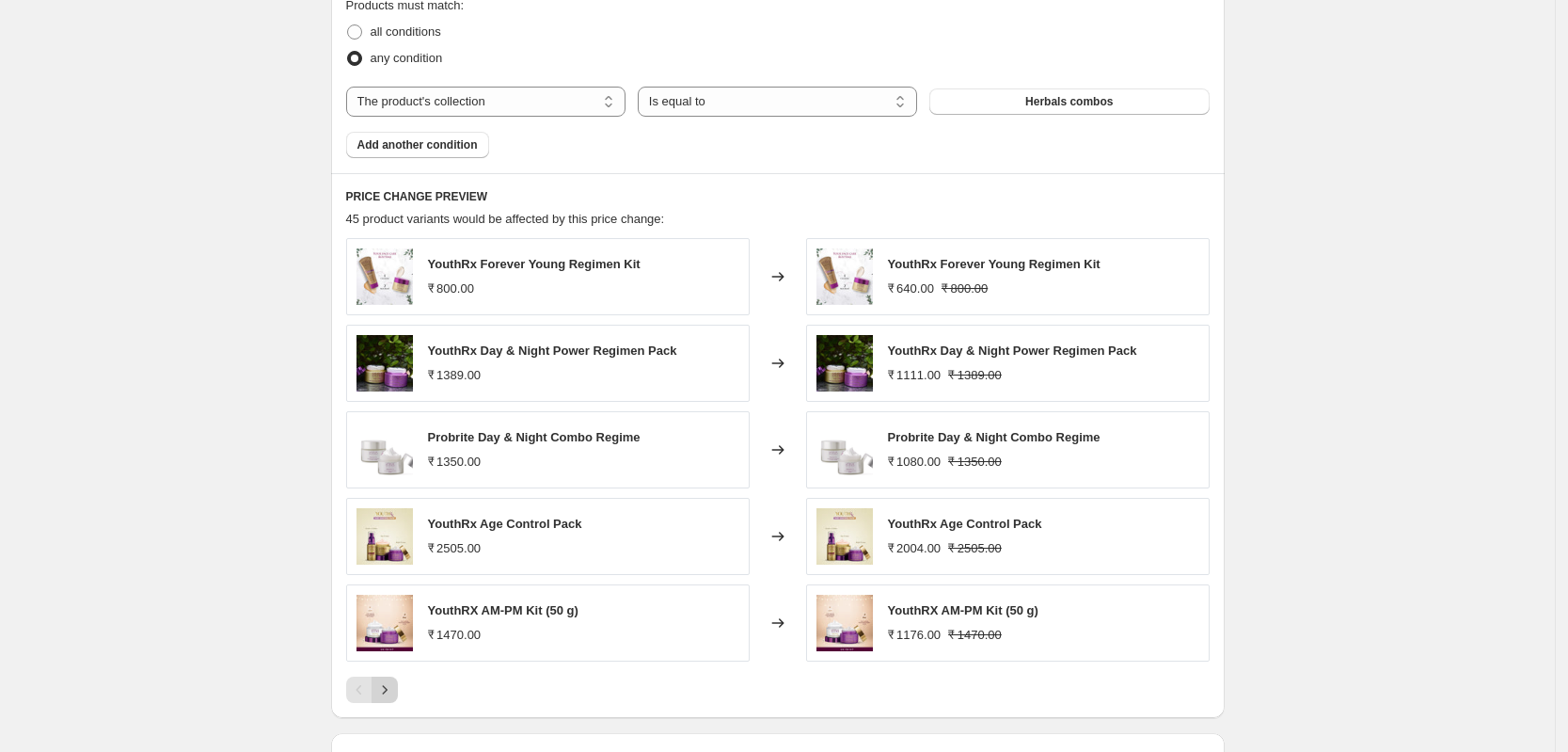 type on "Skincare Flat 20% herbals combos" 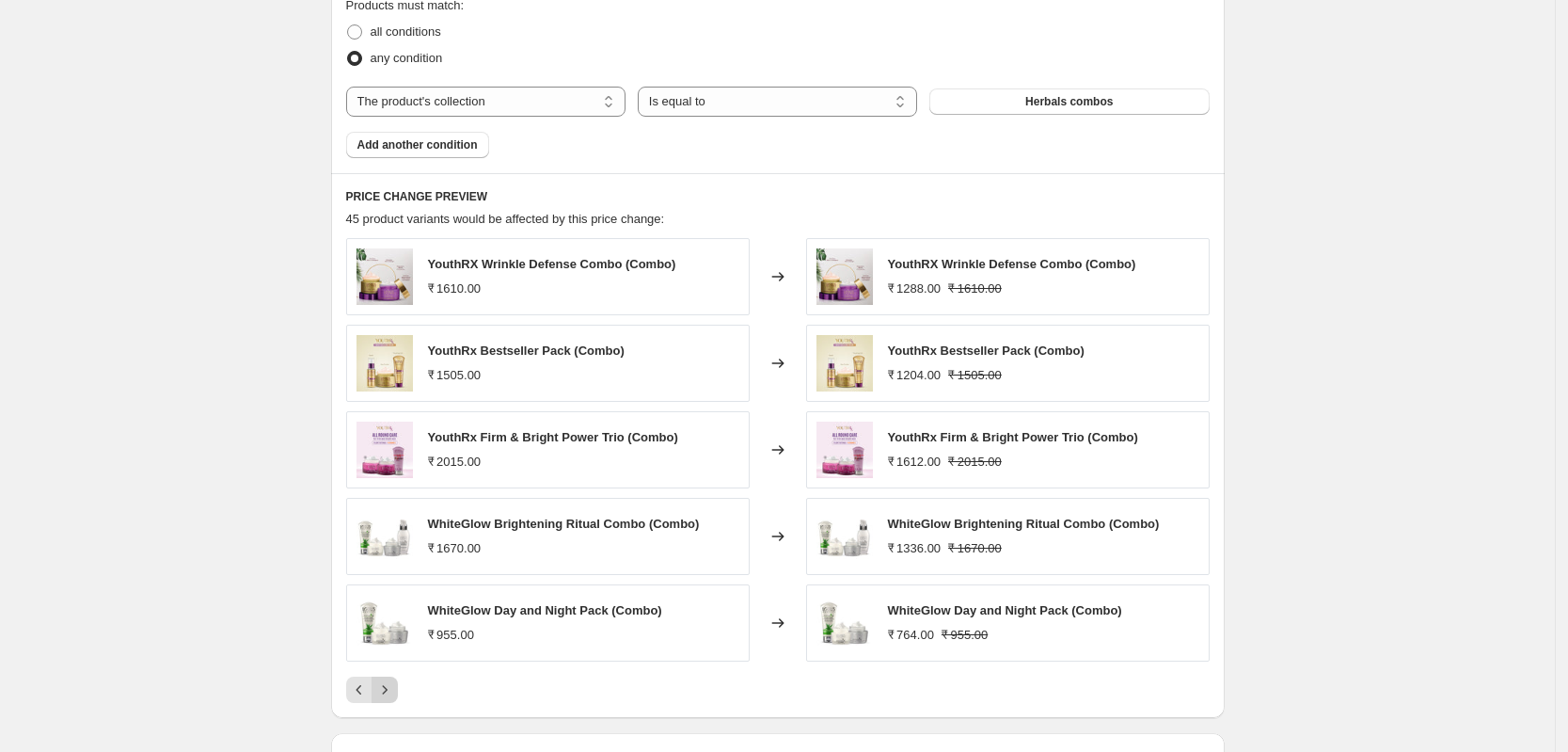 click 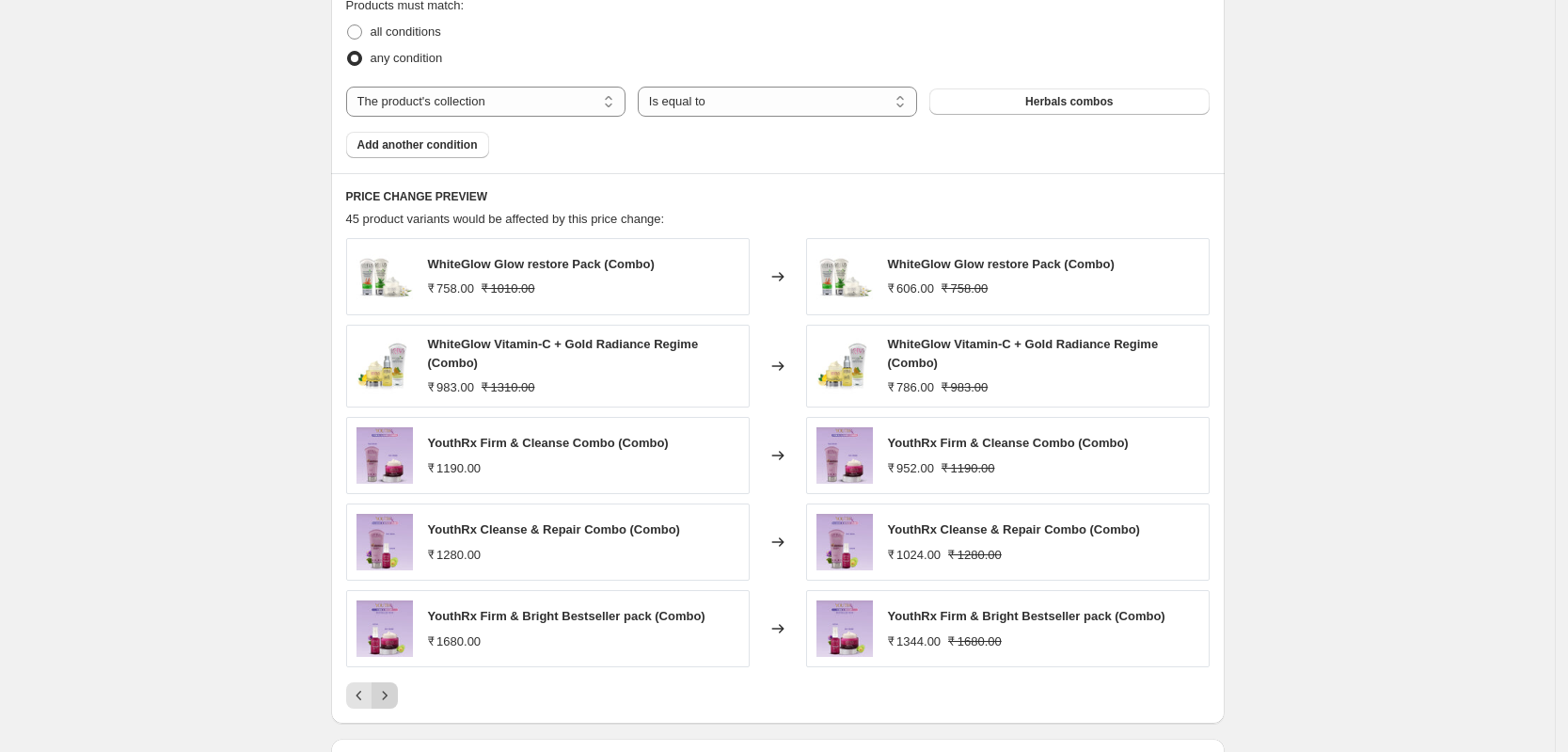 click at bounding box center (385, 696) 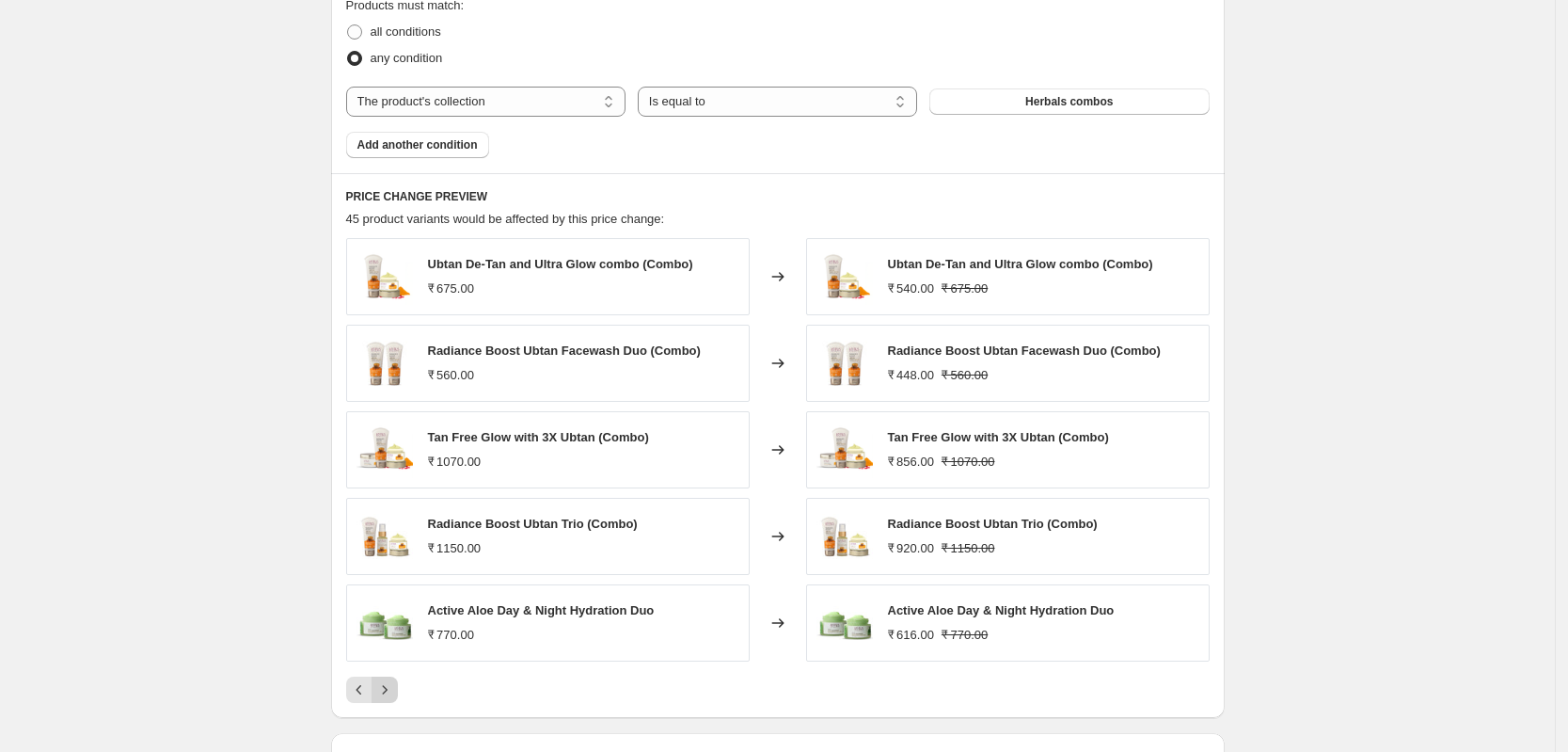 click 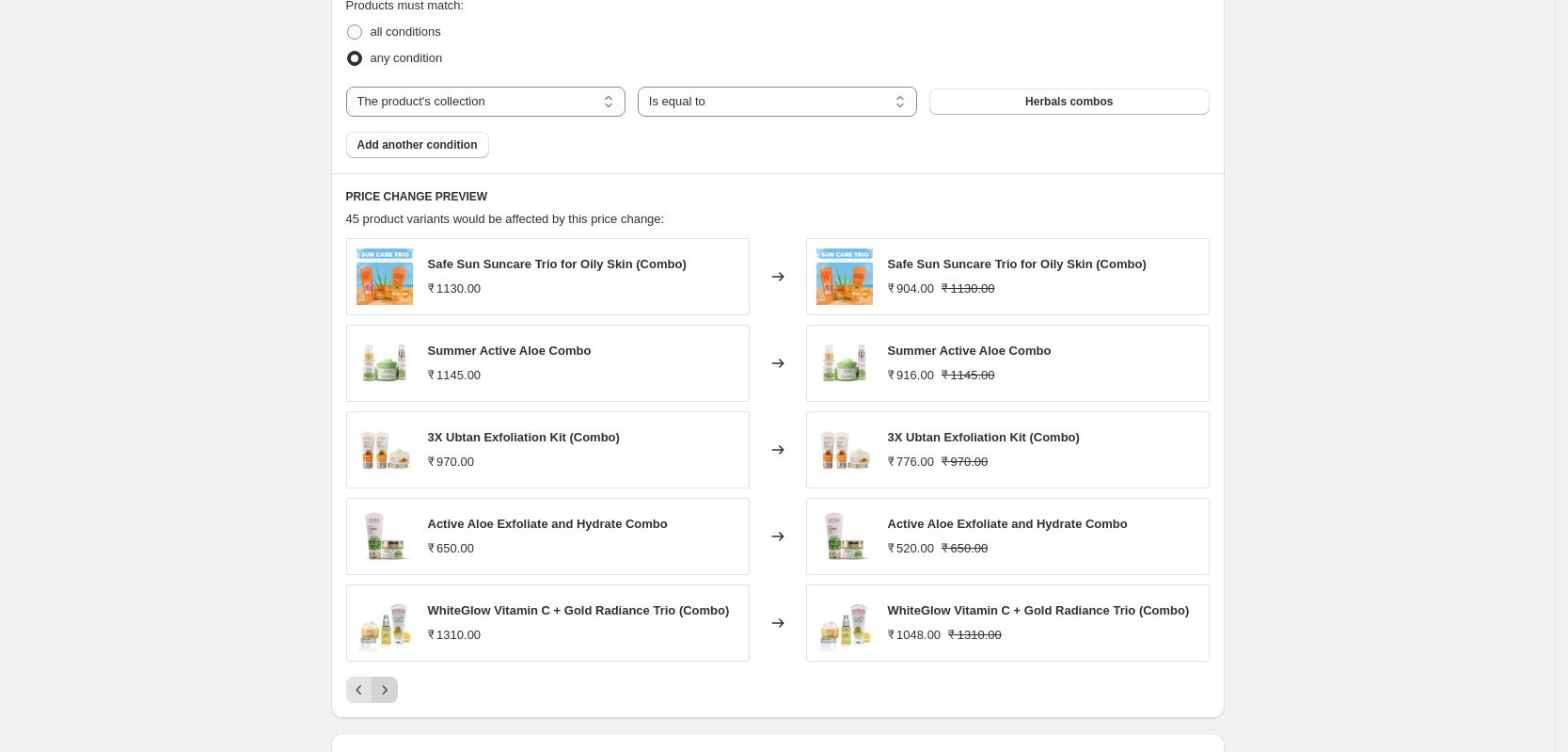 click 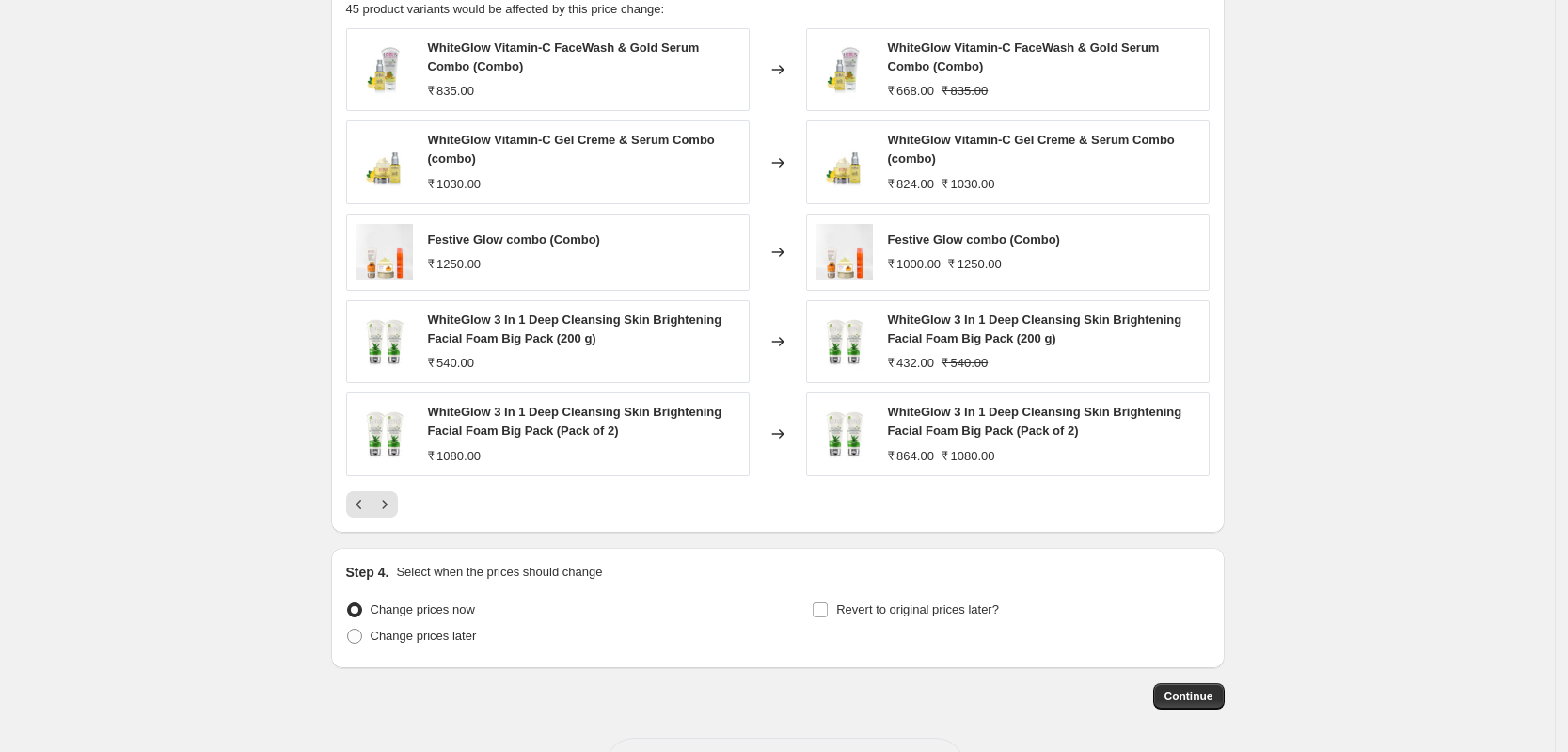 scroll, scrollTop: 1367, scrollLeft: 0, axis: vertical 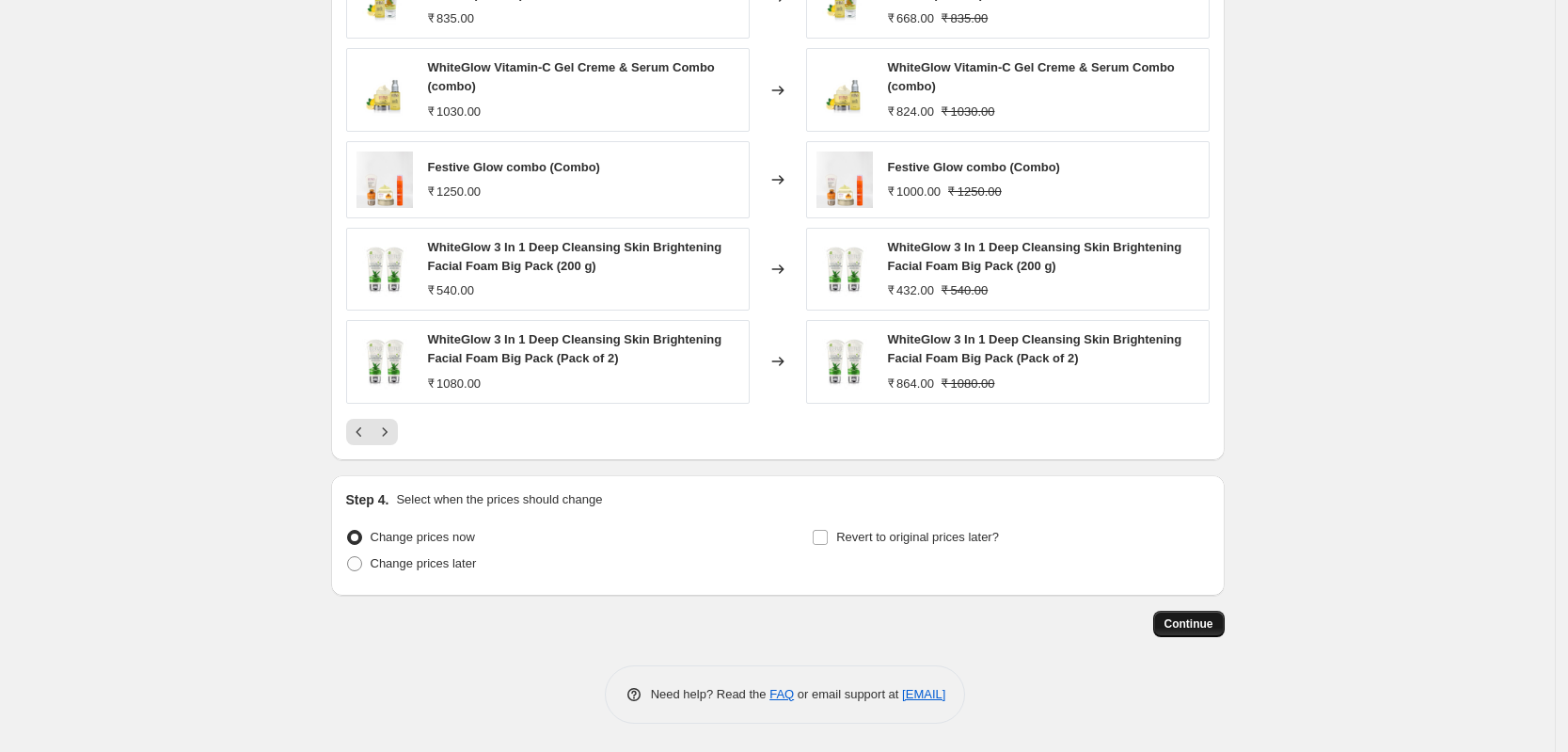 click on "Continue" at bounding box center (1189, 624) 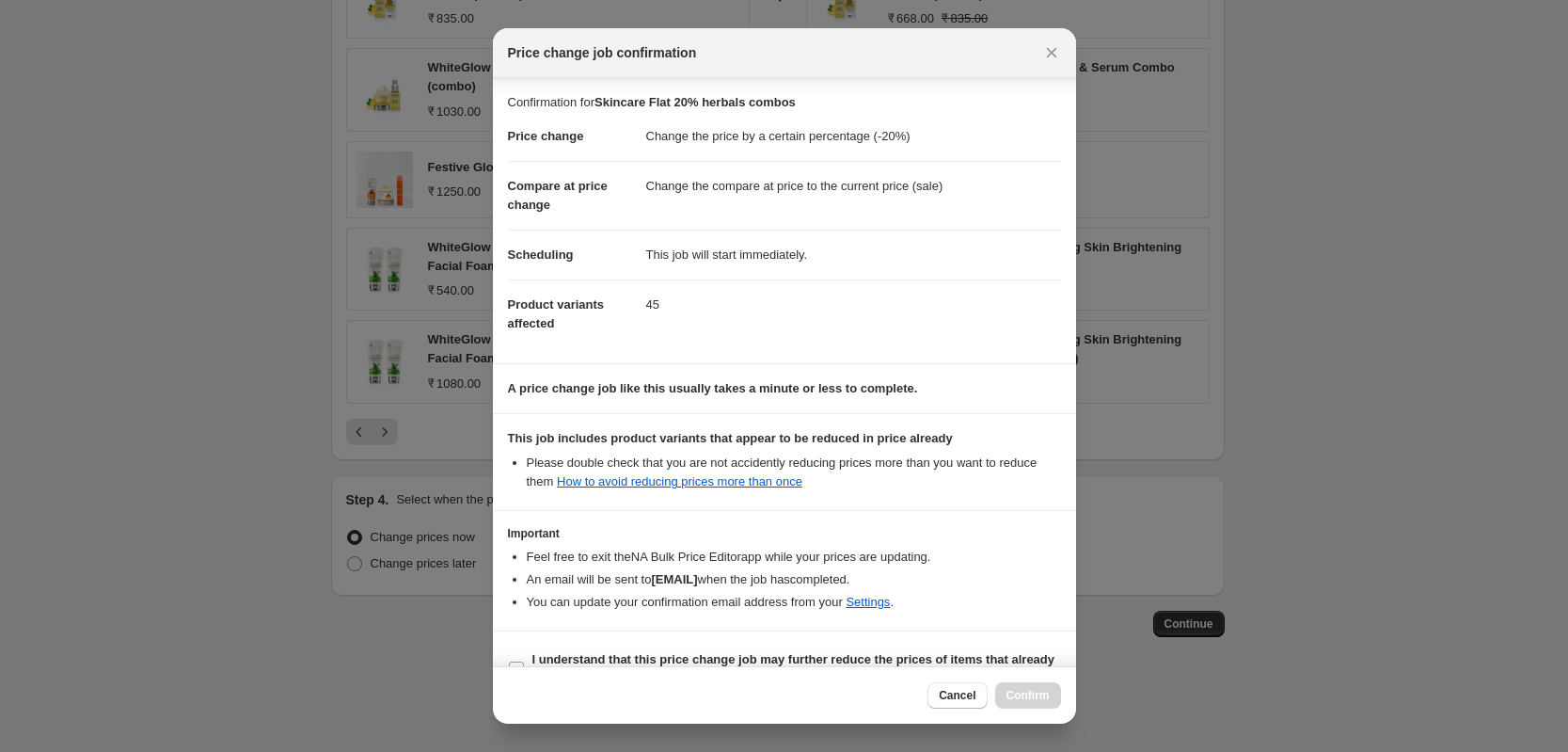 scroll, scrollTop: 40, scrollLeft: 0, axis: vertical 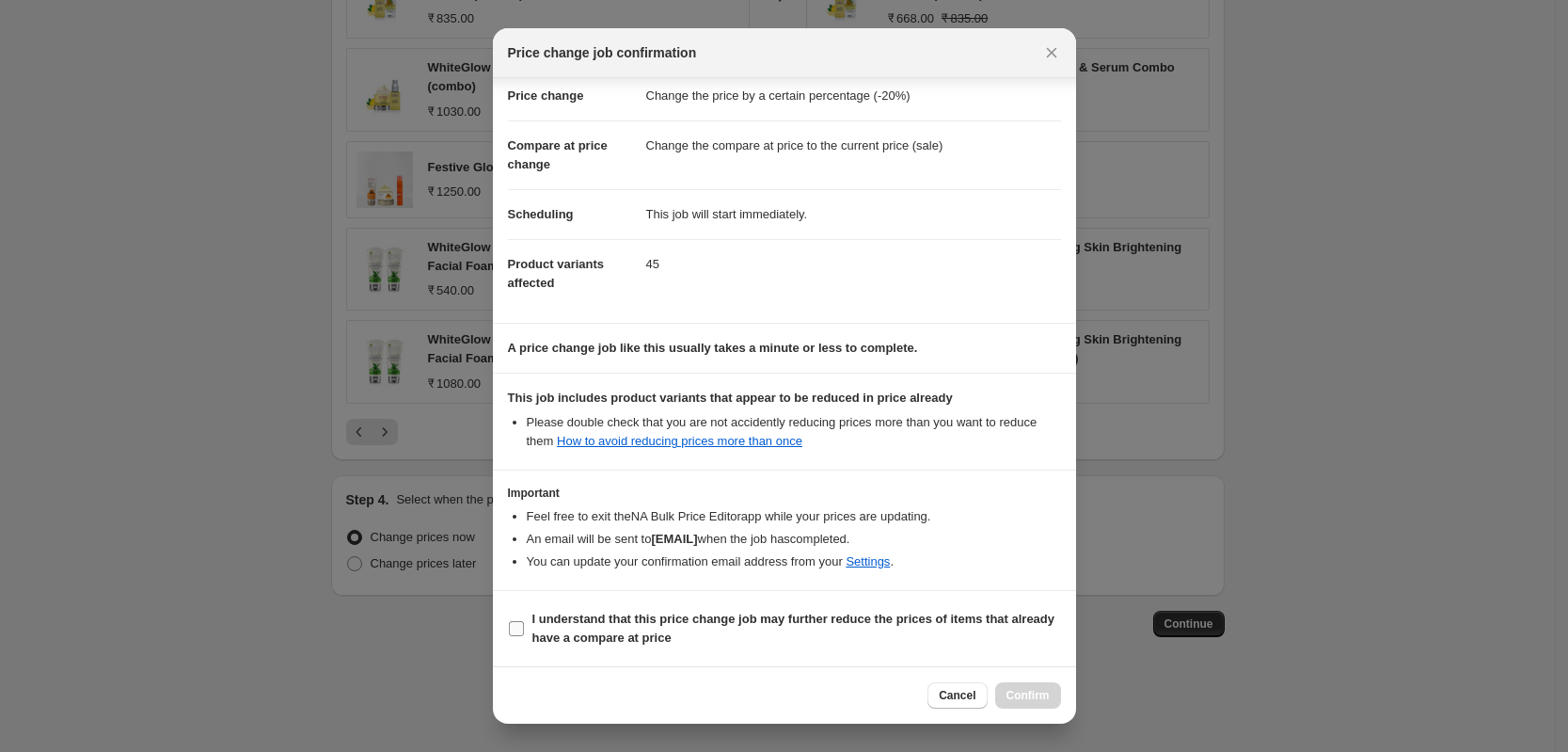 click on "I understand that this price change job may further reduce the prices of items that already have a compare at price" at bounding box center [516, 629] 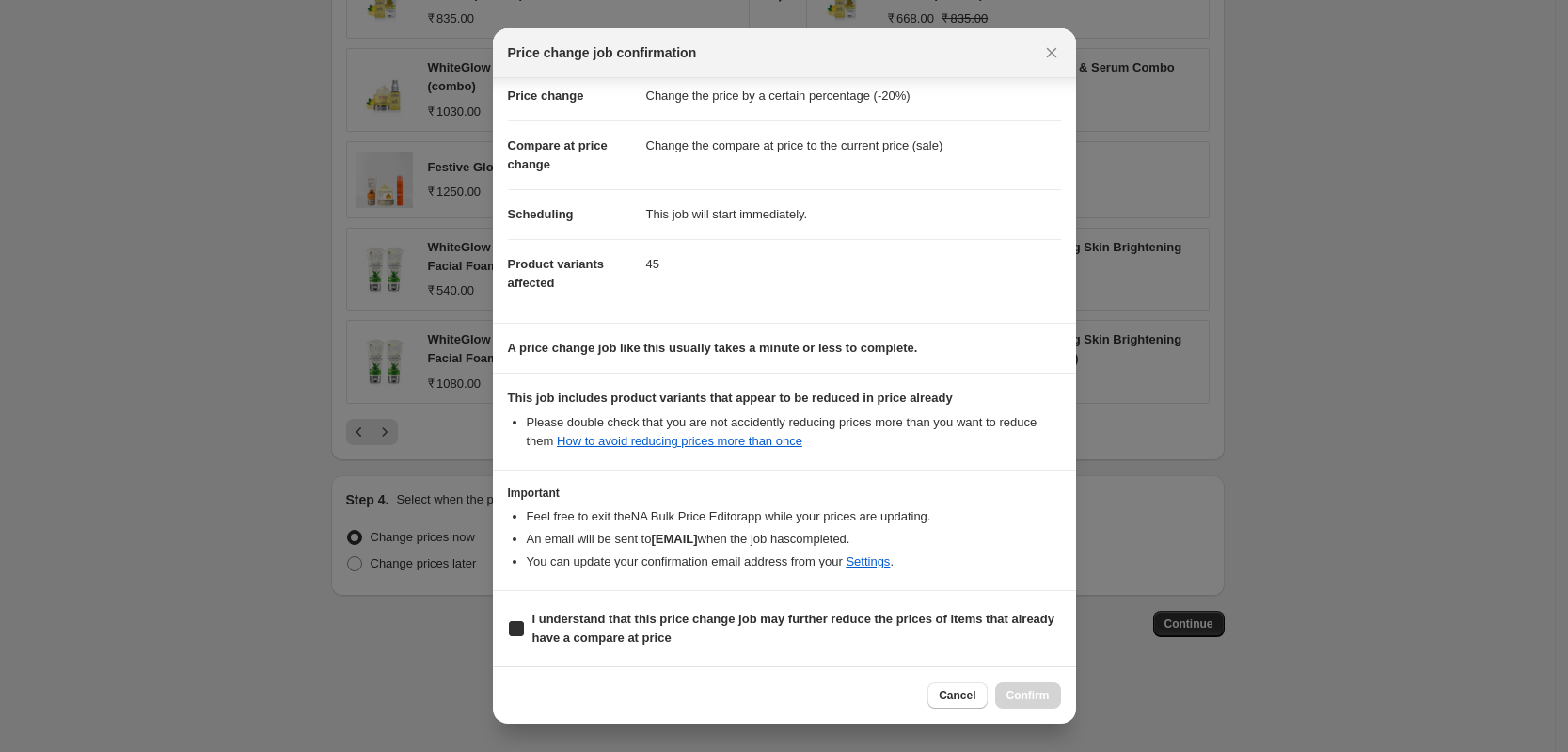 checkbox on "true" 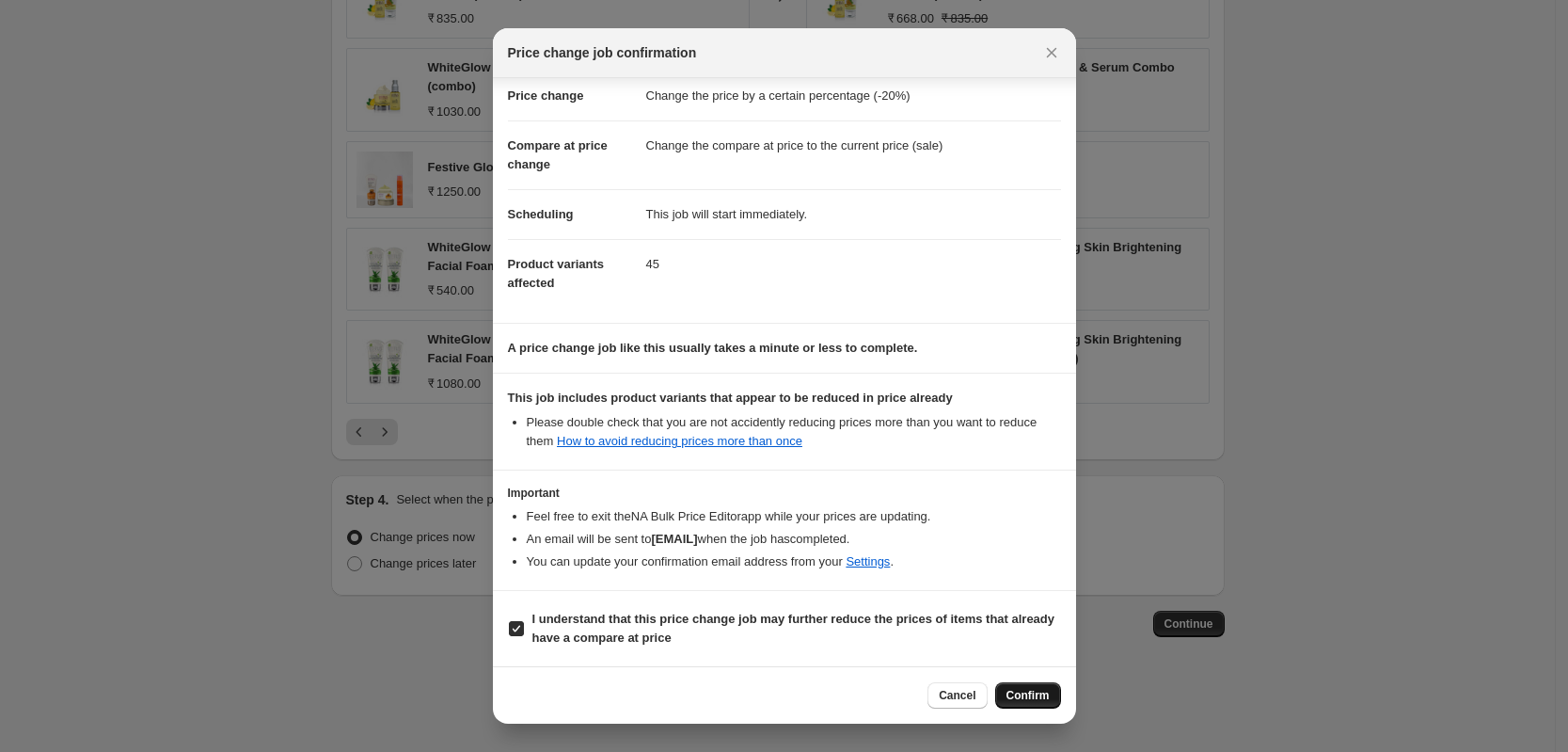 click on "Confirm" at bounding box center [1028, 696] 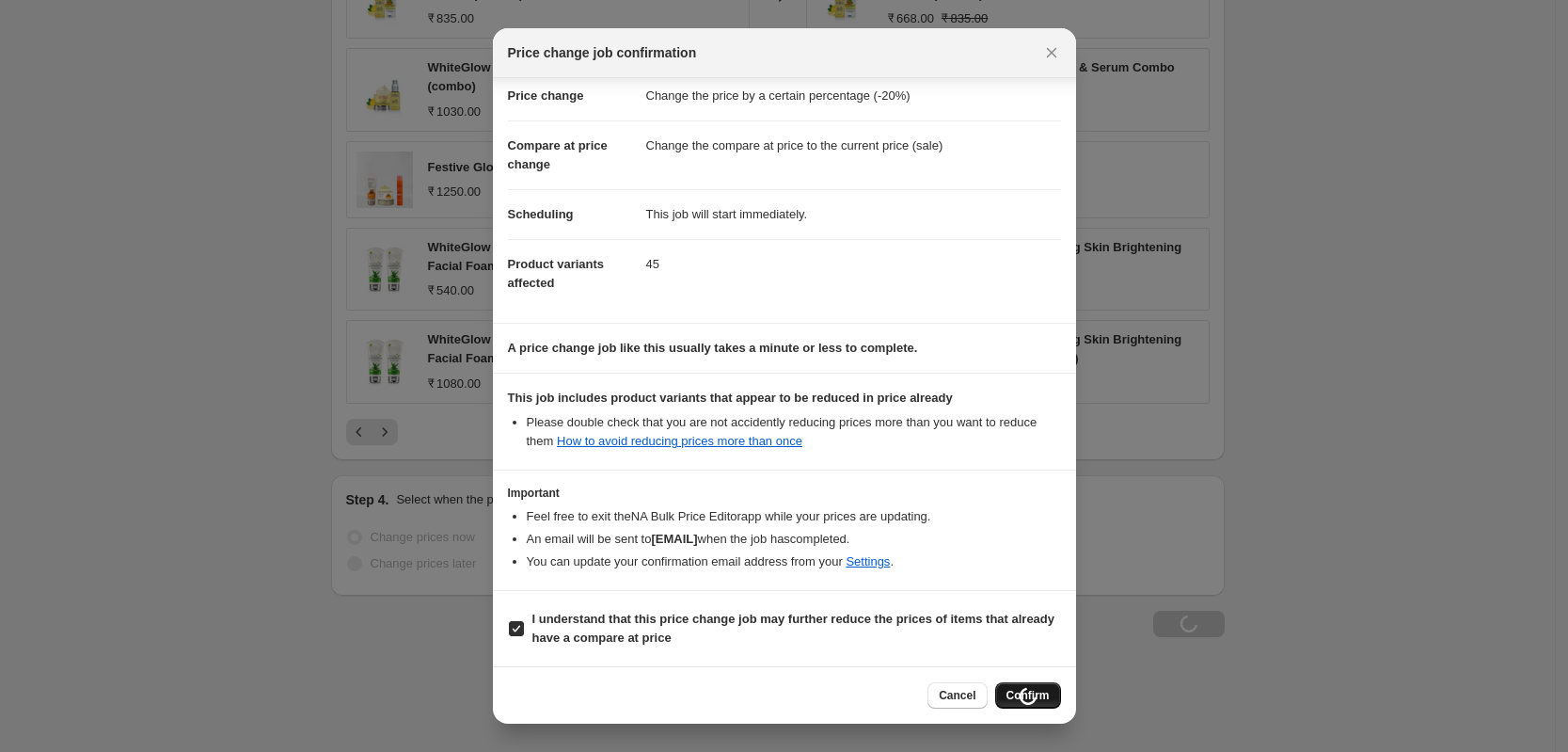 scroll, scrollTop: 1431, scrollLeft: 0, axis: vertical 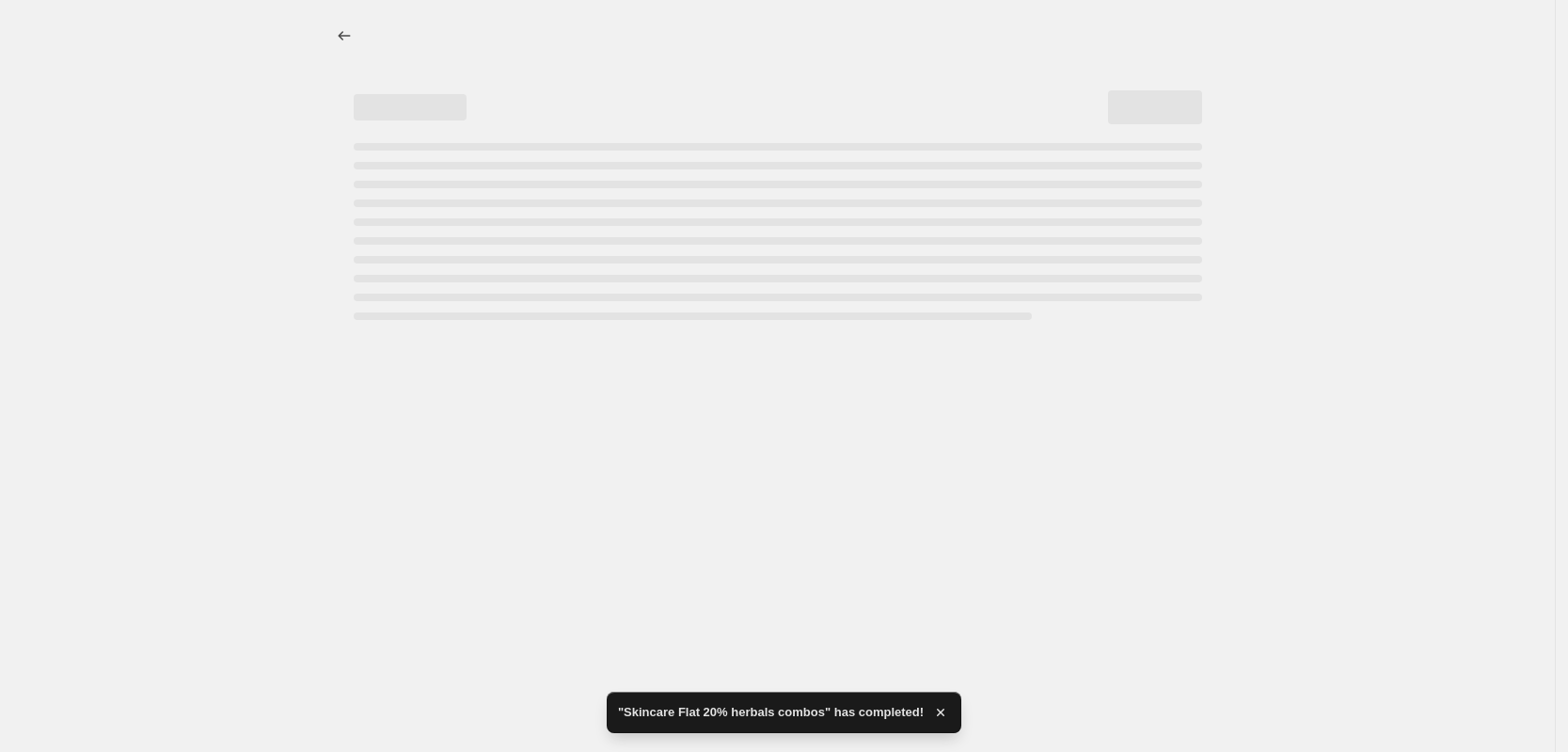 select on "percentage" 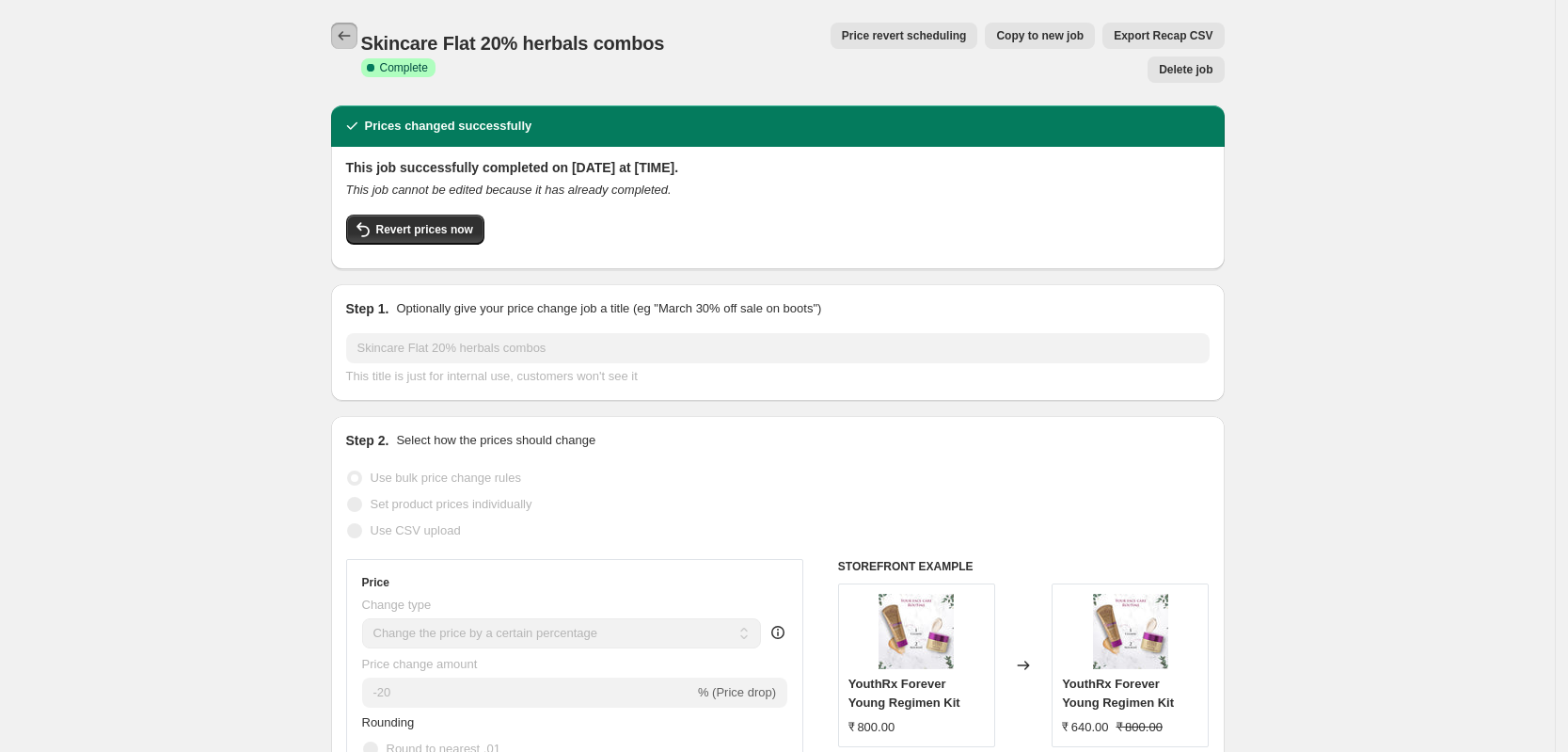 click 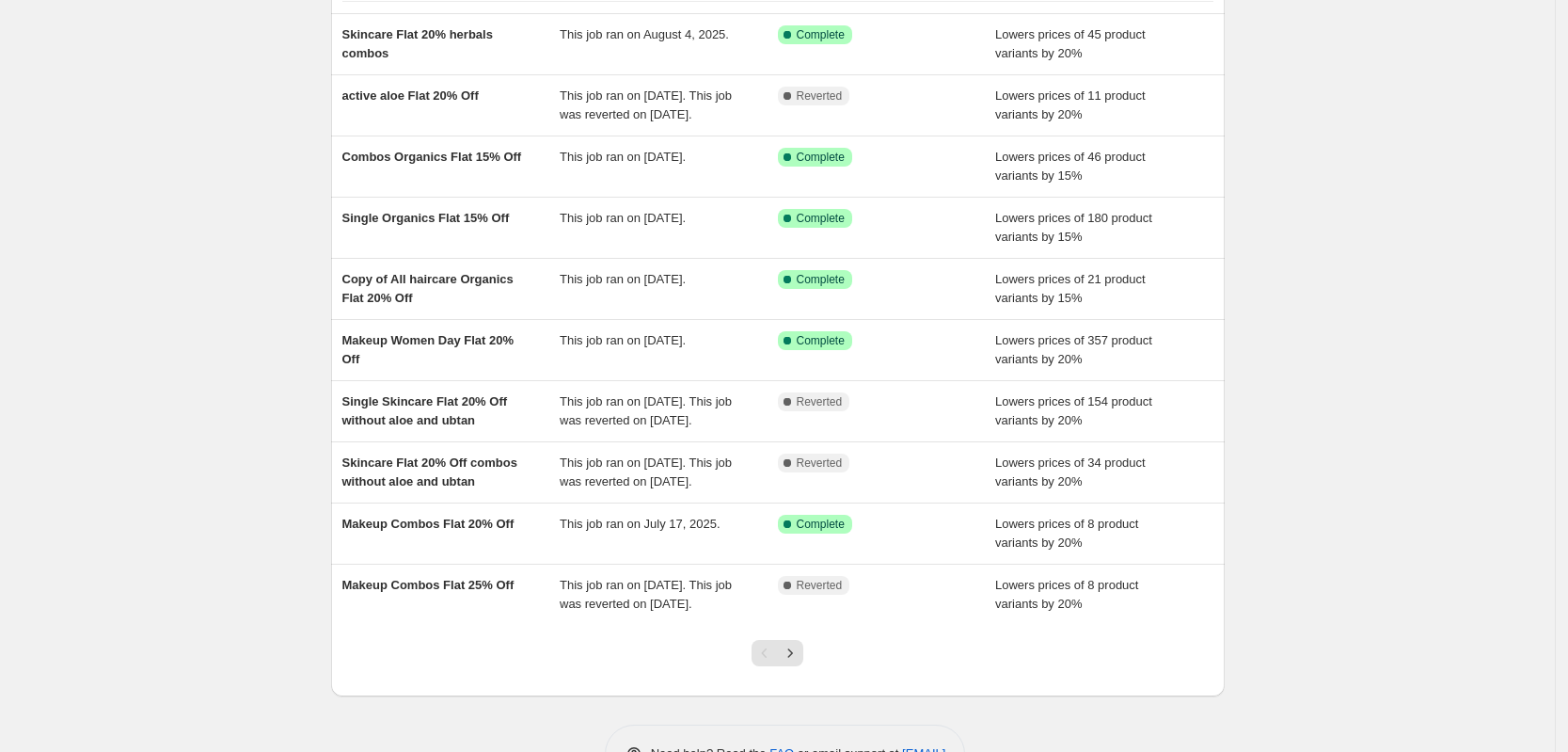 scroll, scrollTop: 184, scrollLeft: 0, axis: vertical 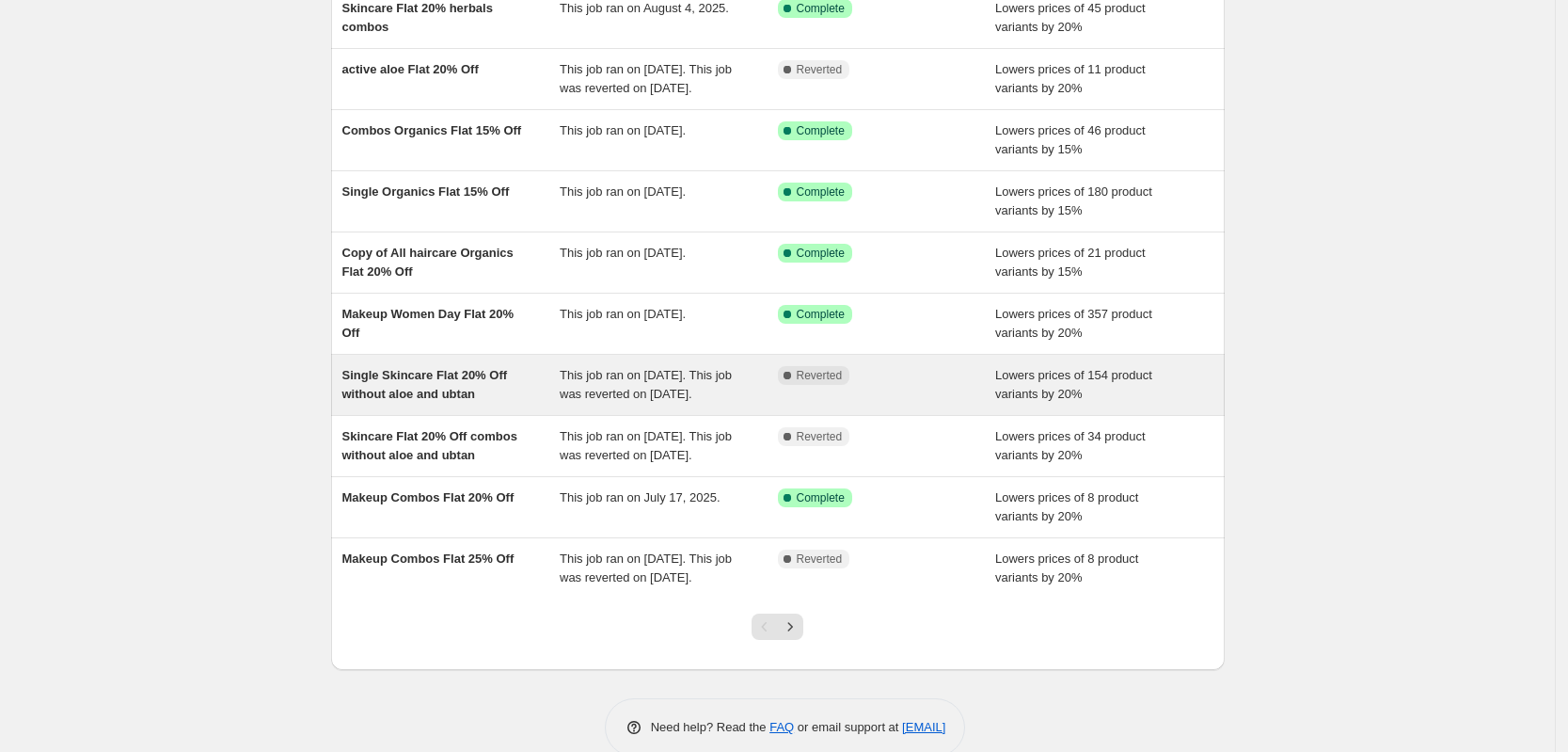 click on "Single Skincare Flat 20% Off without aloe and ubtan" at bounding box center (451, 385) 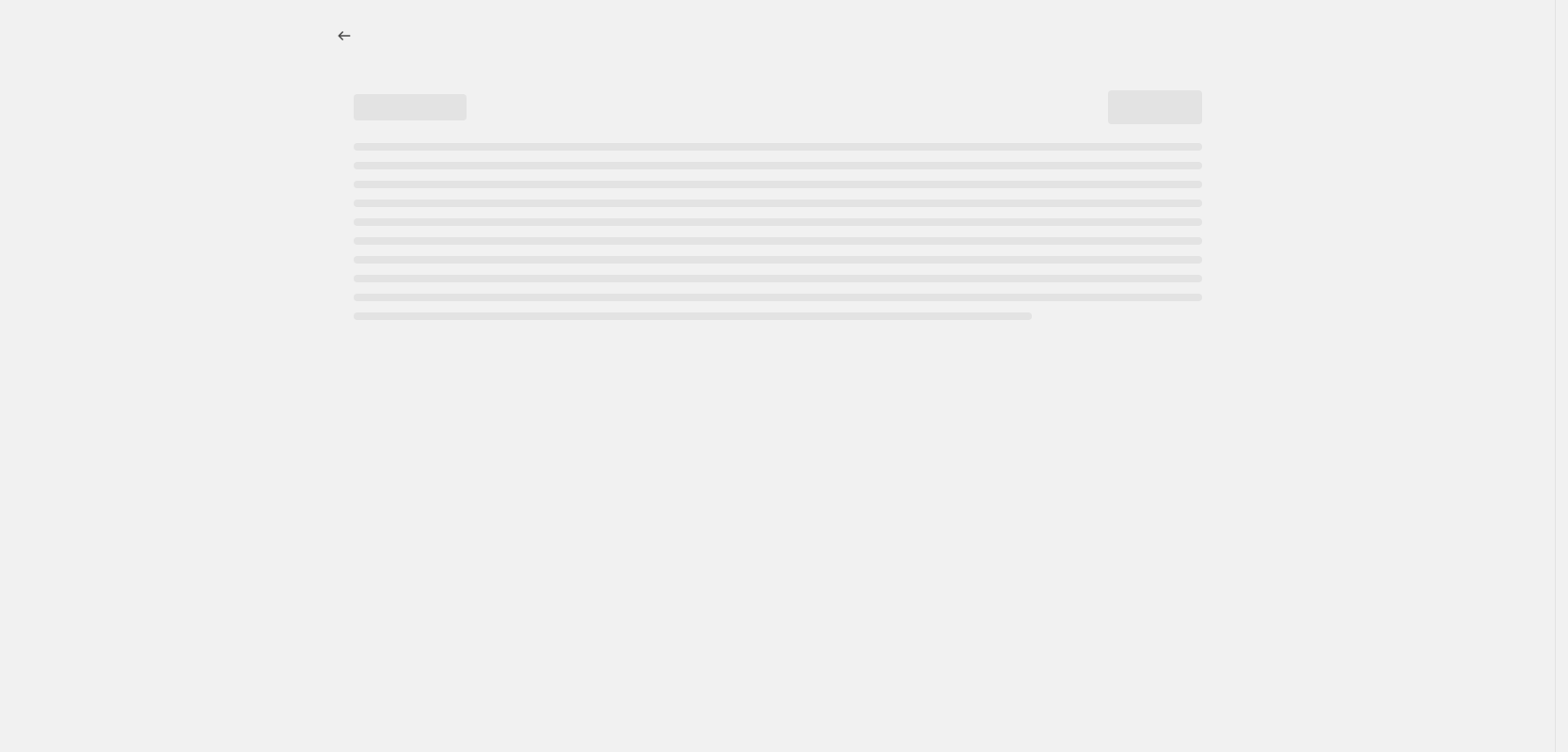 scroll, scrollTop: 0, scrollLeft: 0, axis: both 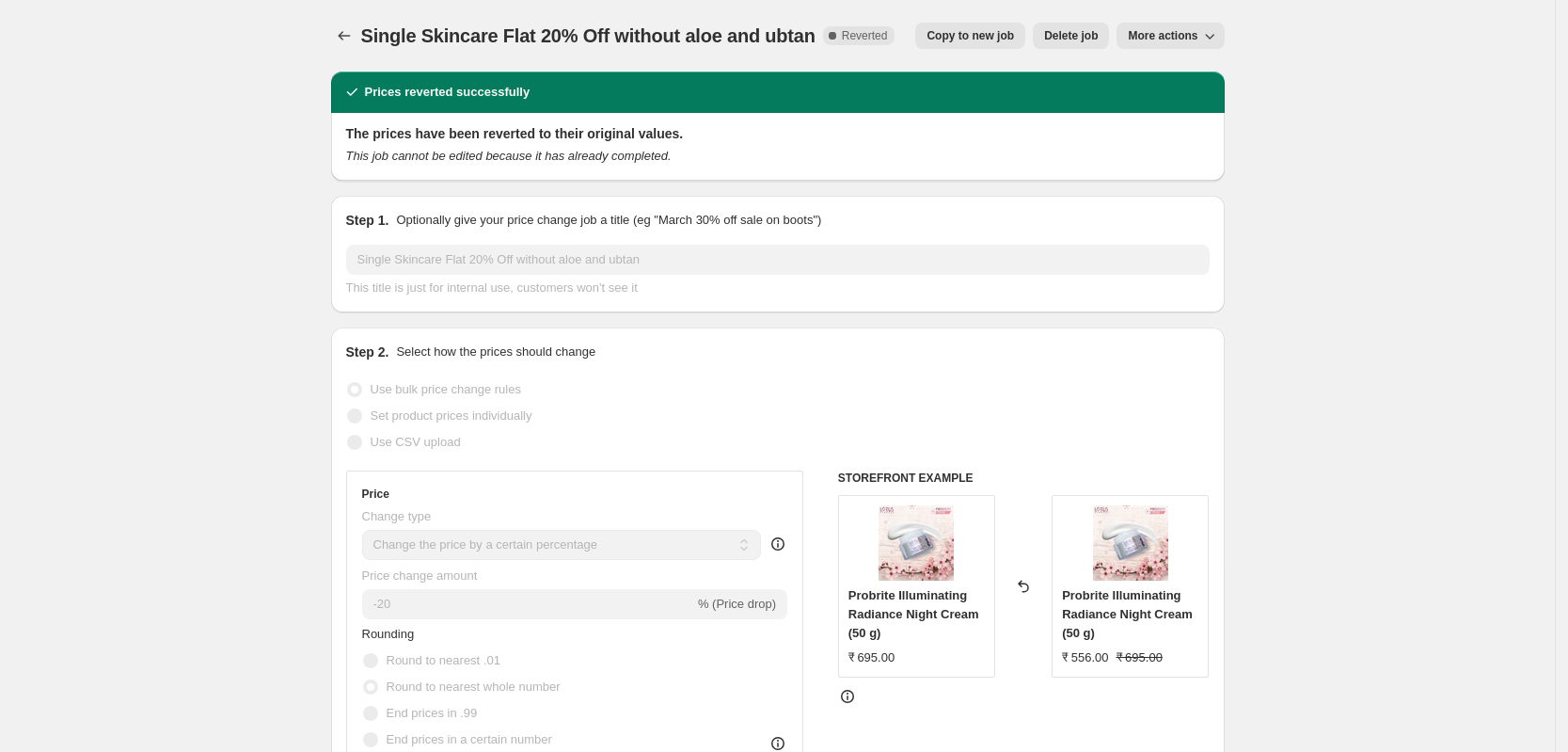 click on "Copy to new job" at bounding box center (970, 36) 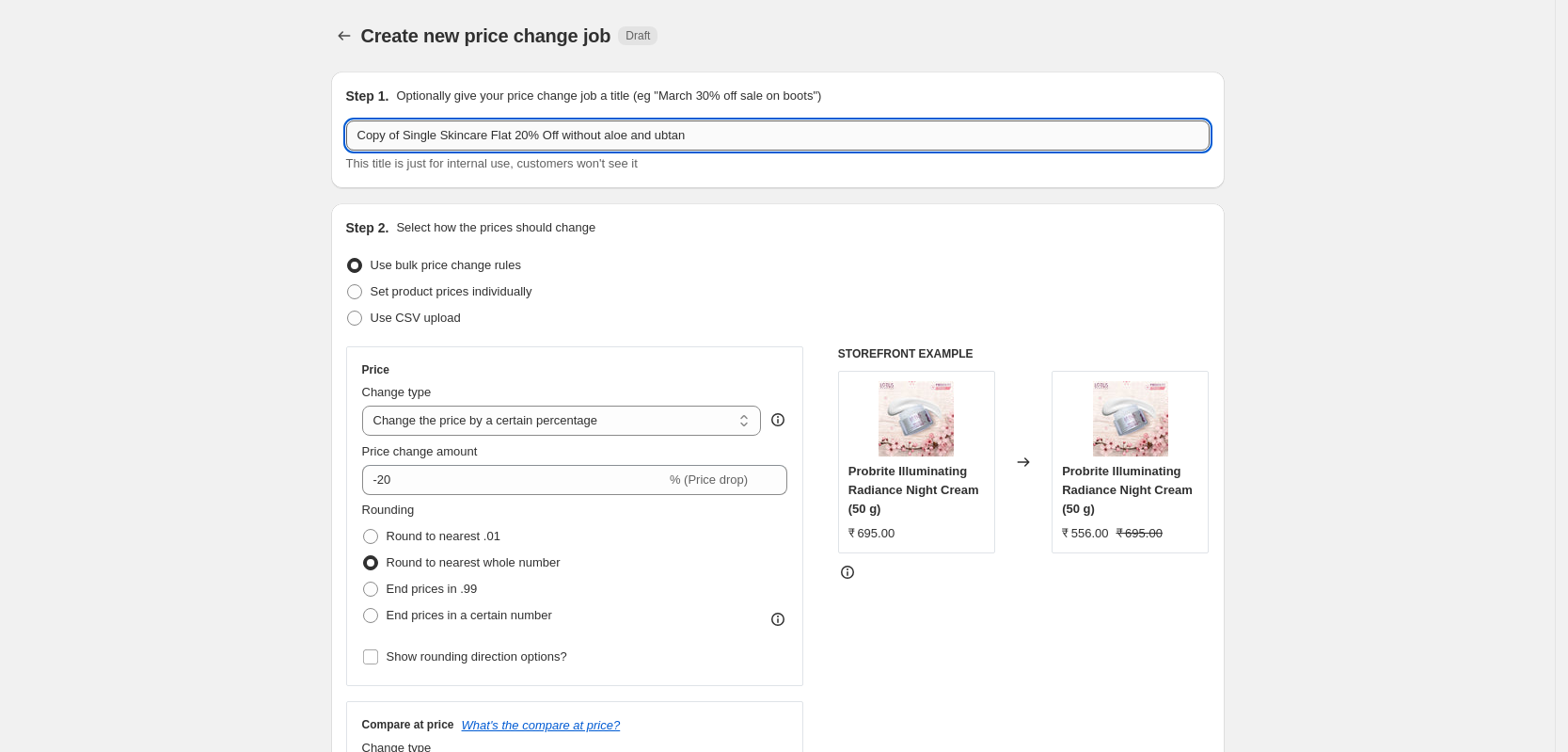click on "Copy of Single Skincare Flat 20% Off without aloe and ubtan" at bounding box center (778, 136) 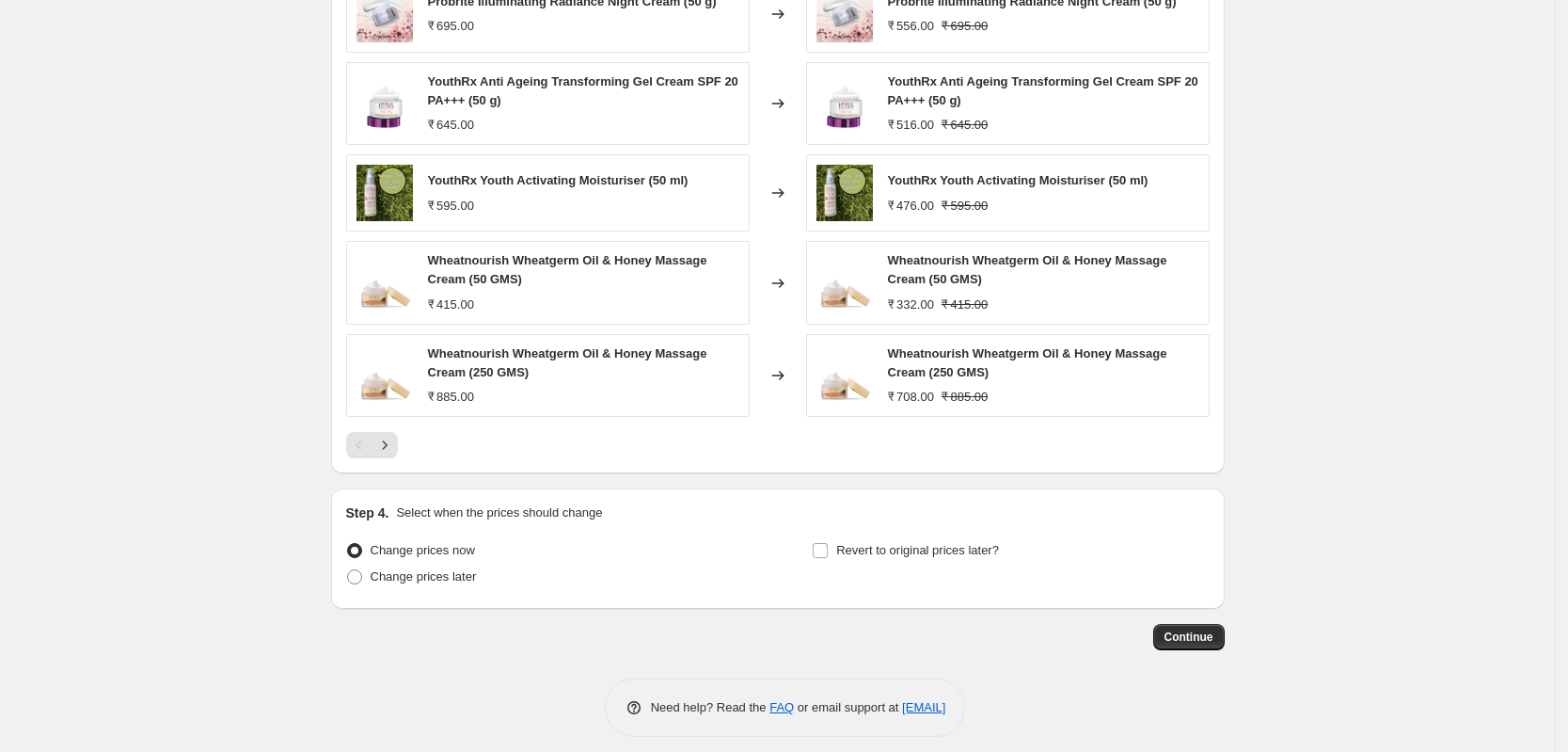 scroll, scrollTop: 1360, scrollLeft: 0, axis: vertical 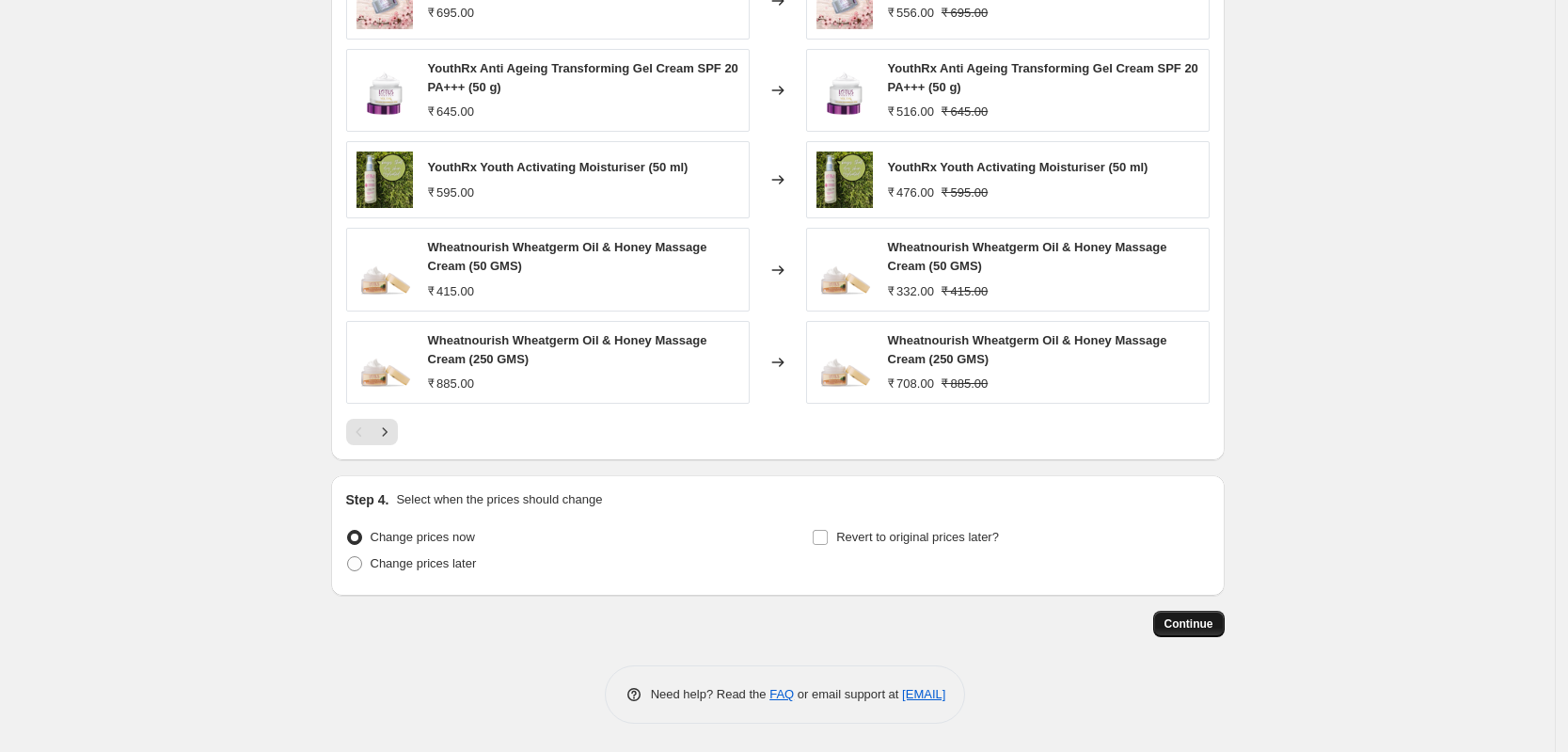 type on "Single Skincare Flat 20% Off" 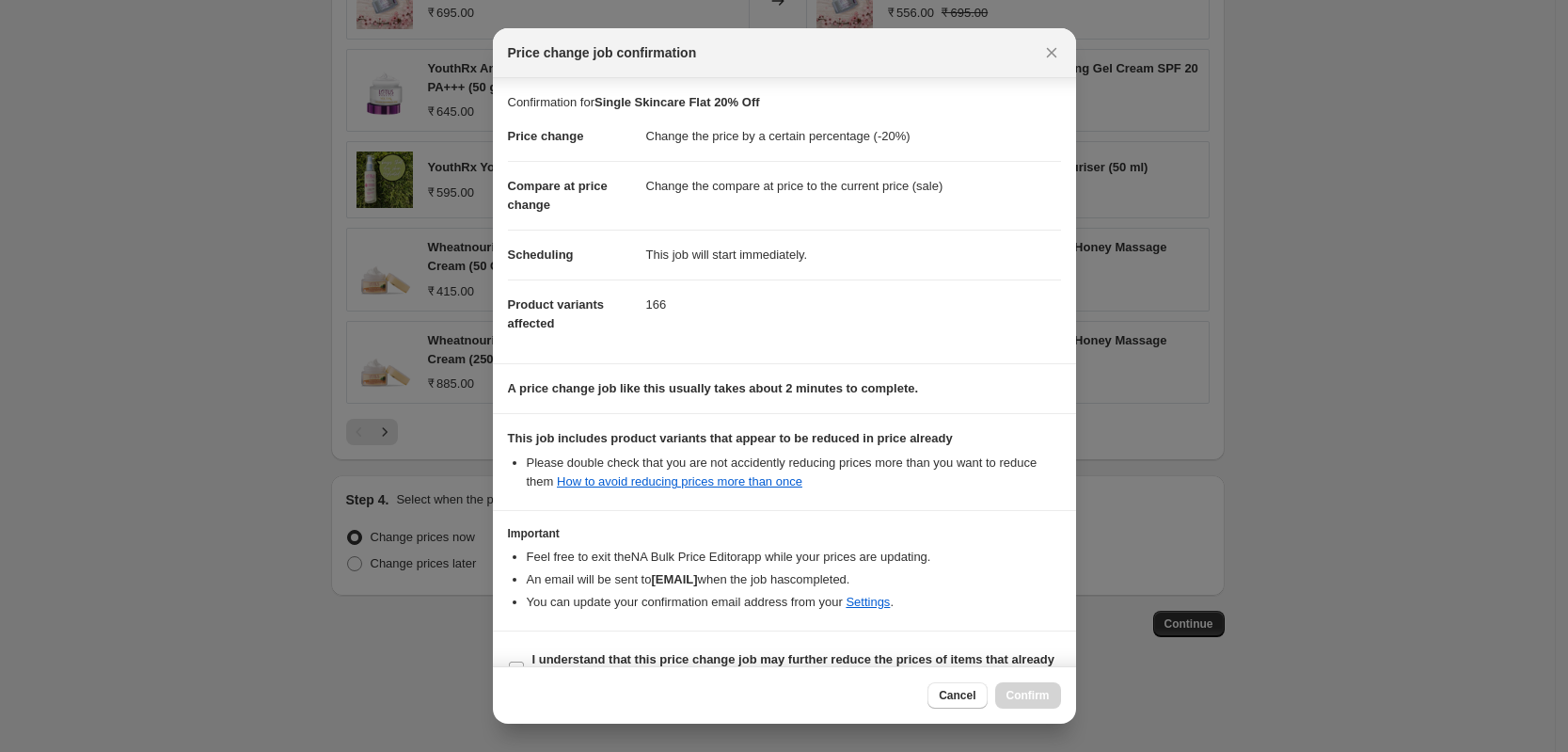 scroll, scrollTop: 40, scrollLeft: 0, axis: vertical 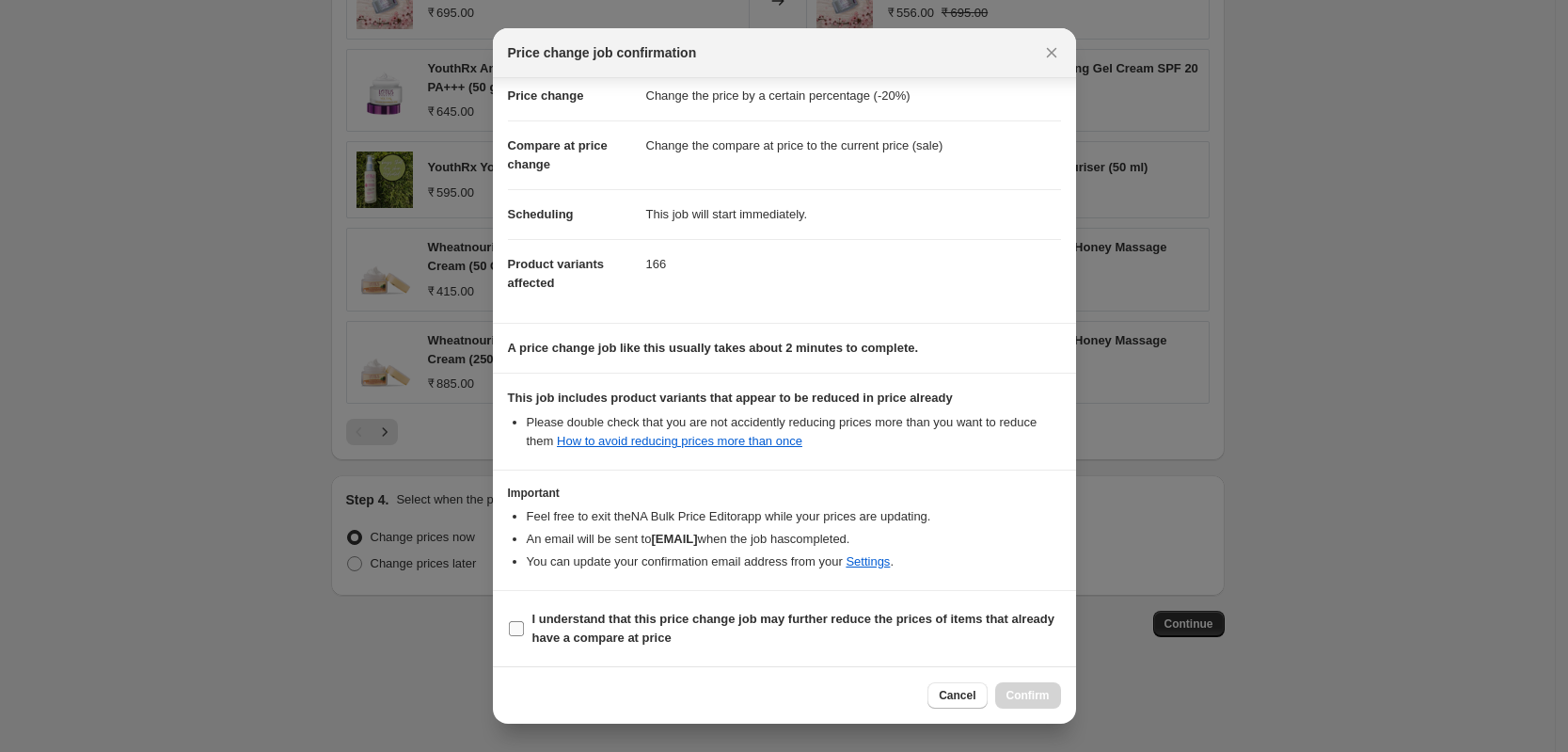 click on "I understand that this price change job may further reduce the prices of items that already have a compare at price" at bounding box center [516, 629] 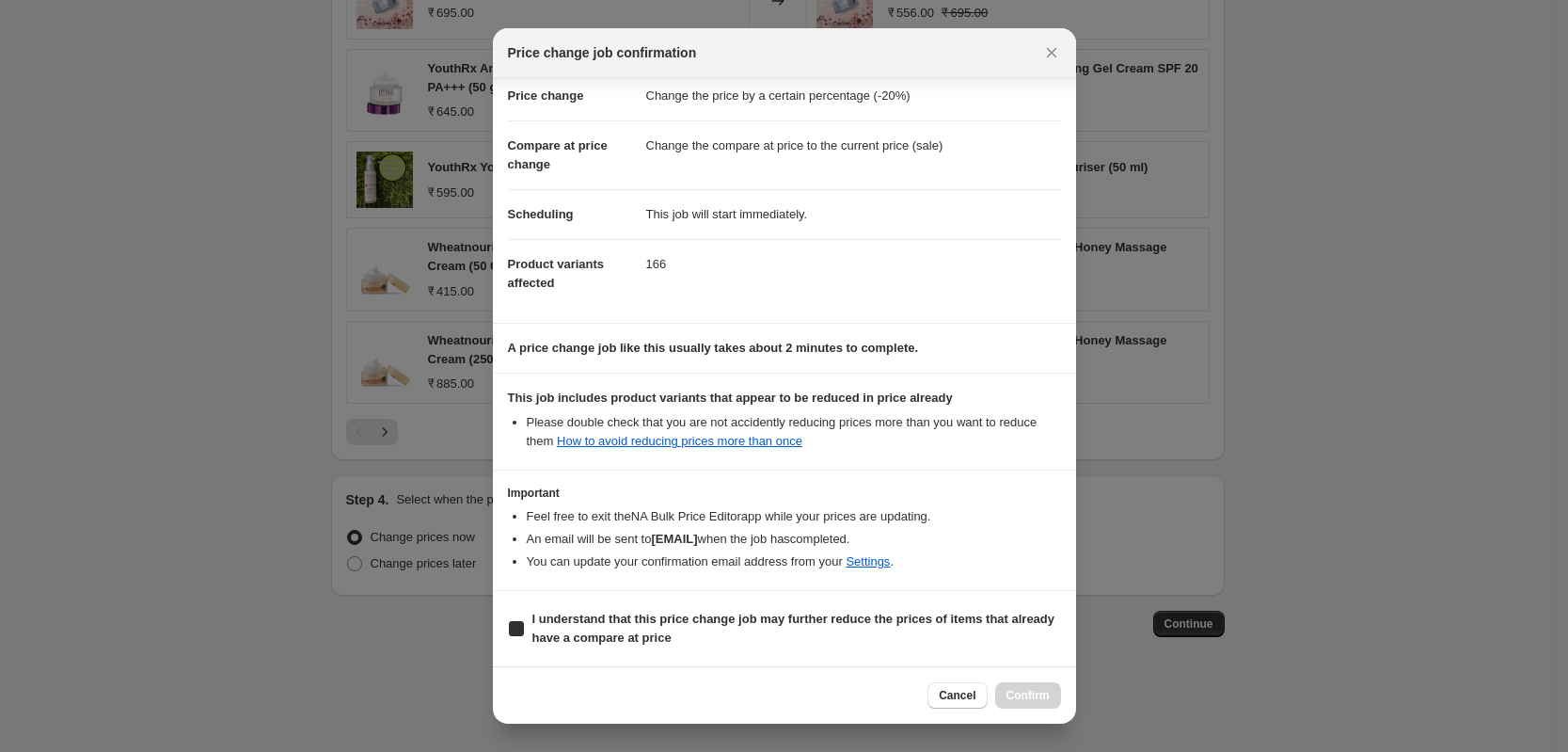 checkbox on "true" 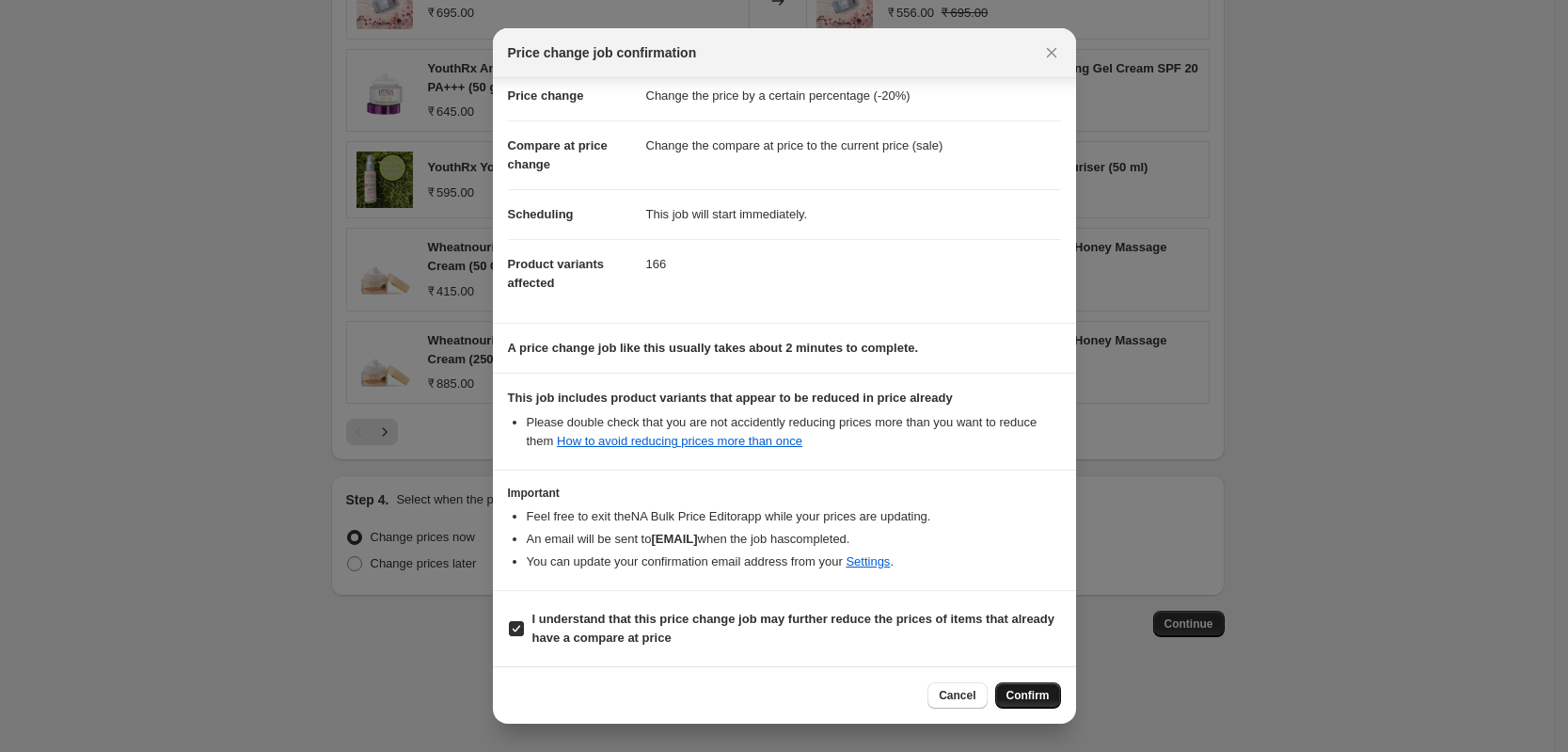 click on "Confirm" at bounding box center [1028, 696] 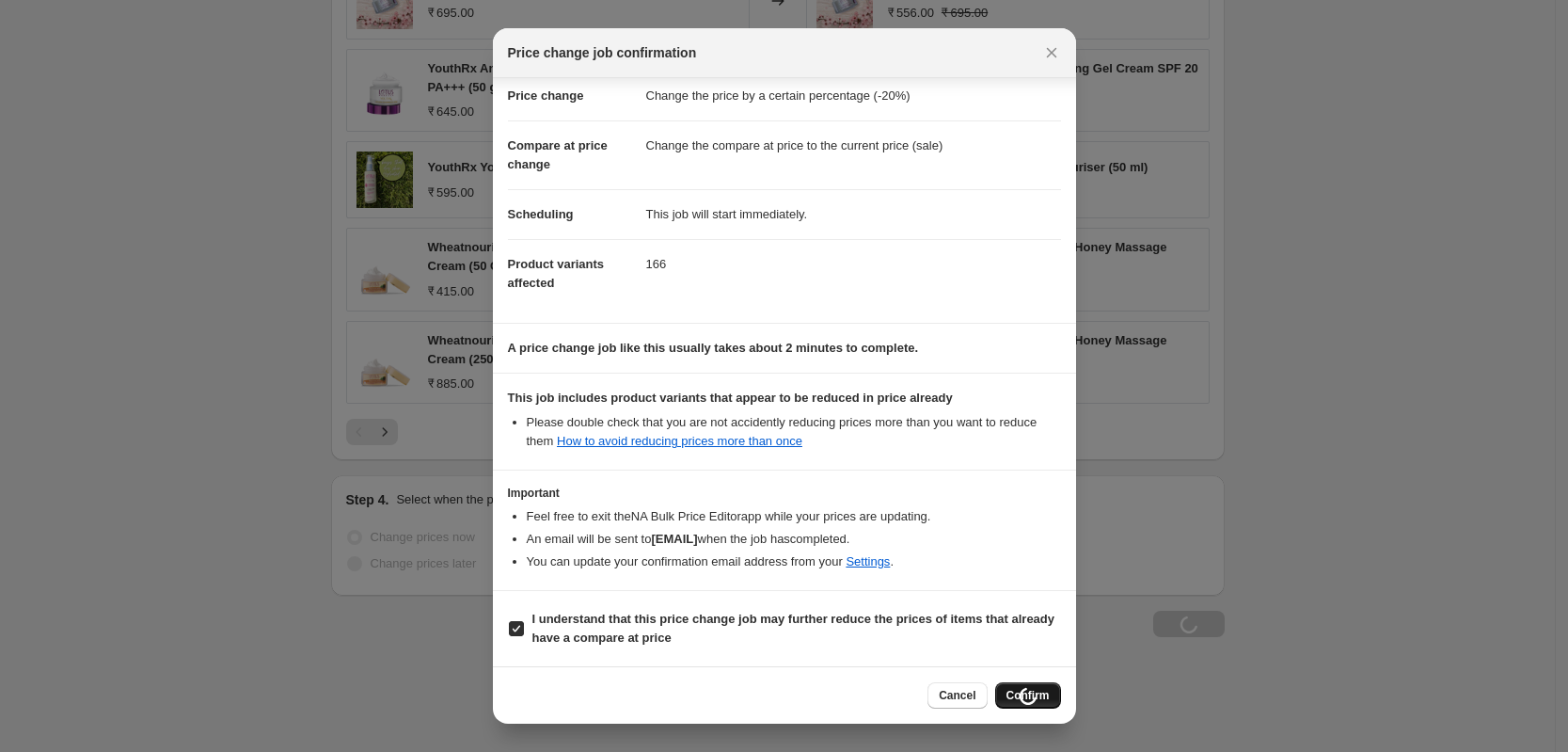 type on "Single Skincare Flat 20% Off" 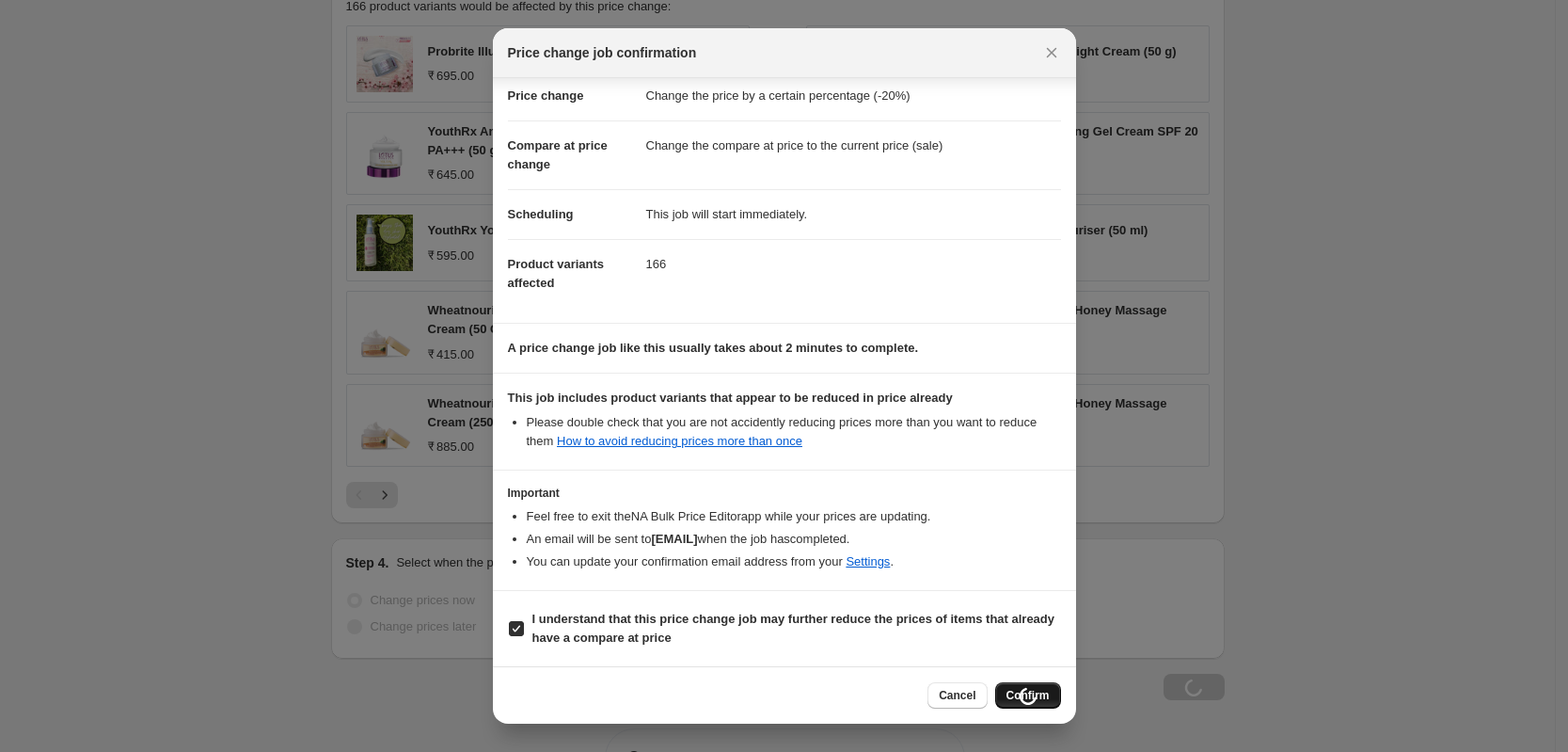 scroll, scrollTop: 1424, scrollLeft: 0, axis: vertical 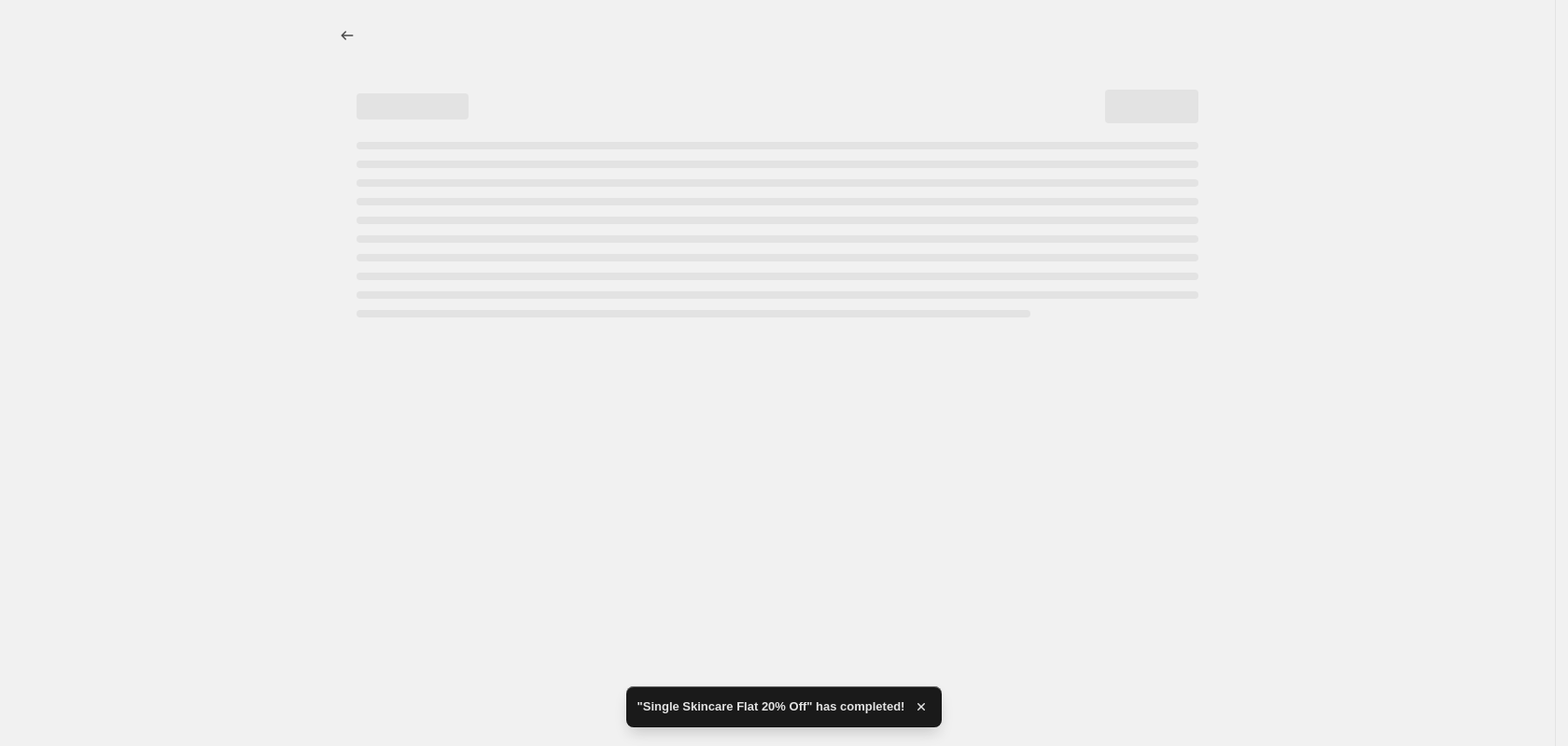 select on "percentage" 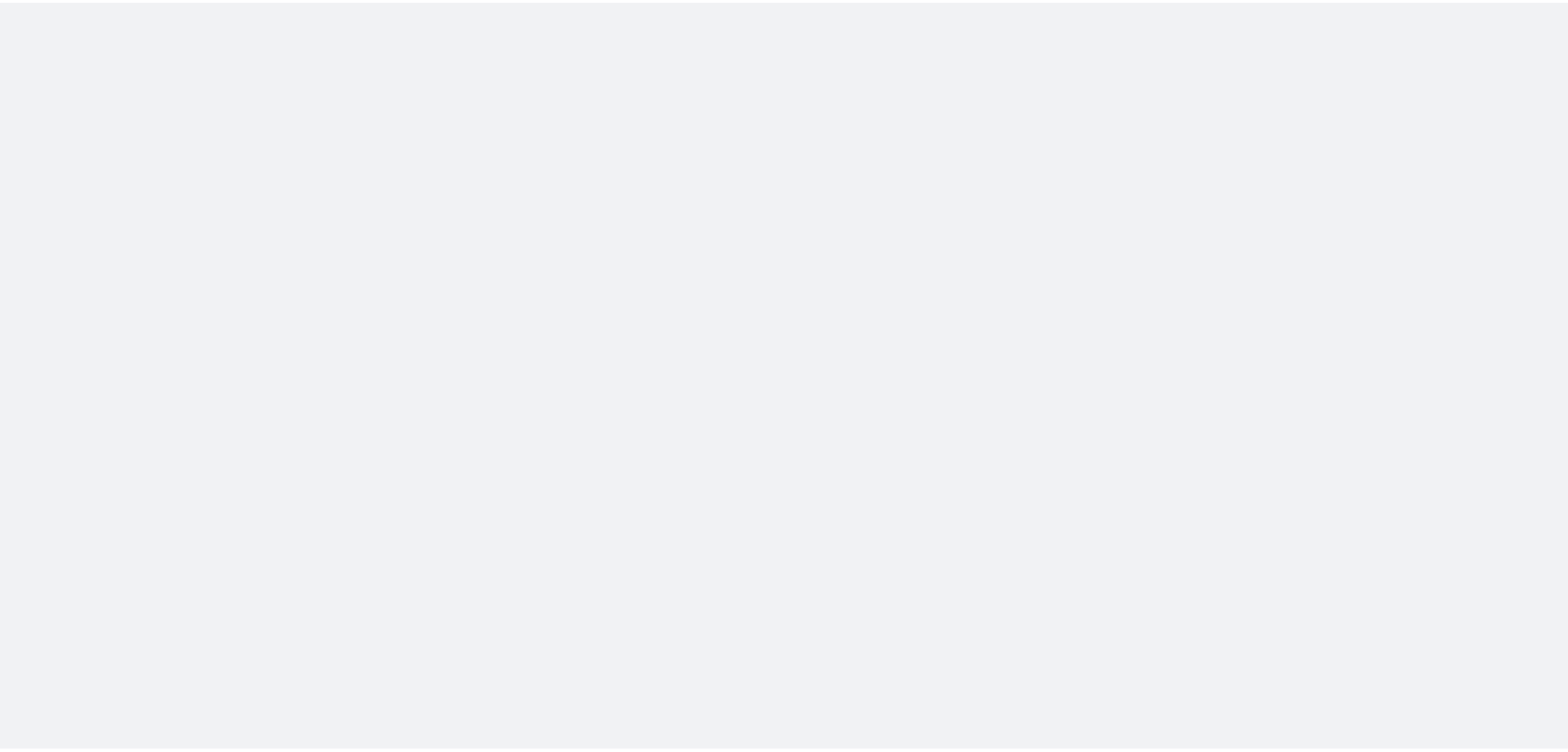 scroll, scrollTop: 0, scrollLeft: 0, axis: both 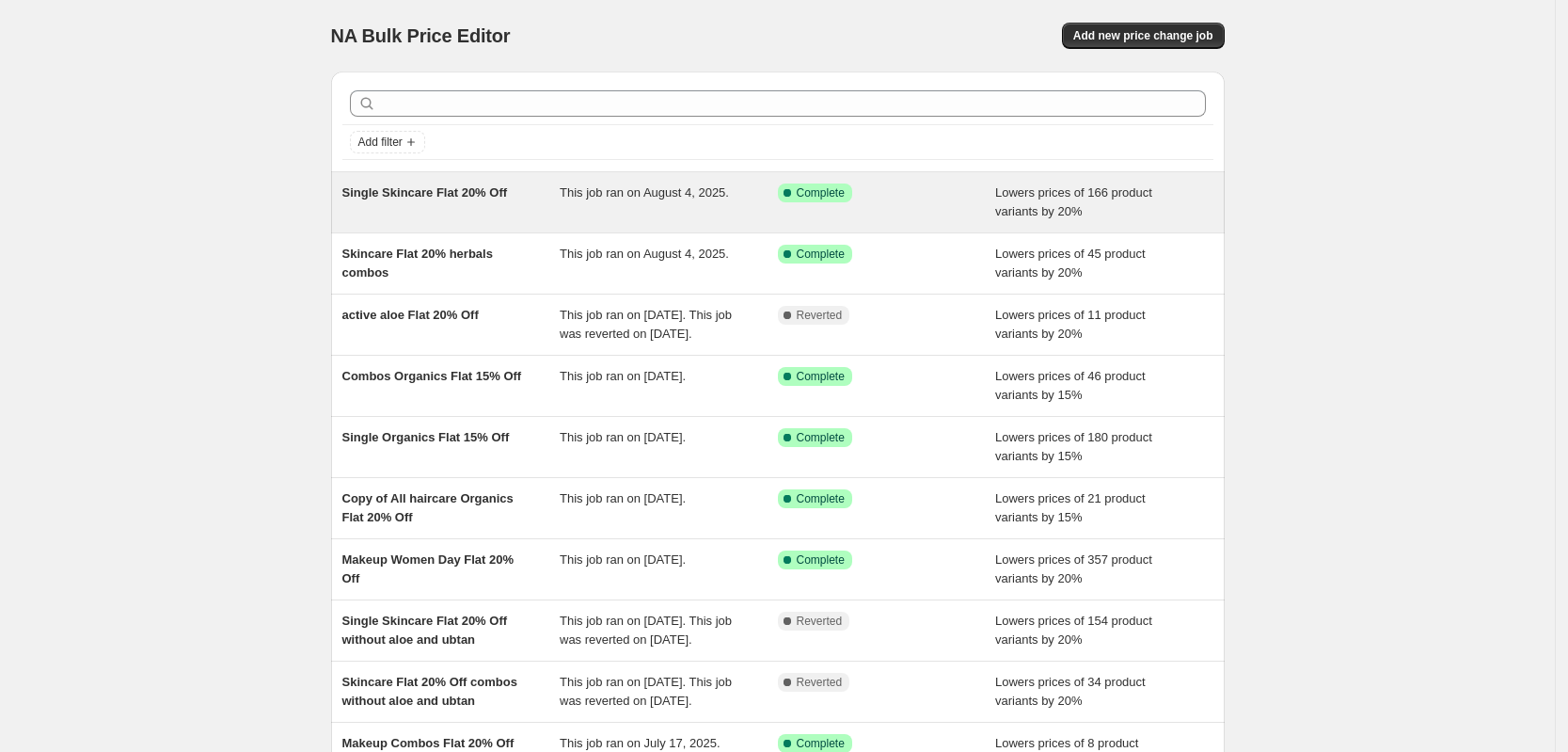 click on "Single Skincare Flat 20% Off" at bounding box center (451, 202) 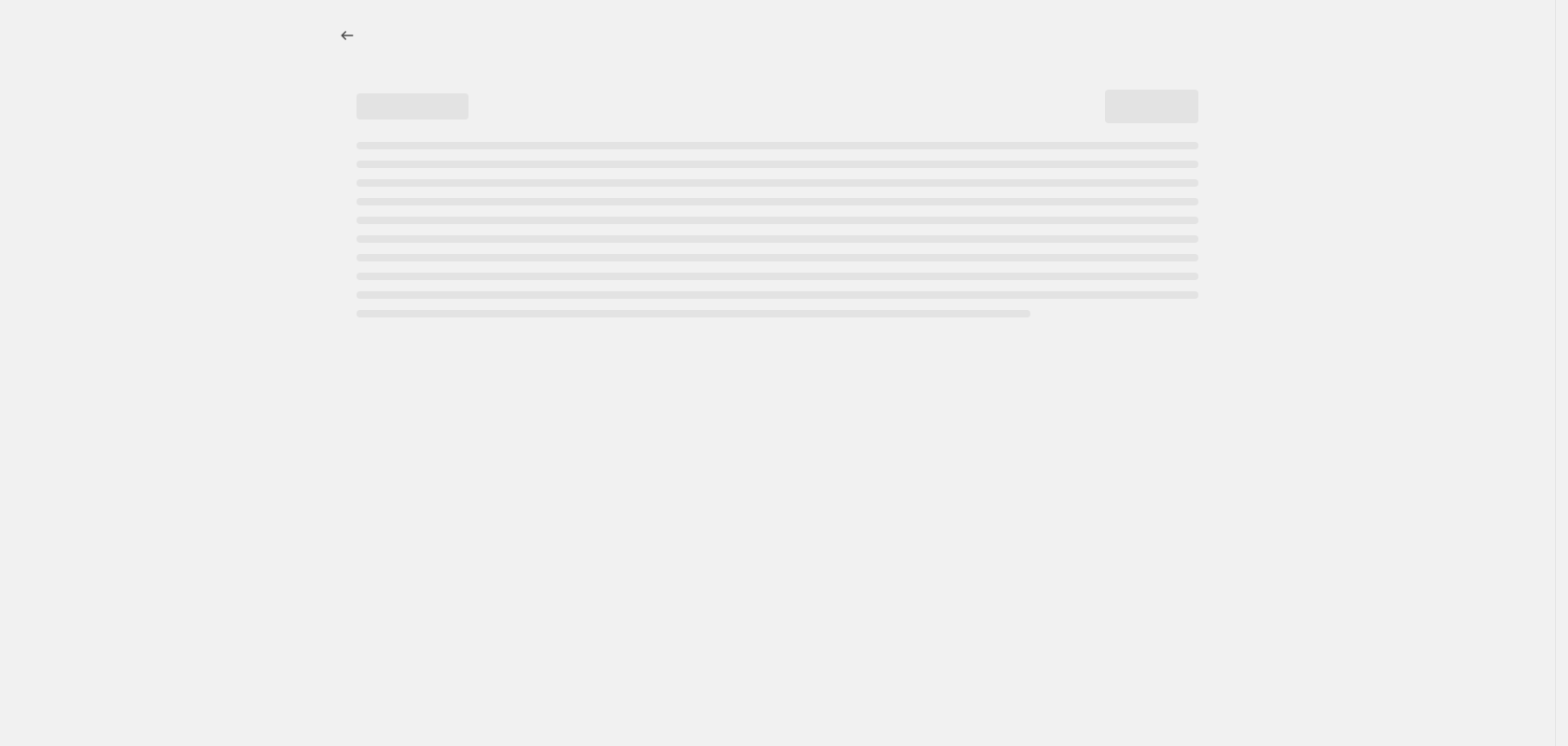 select on "percentage" 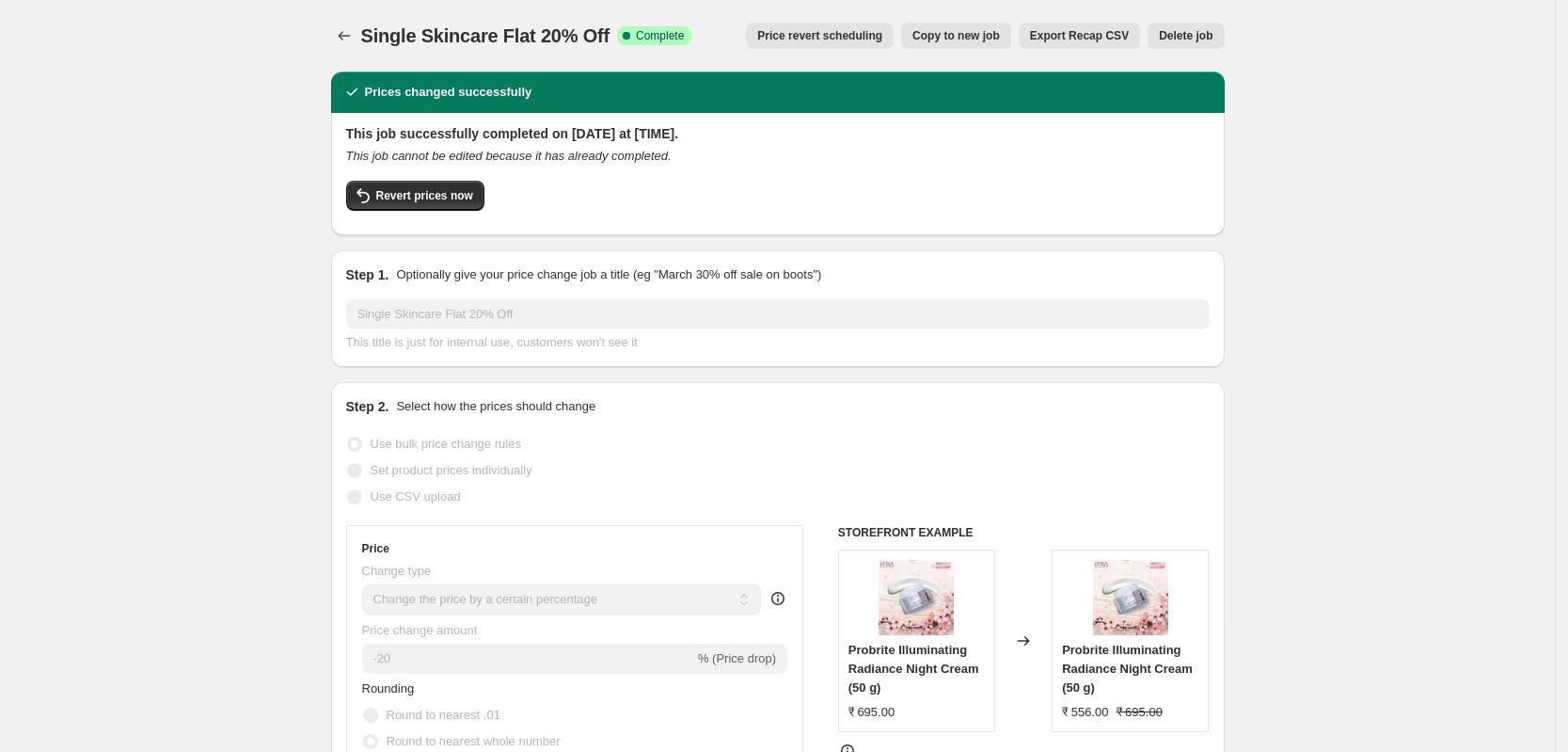 click on "Revert prices now" at bounding box center [424, 196] 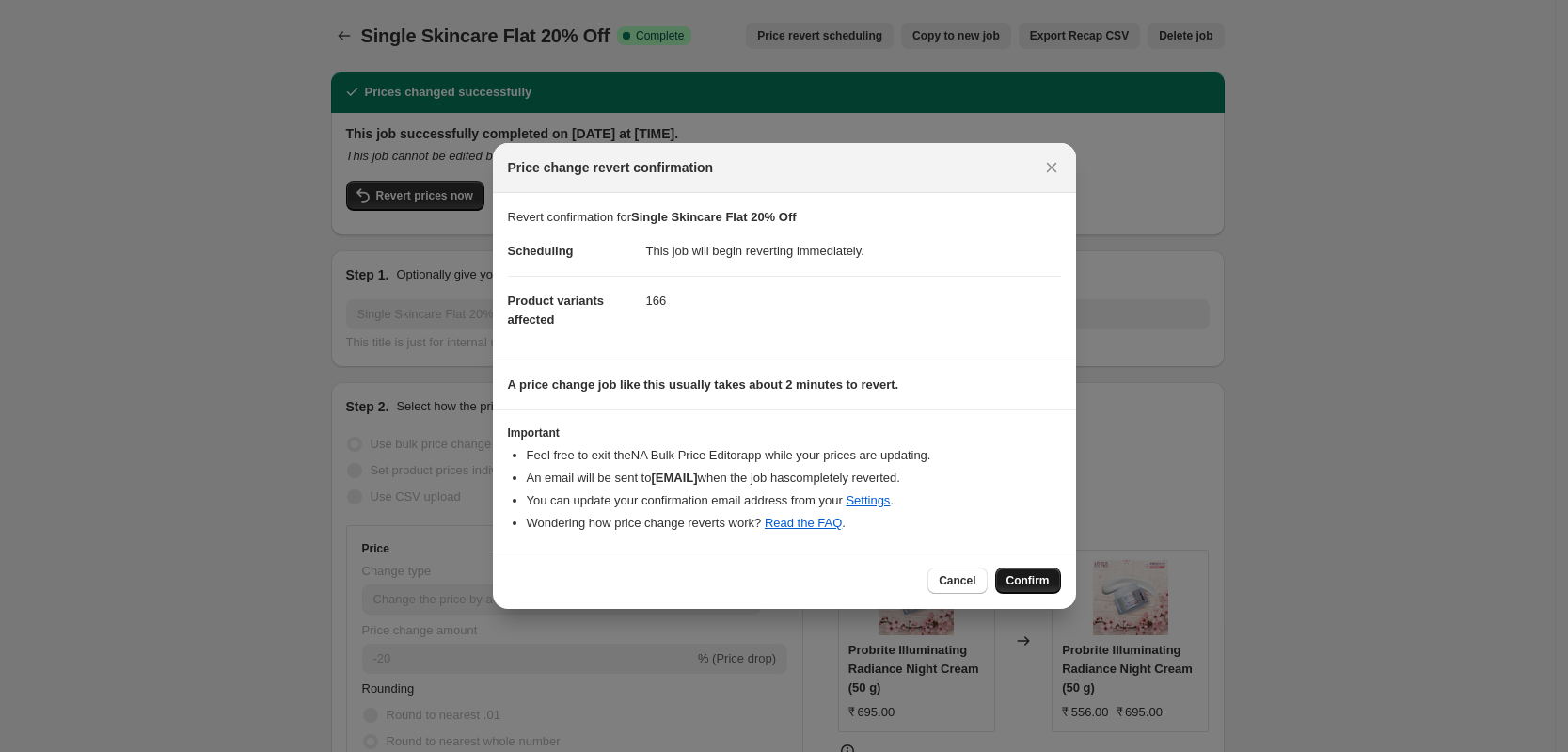 click on "Confirm" at bounding box center (1028, 581) 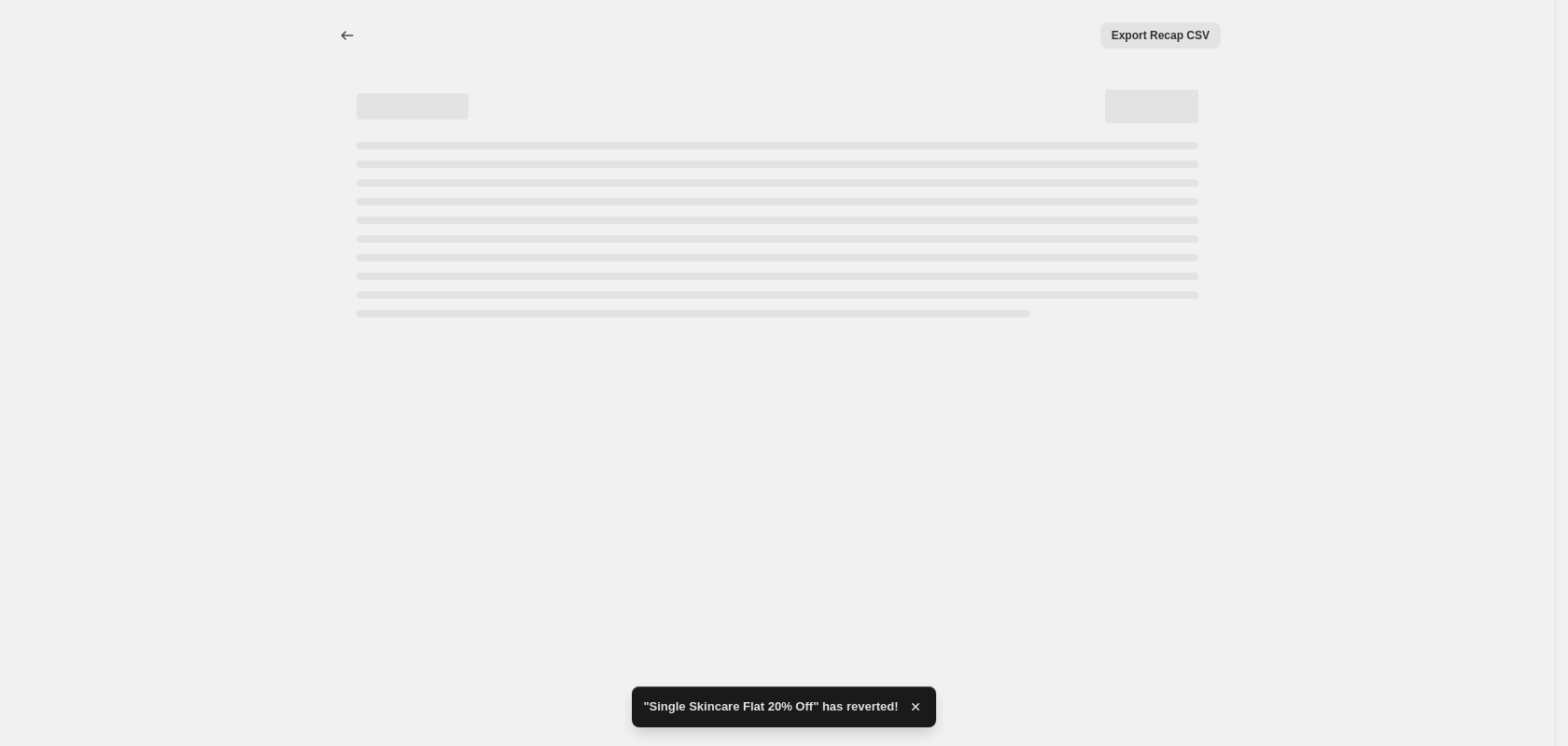 select on "percentage" 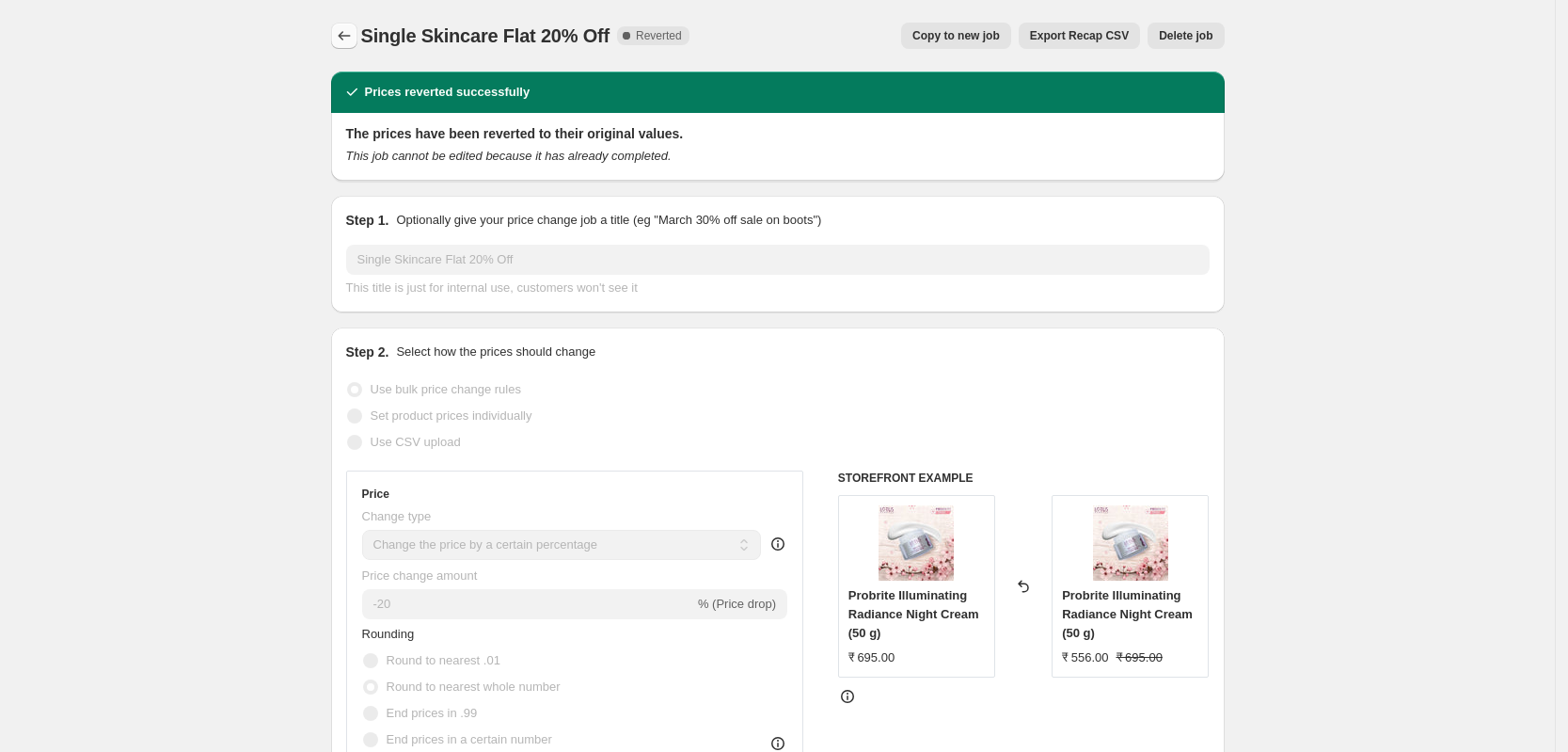 click 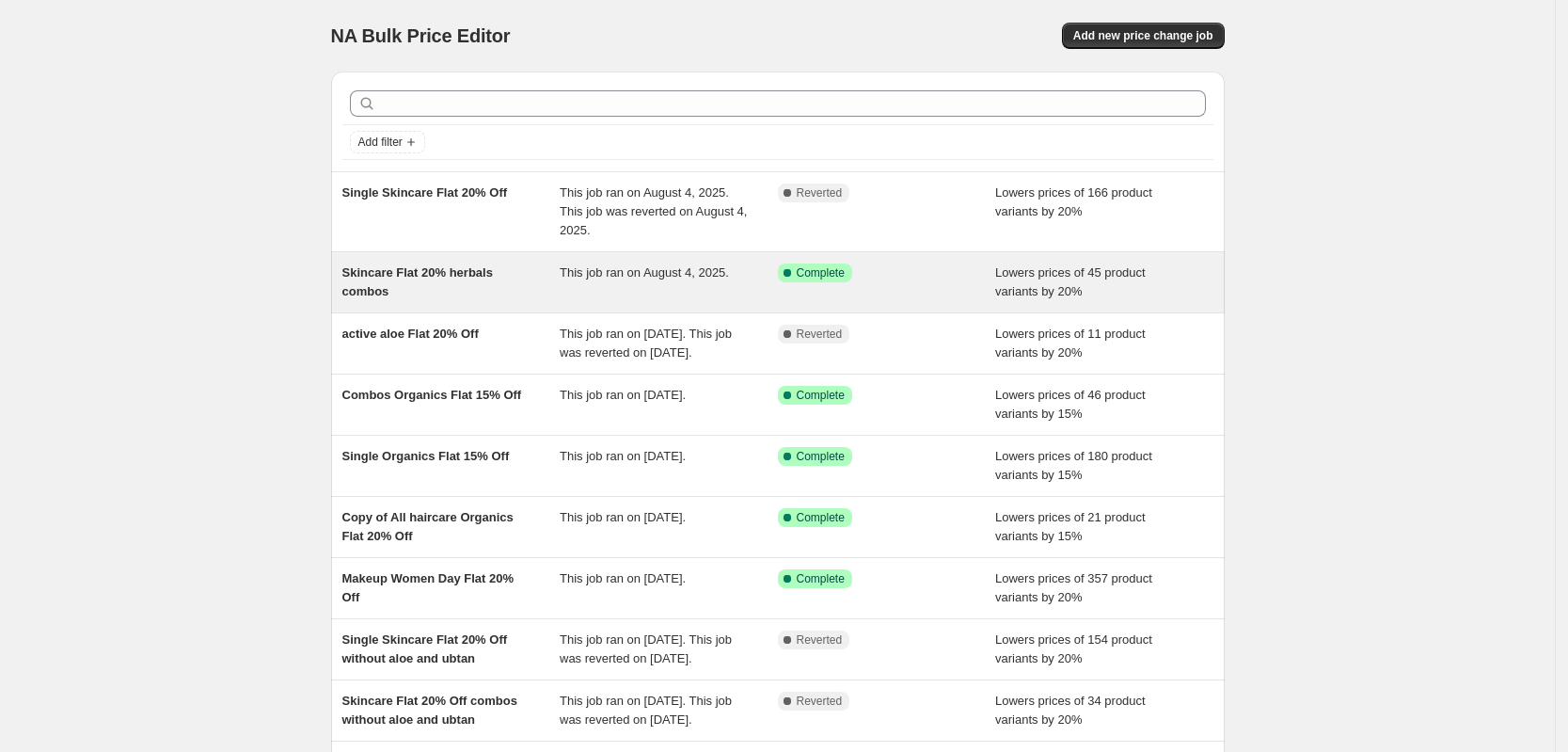 click on "Skincare Flat 20% herbals combos" at bounding box center [451, 282] 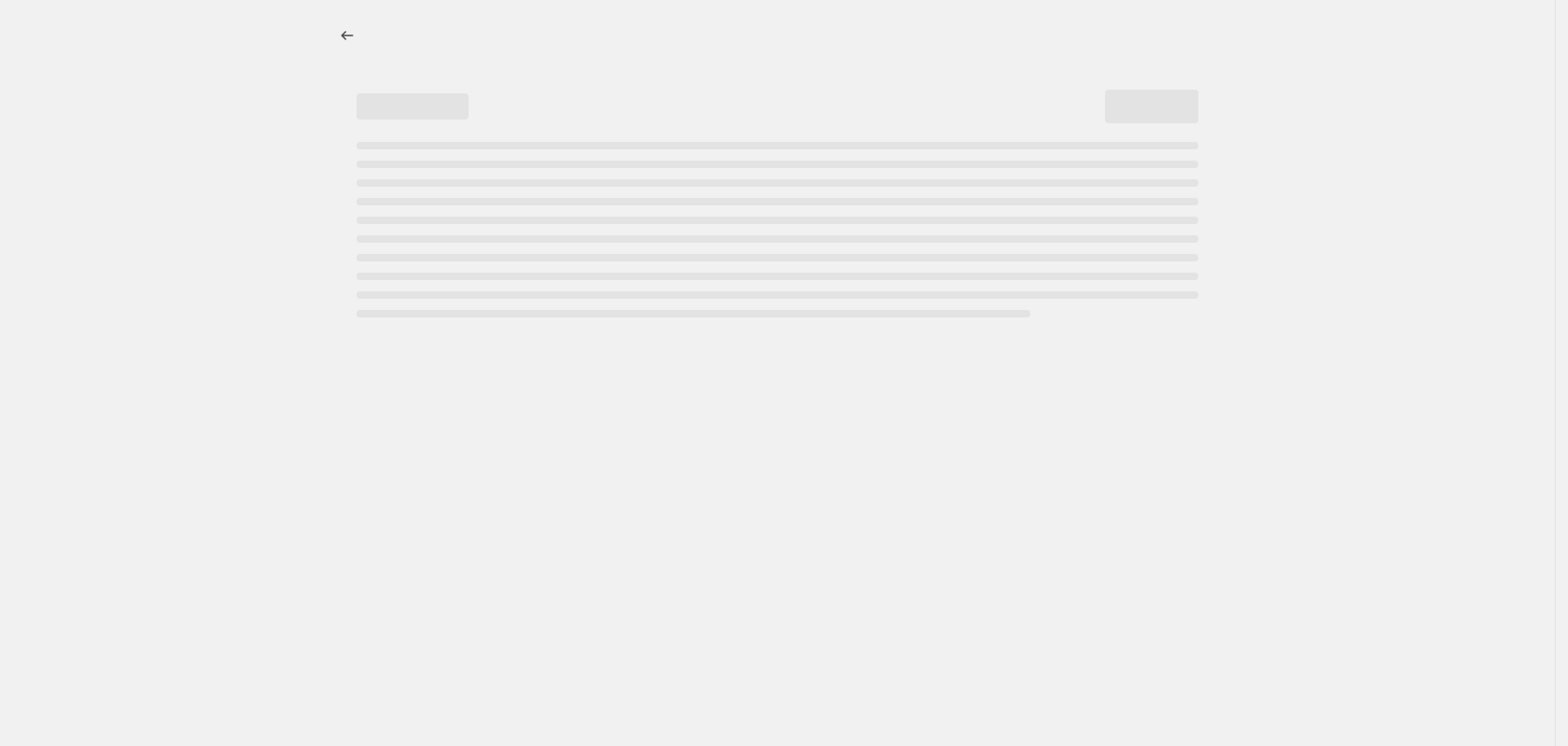 select on "percentage" 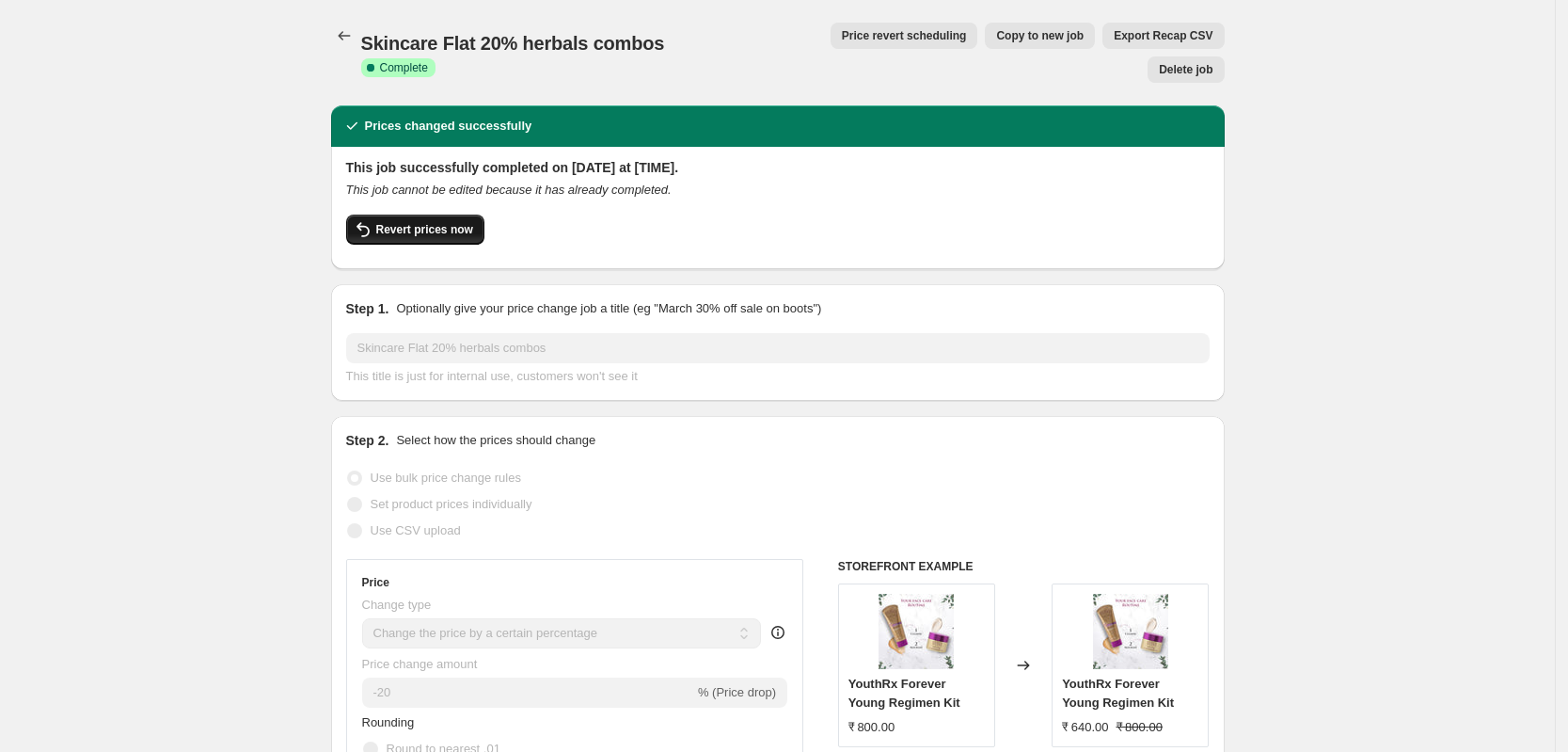 click on "Revert prices now" at bounding box center [424, 230] 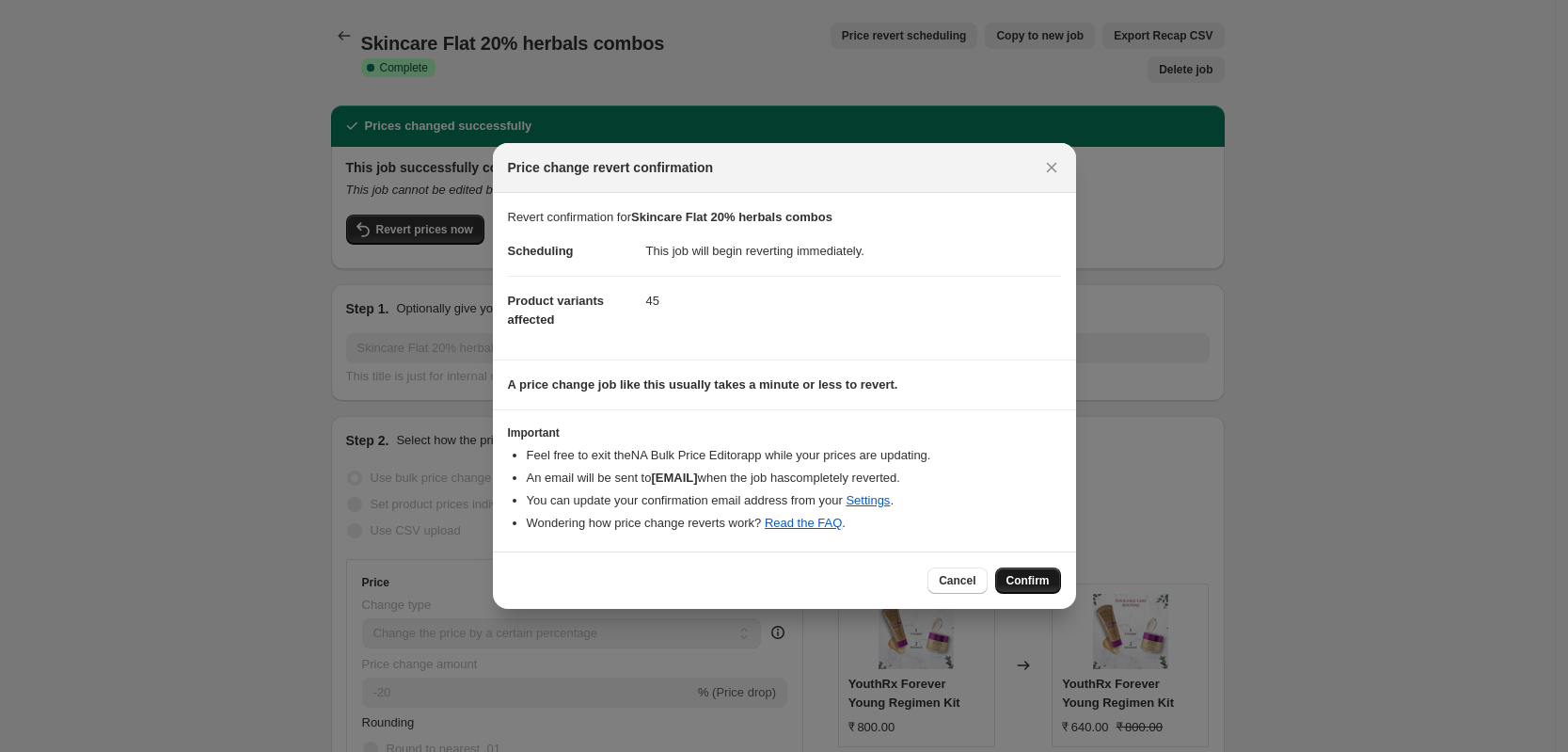 click on "Confirm" at bounding box center (1028, 581) 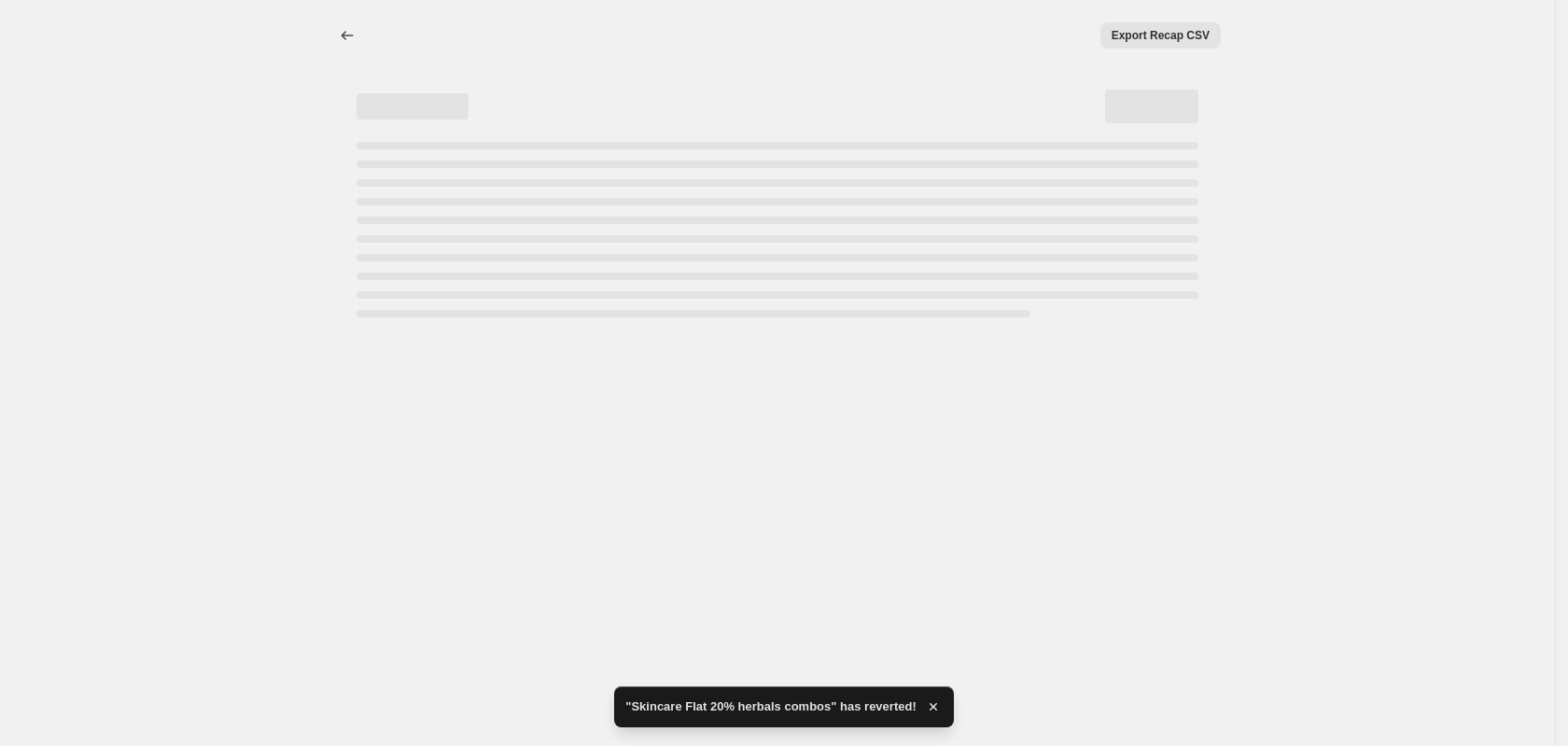 select on "percentage" 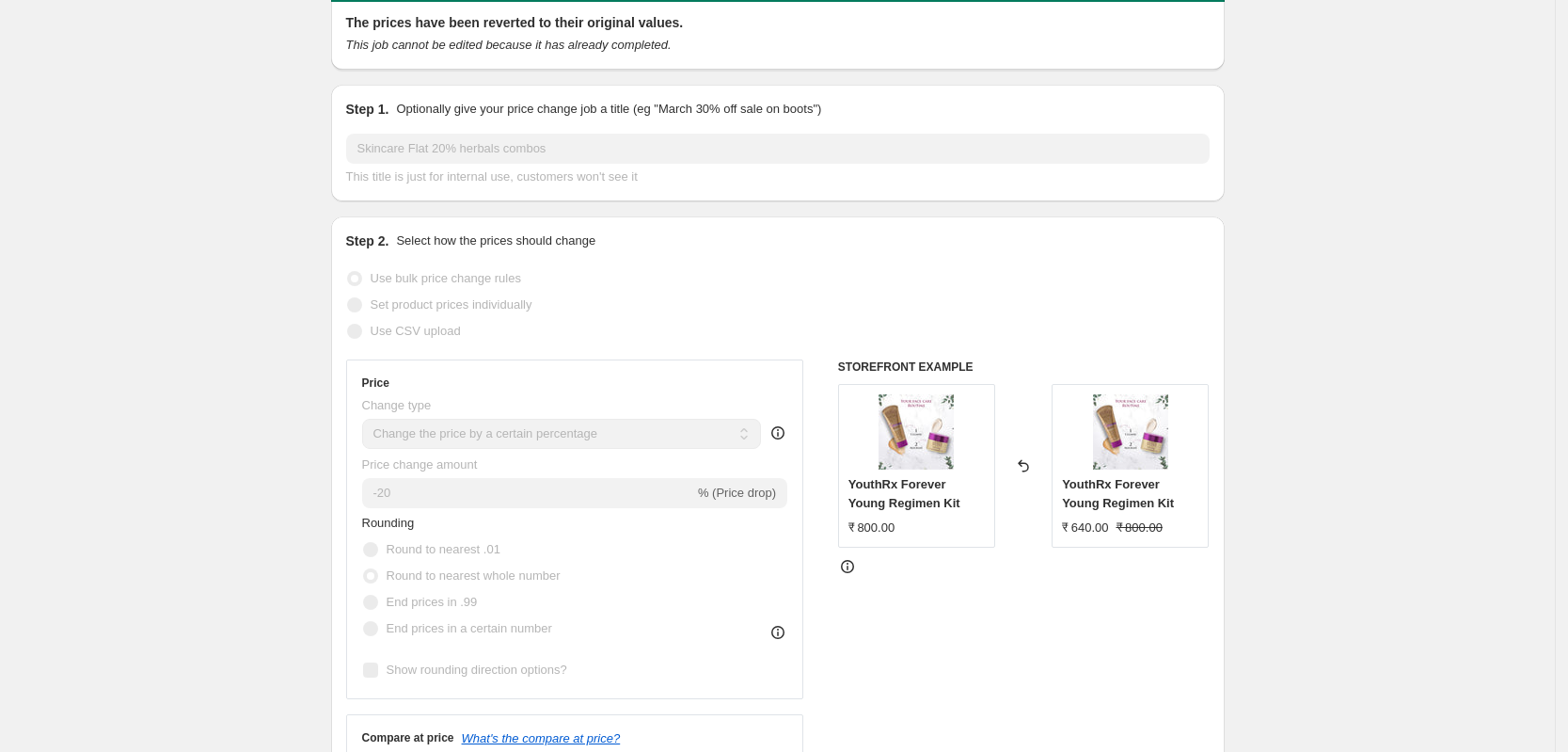 scroll, scrollTop: 0, scrollLeft: 0, axis: both 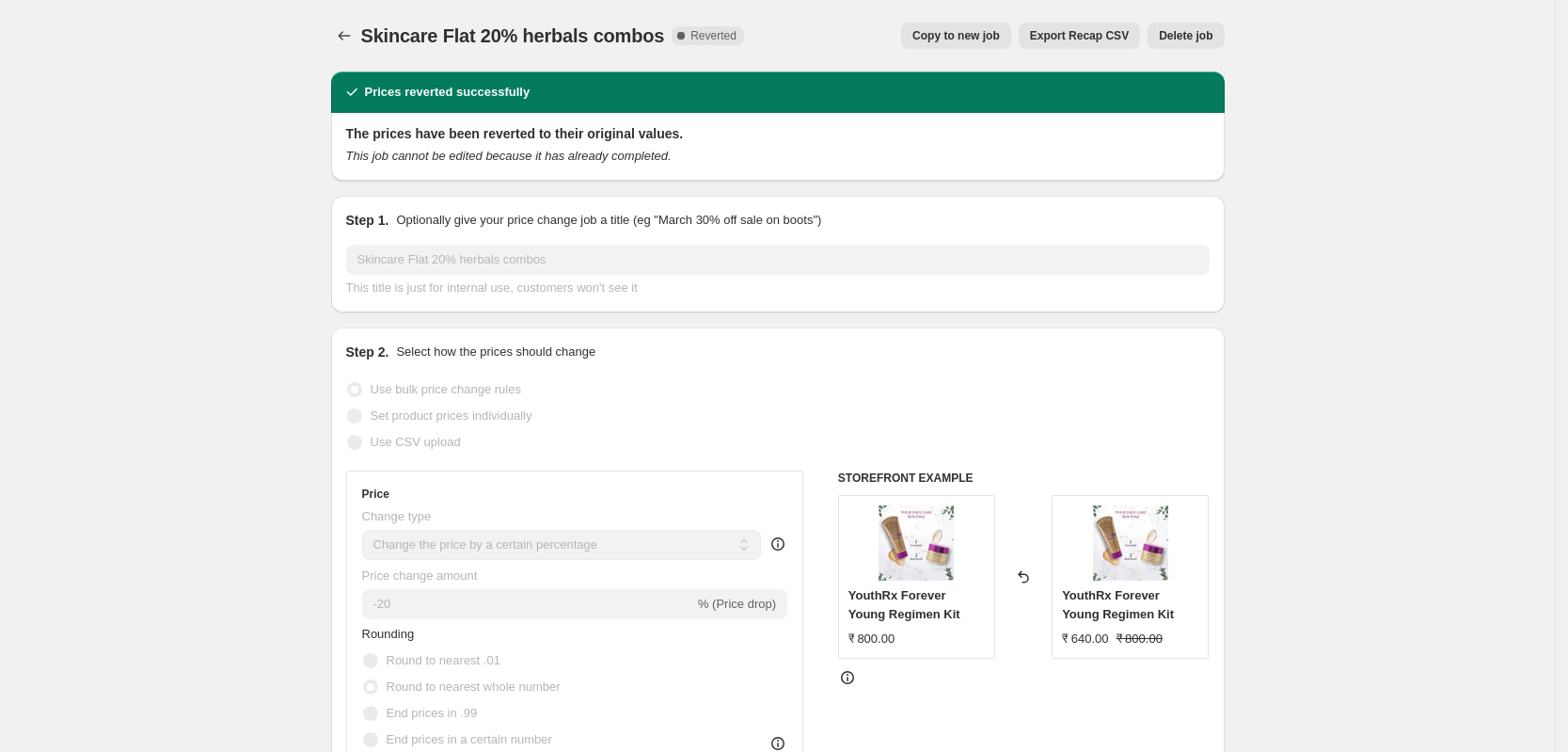 click on "Copy to new job" at bounding box center [956, 36] 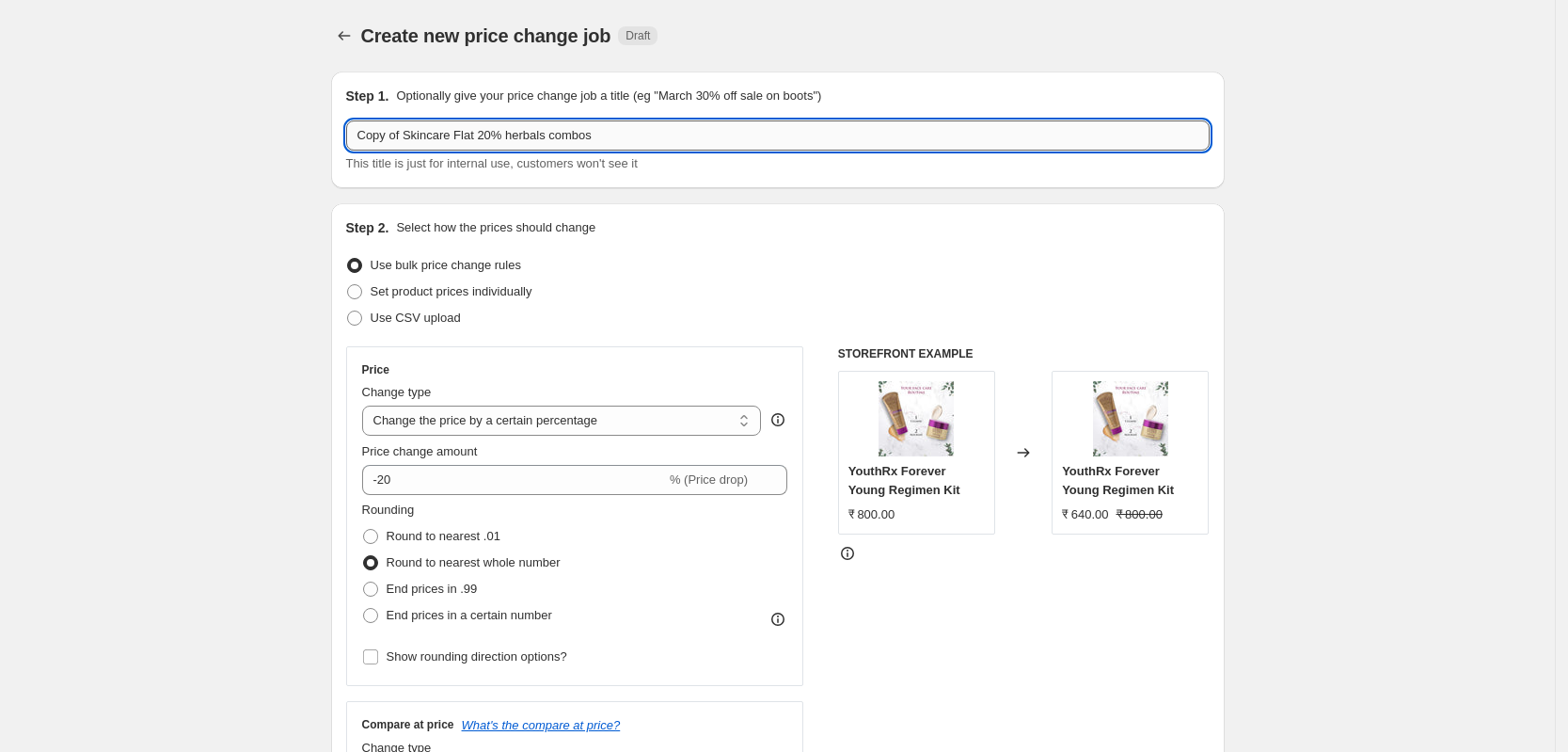 click on "Copy of Skincare Flat 20% herbals combos" at bounding box center (778, 136) 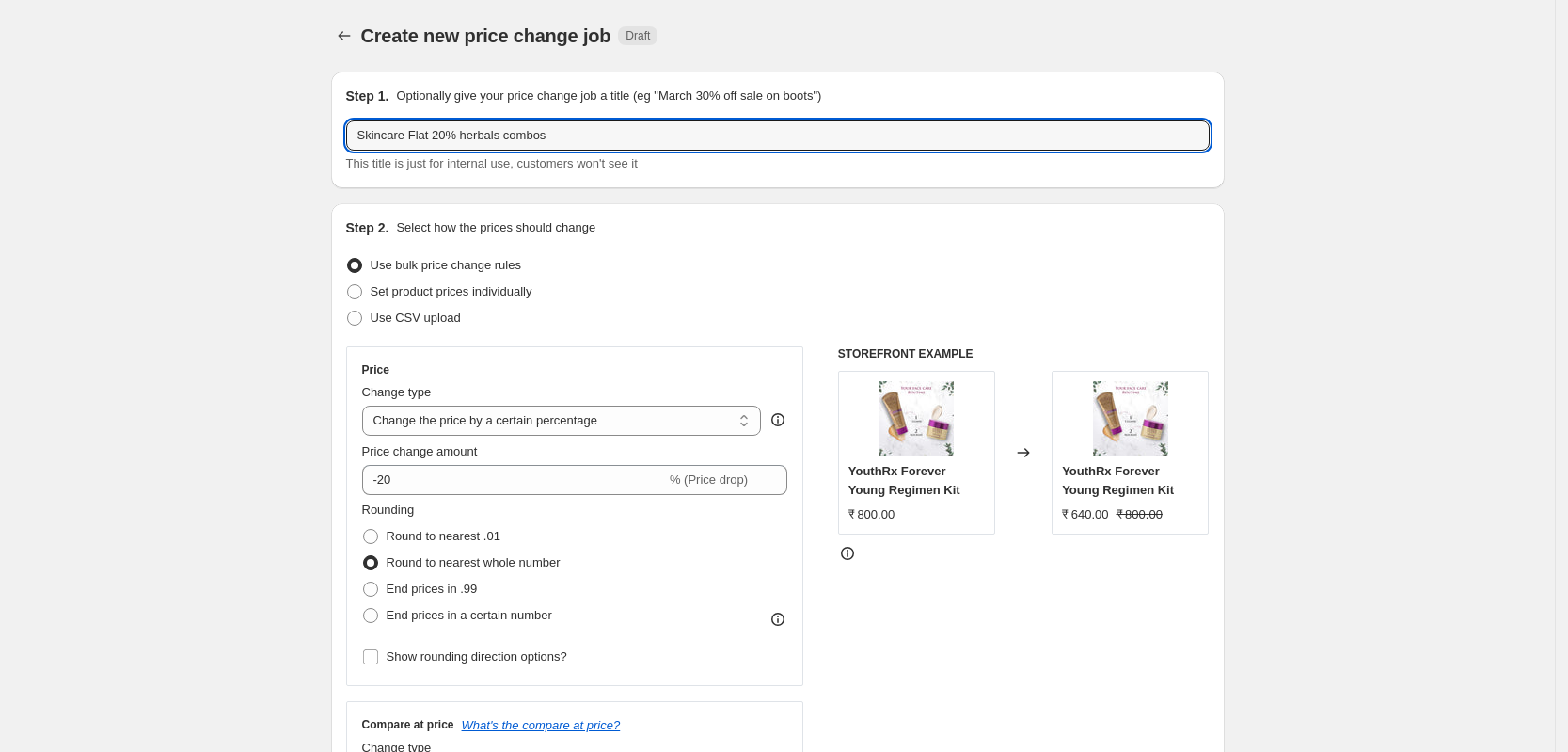 type on "Skincare Flat 20% herbals combos" 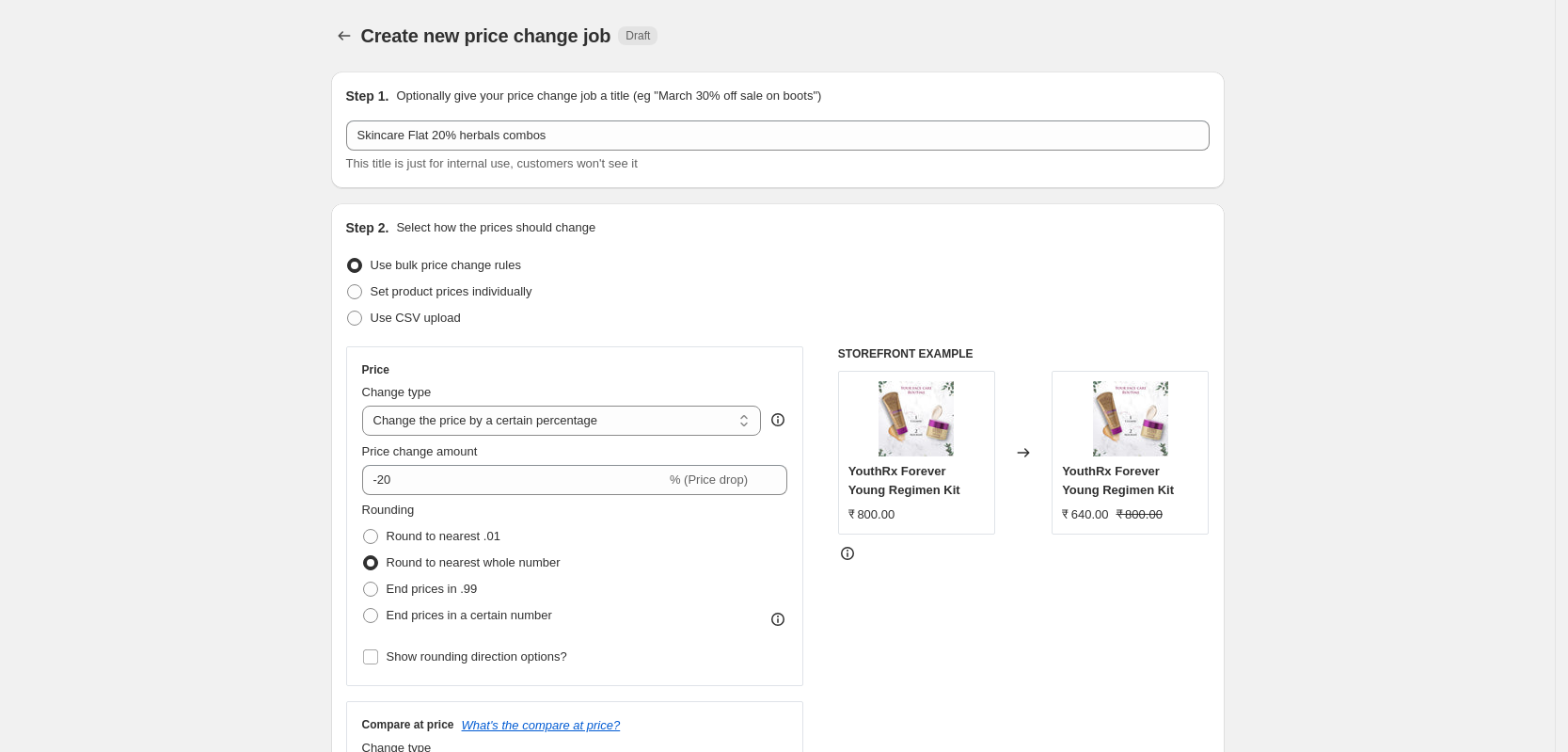 click on "Create new price change job. This page is ready Create new price change job Draft Step 1. Optionally give your price change job a title (eg "March 30% off sale on boots") Skincare Flat 20% herbals combos This title is just for internal use, customers won't see it Step 2. Select how the prices should change Use bulk price change rules Set product prices individually Use CSV upload Price Change type Change the price to a certain amount Change the price by a certain amount Change the price by a certain percentage Change the price to the current compare at price (price before sale) Change the price by a certain amount relative to the compare at price Change the price by a certain percentage relative to the cost per item Change price to certain cost margin Change the price by a certain percentage Price change amount -20 % (Price drop) Rounding Round to nearest .01 Round to nearest whole number End prices in .99 Step 3." at bounding box center (777, 1047) 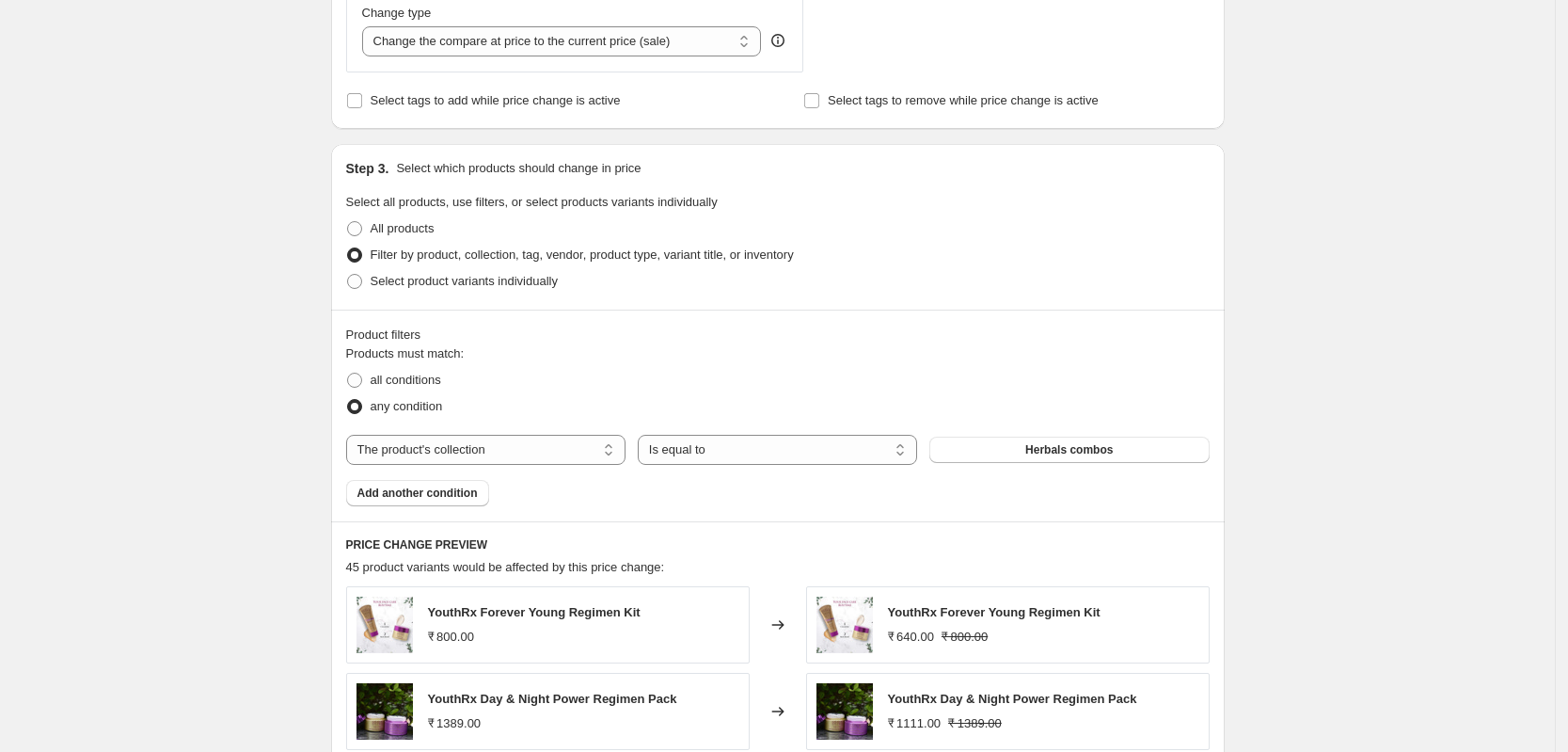 scroll, scrollTop: 734, scrollLeft: 0, axis: vertical 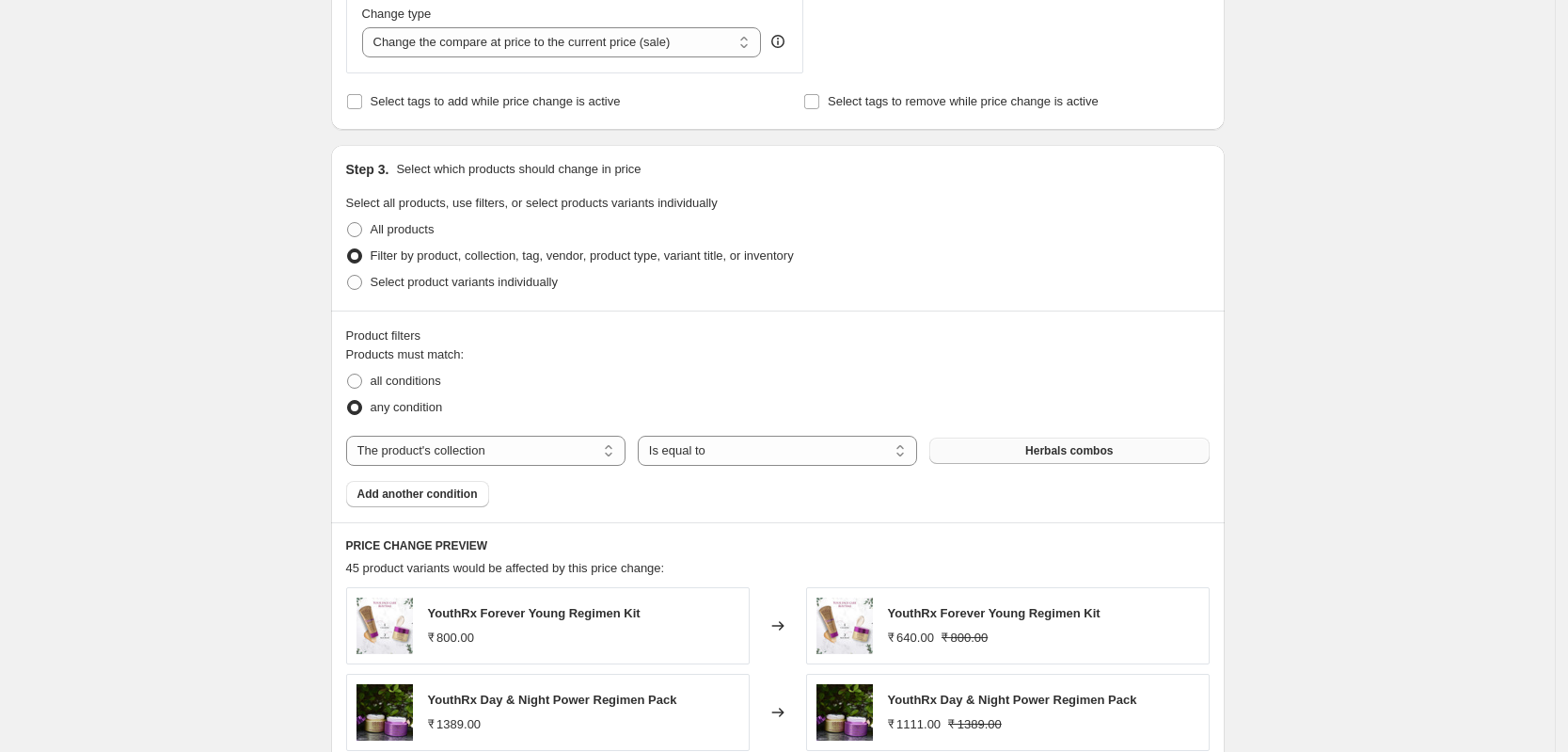 click on "Herbals combos" at bounding box center [1069, 451] 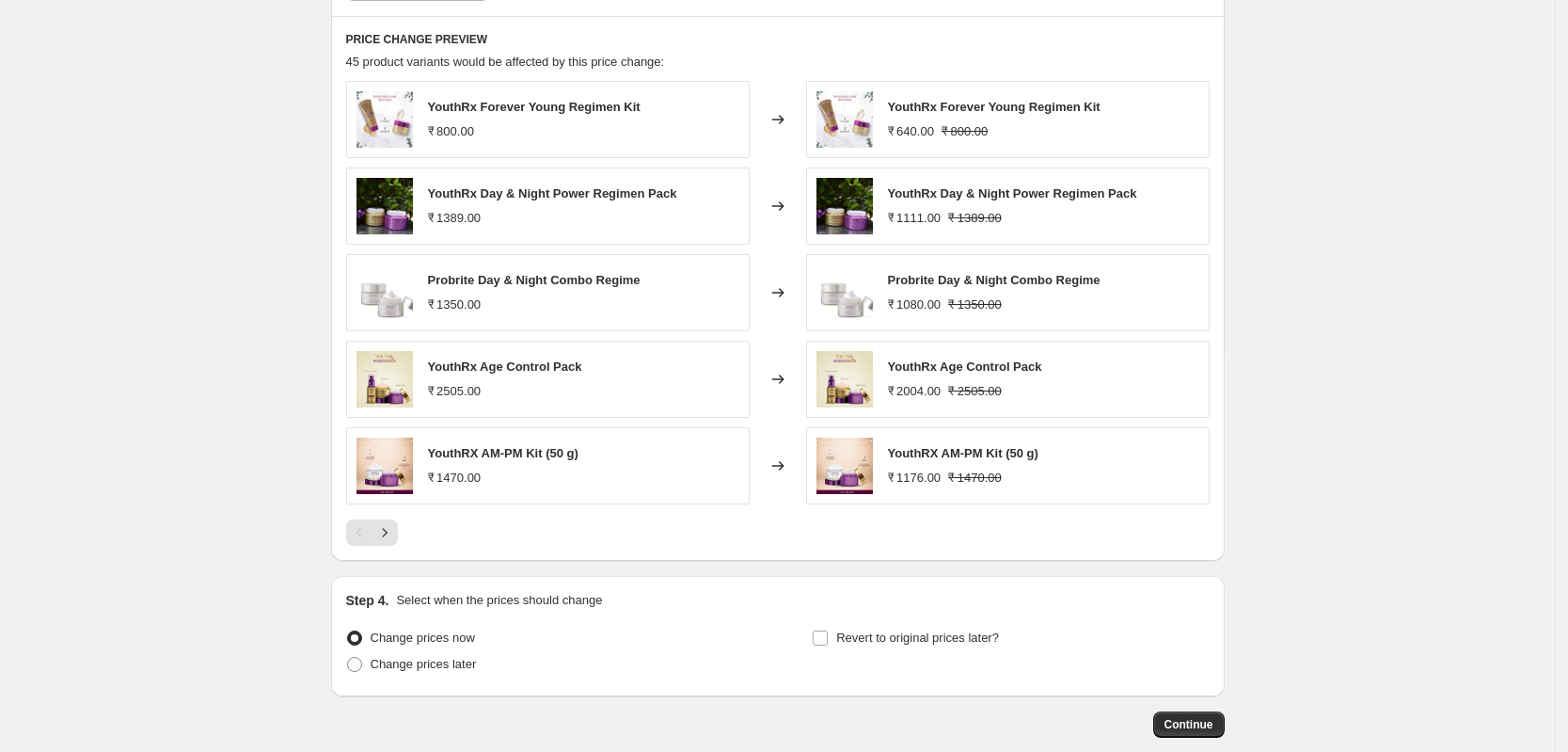 scroll, scrollTop: 1265, scrollLeft: 0, axis: vertical 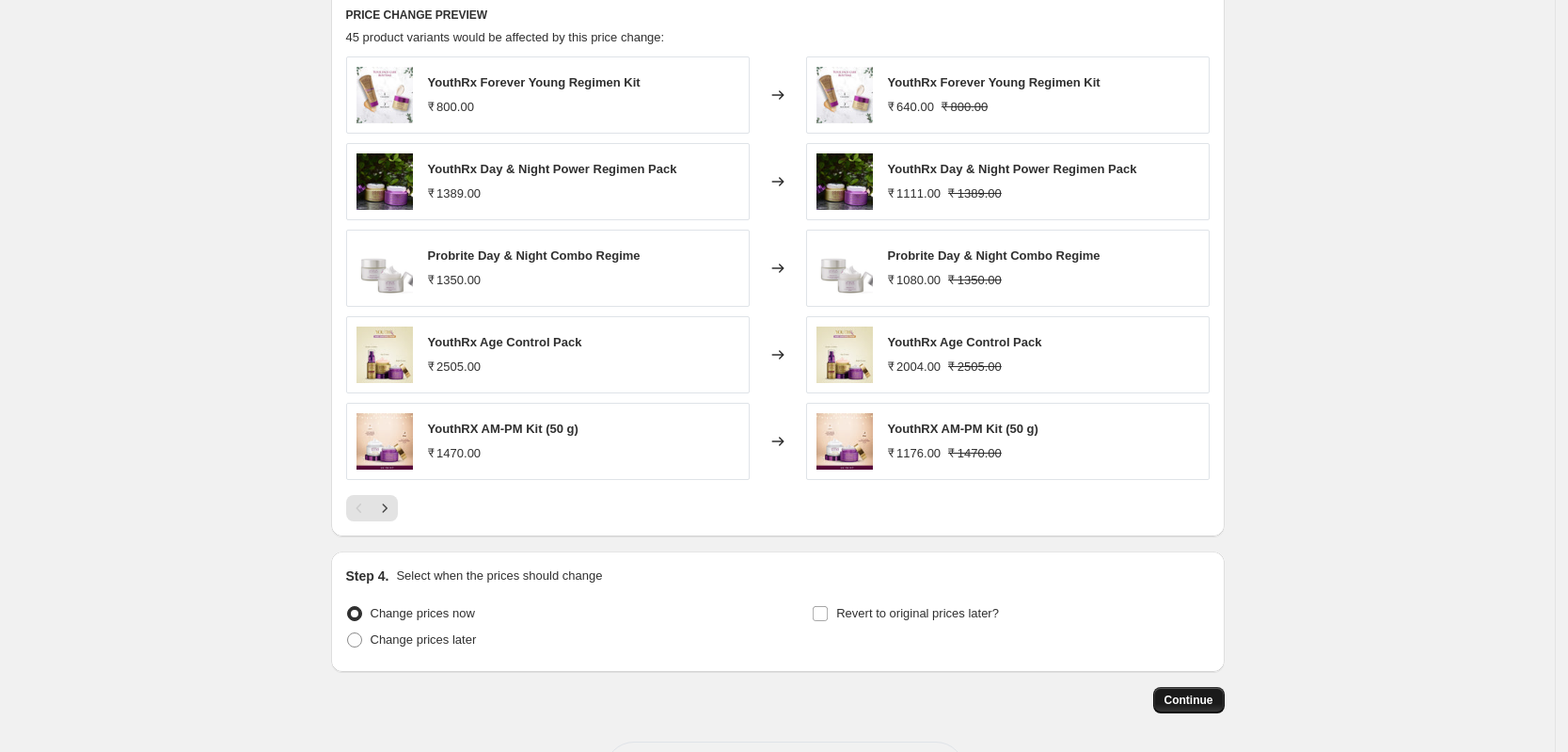 click on "Continue" at bounding box center [1189, 700] 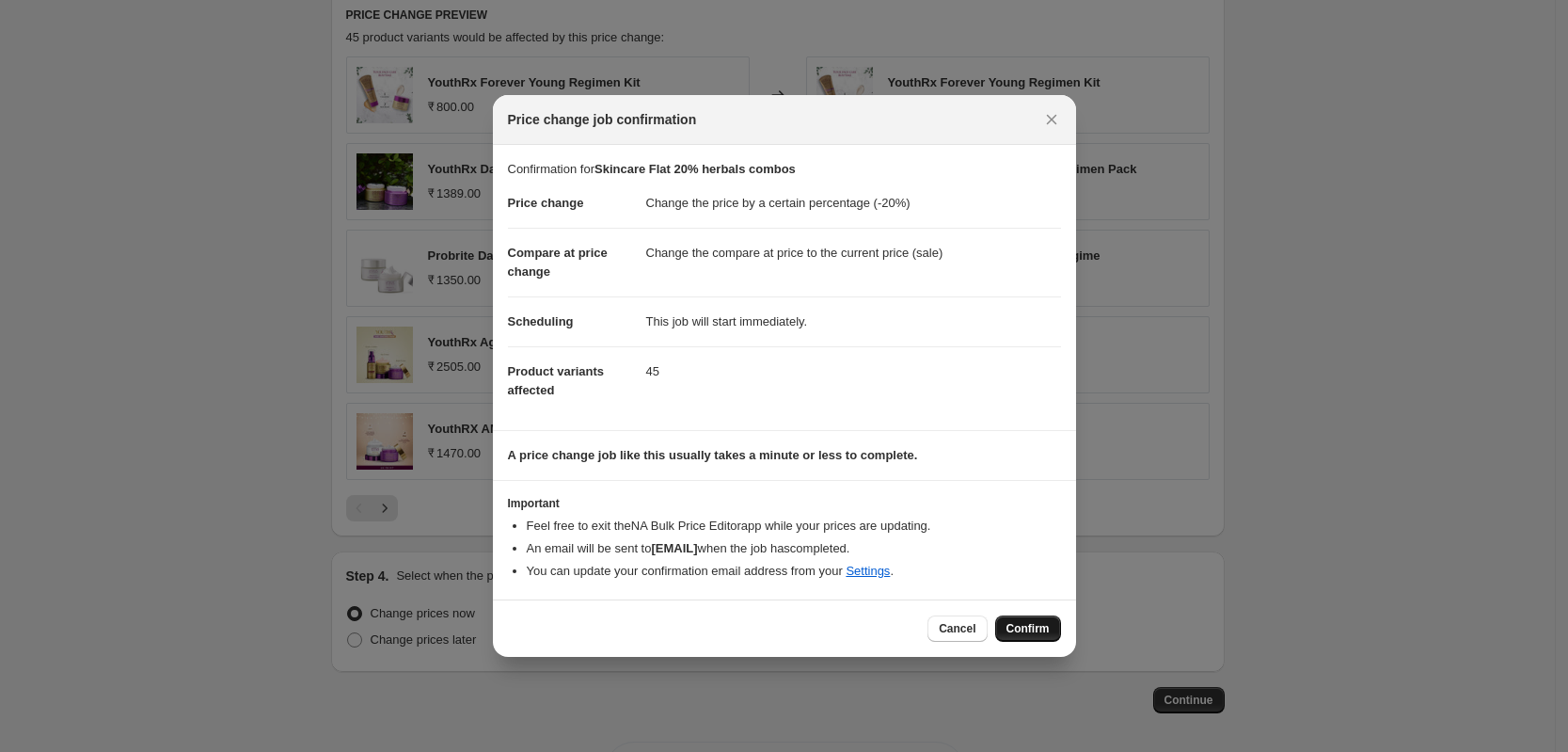 click on "Confirm" at bounding box center (1028, 629) 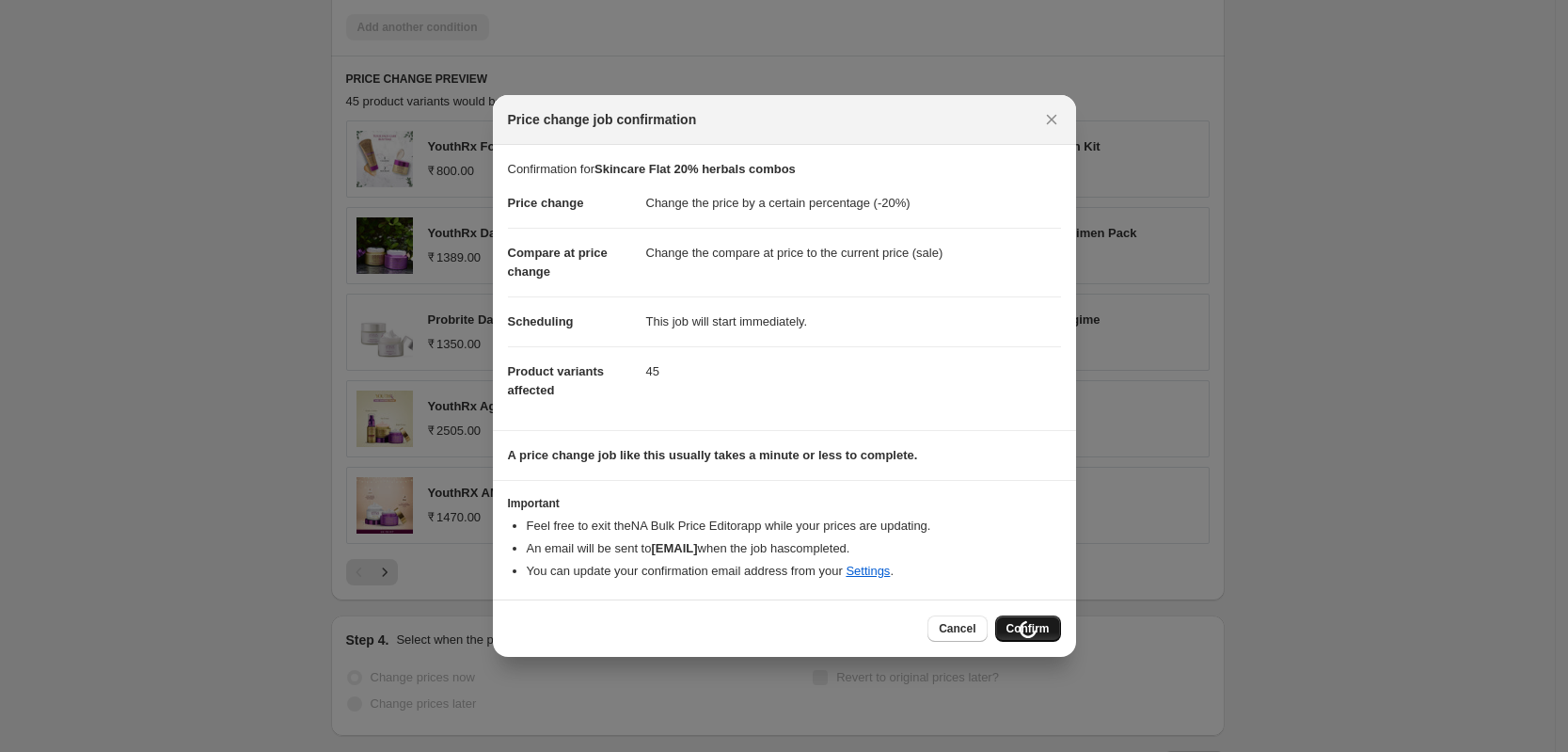 scroll, scrollTop: 1329, scrollLeft: 0, axis: vertical 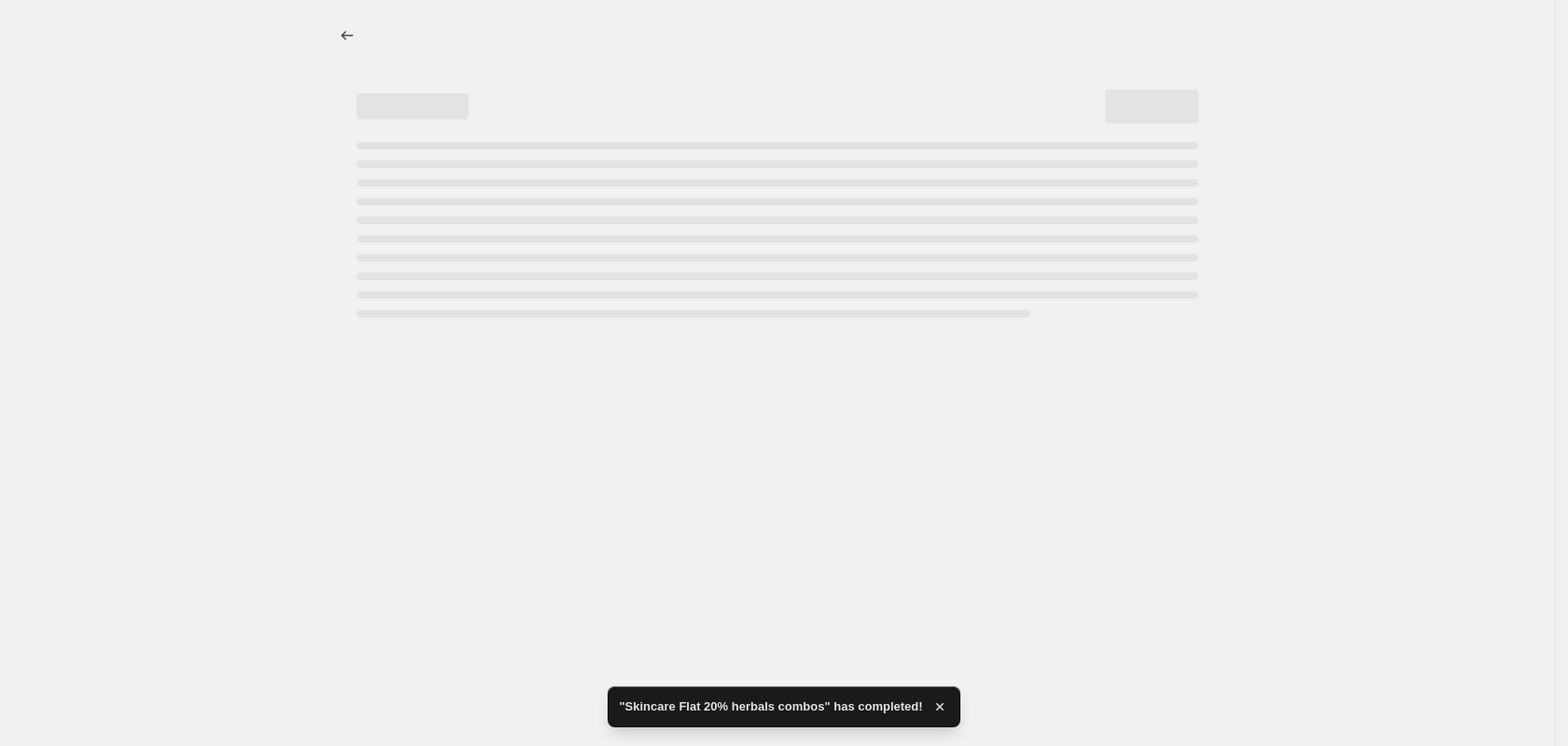 select on "percentage" 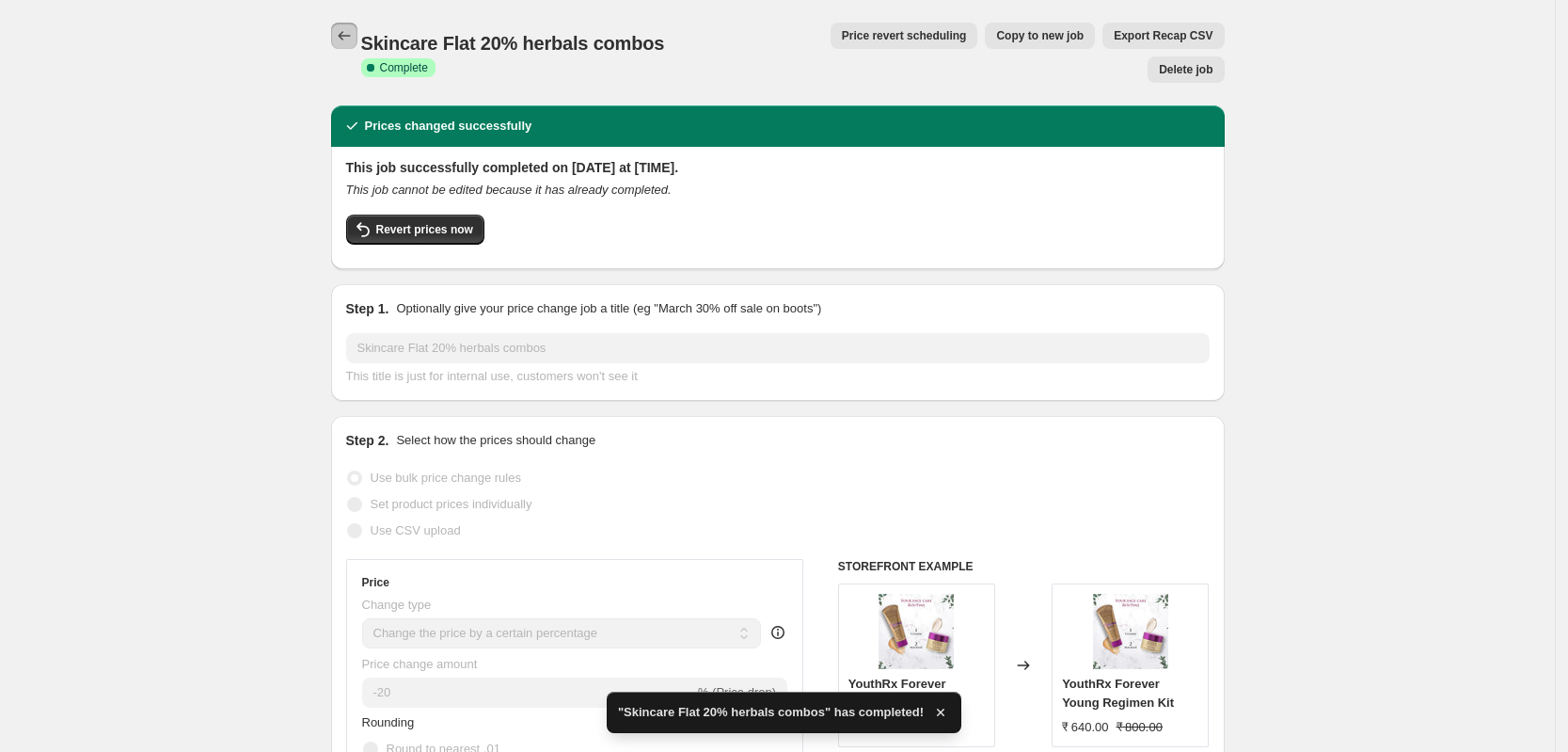 click at bounding box center [344, 36] 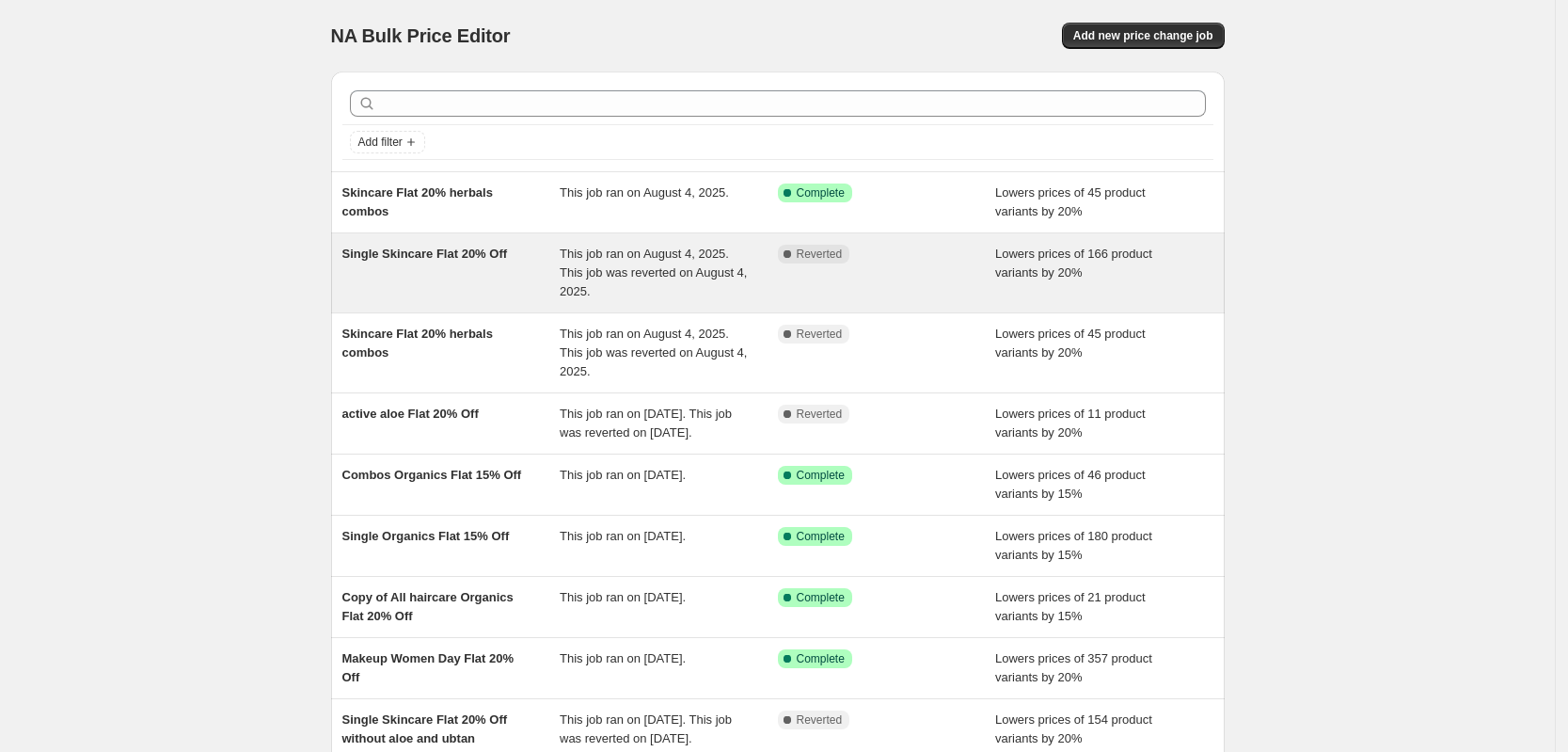 click on "Single Skincare Flat 20% Off" at bounding box center (425, 253) 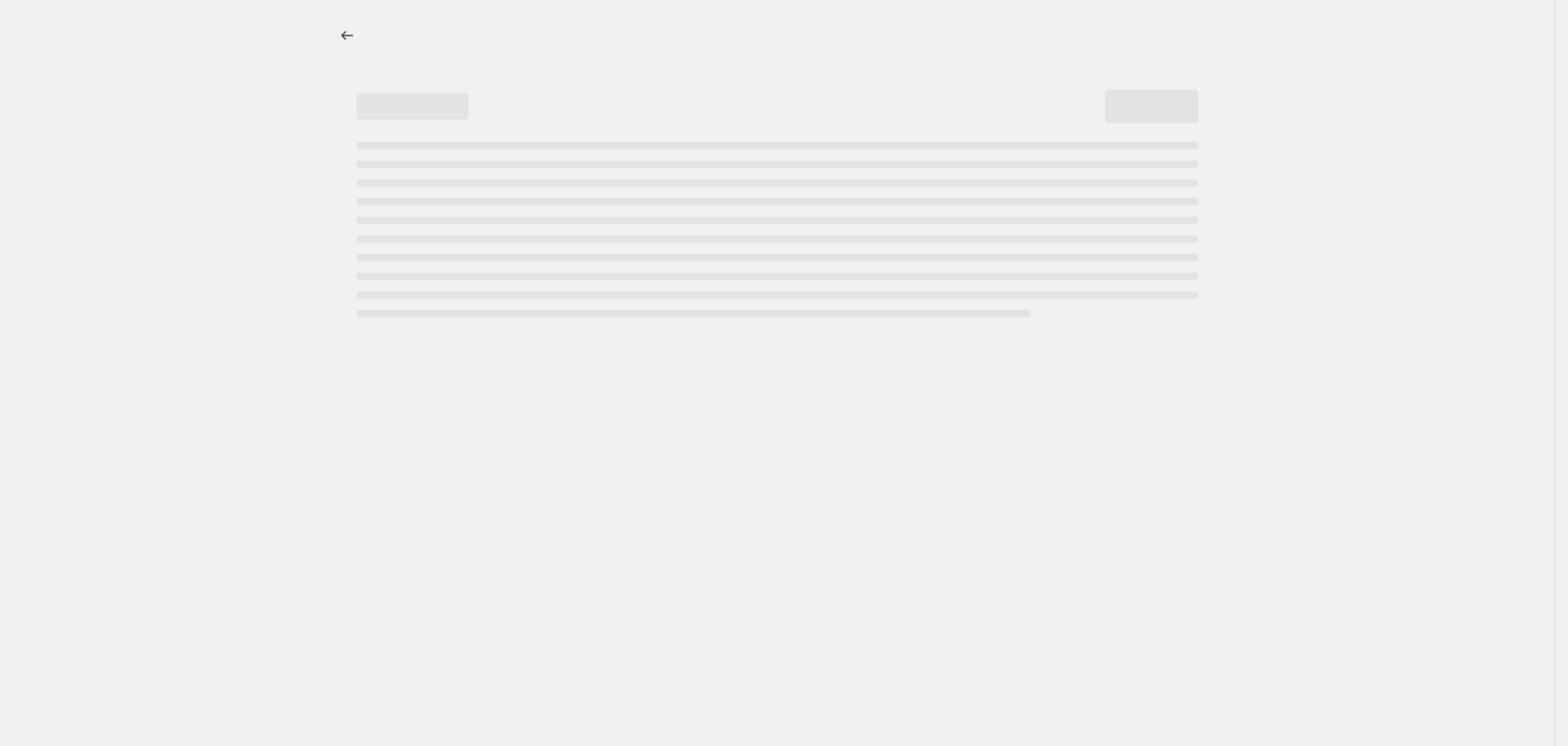 select on "percentage" 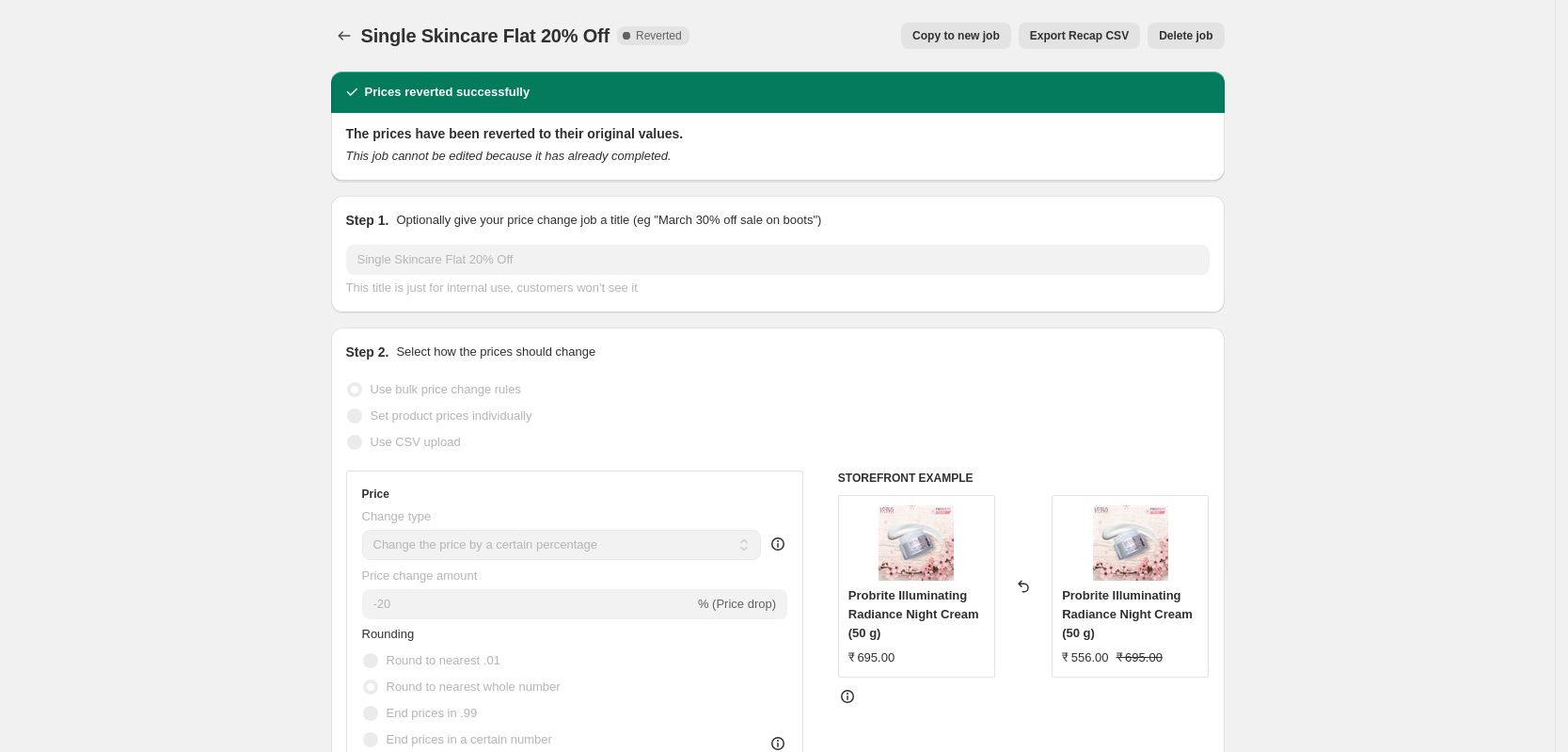 click on "Copy to new job" at bounding box center (956, 36) 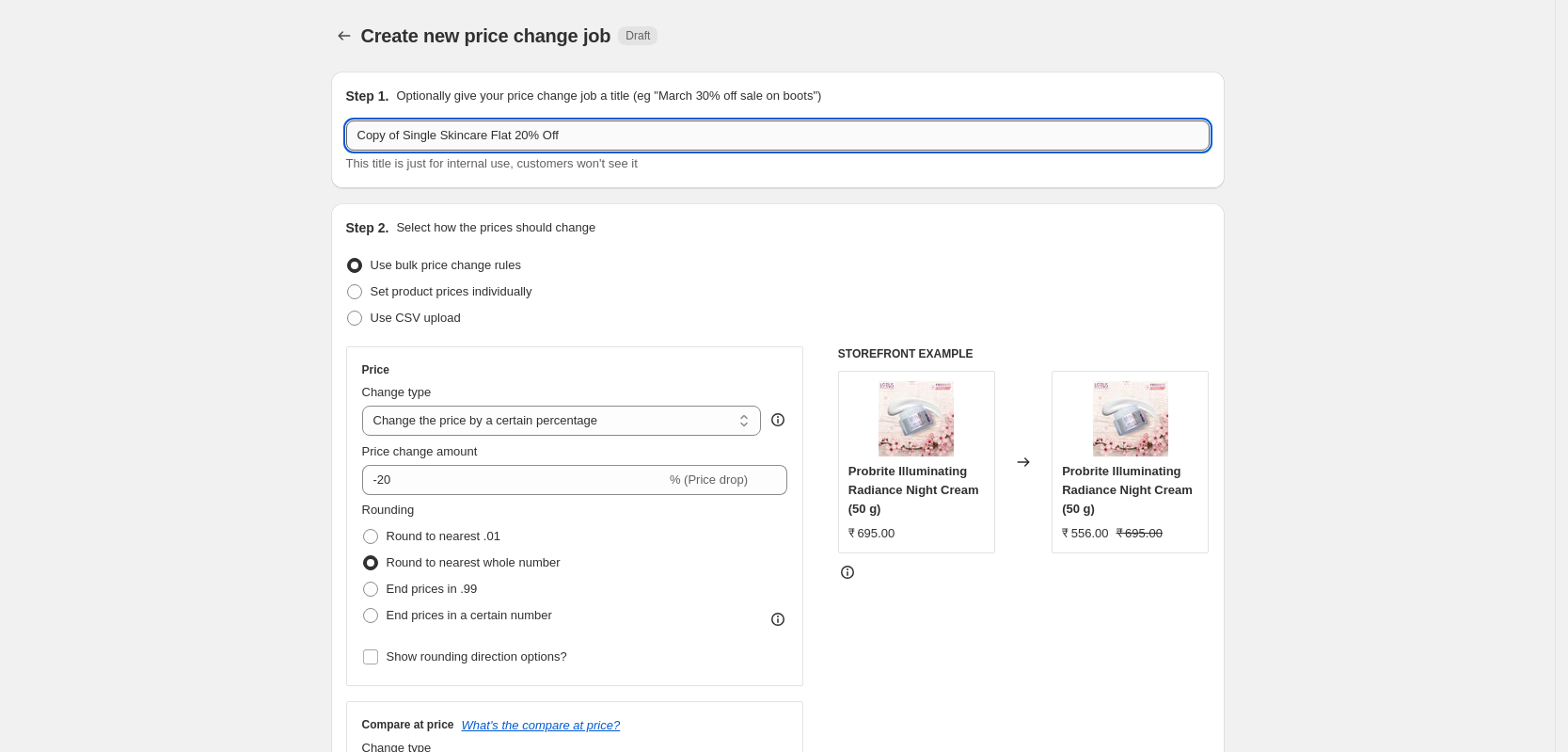 click on "Copy of Single Skincare Flat 20% Off" at bounding box center (778, 136) 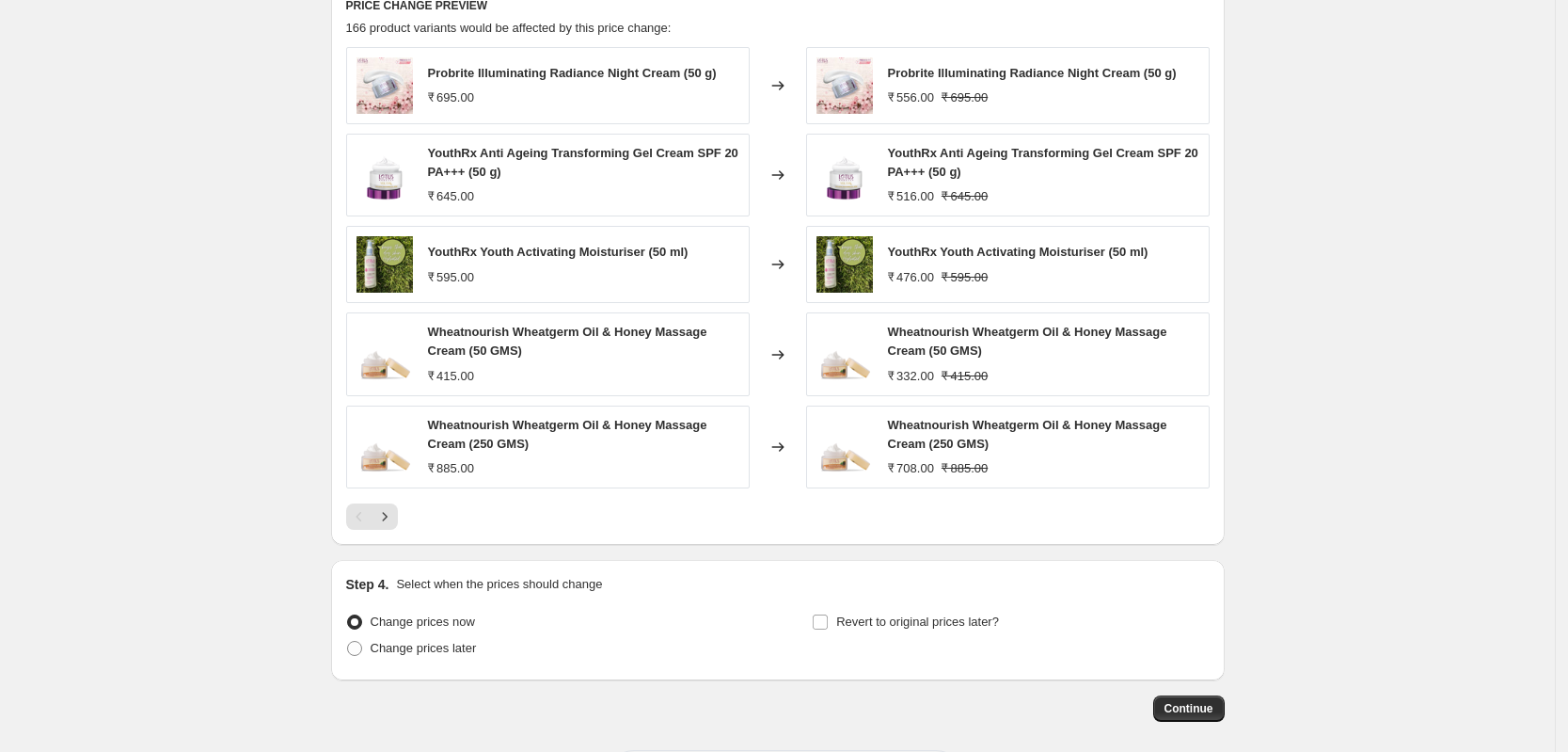 scroll, scrollTop: 1360, scrollLeft: 0, axis: vertical 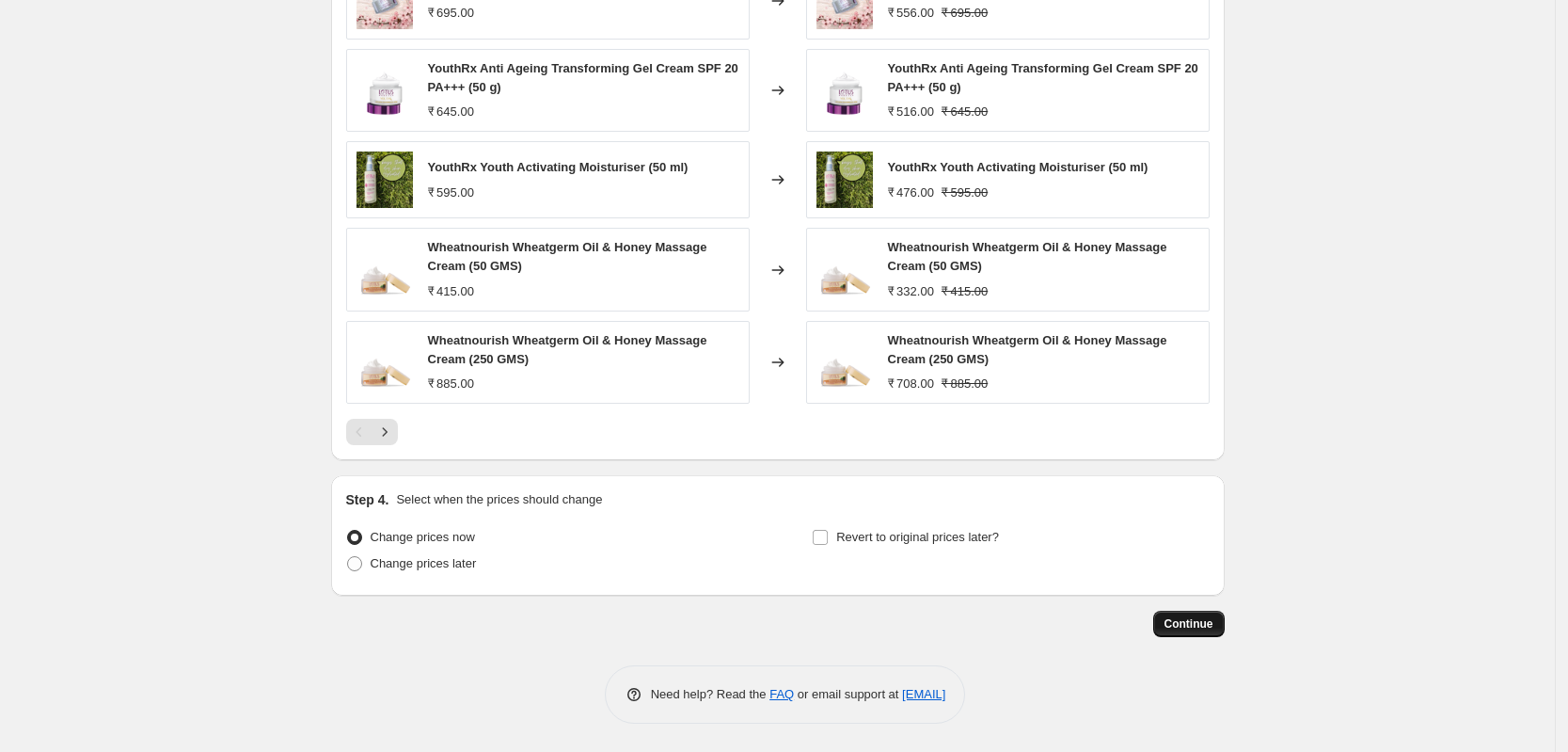 type on "Single Skincare Flat 20% Off" 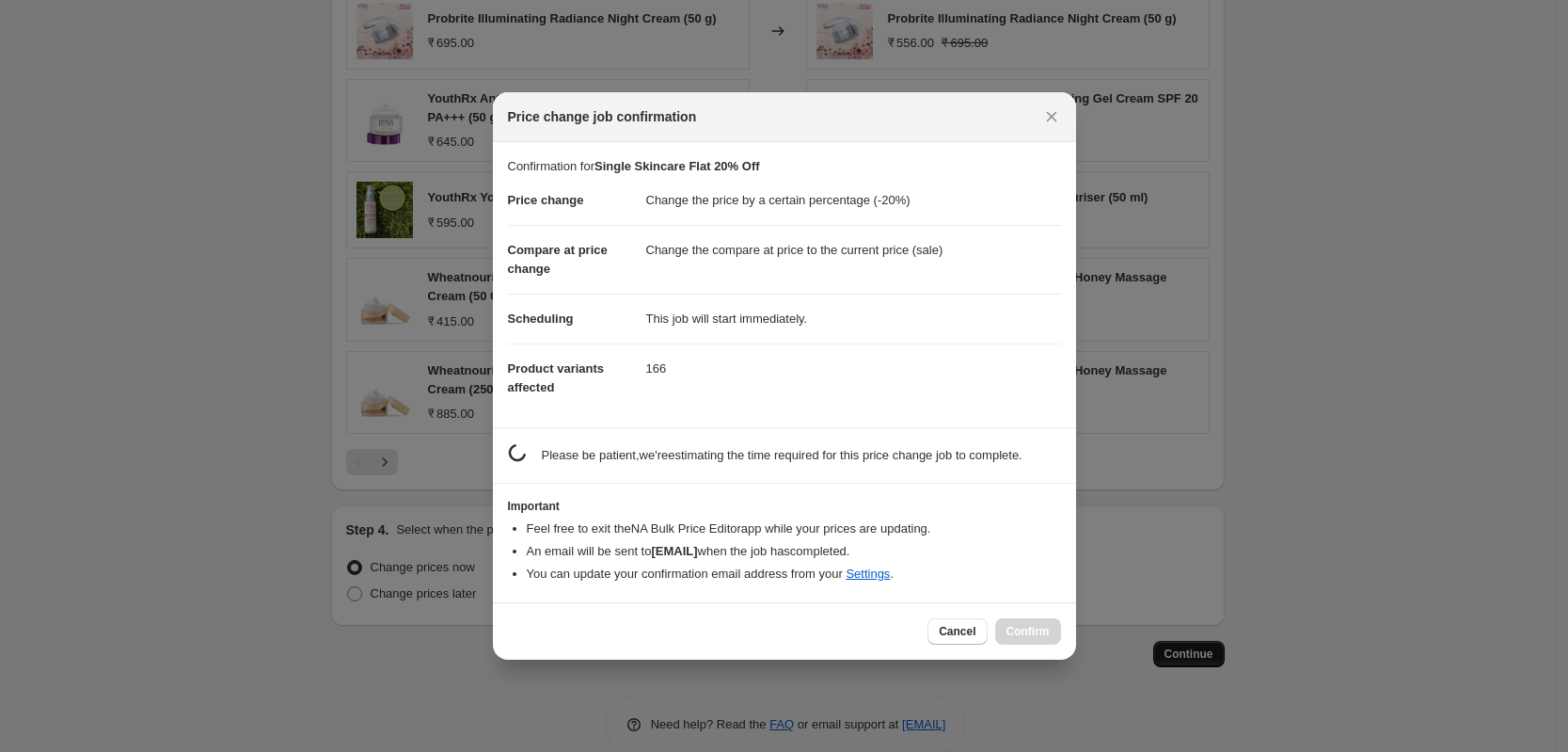 scroll, scrollTop: 1360, scrollLeft: 0, axis: vertical 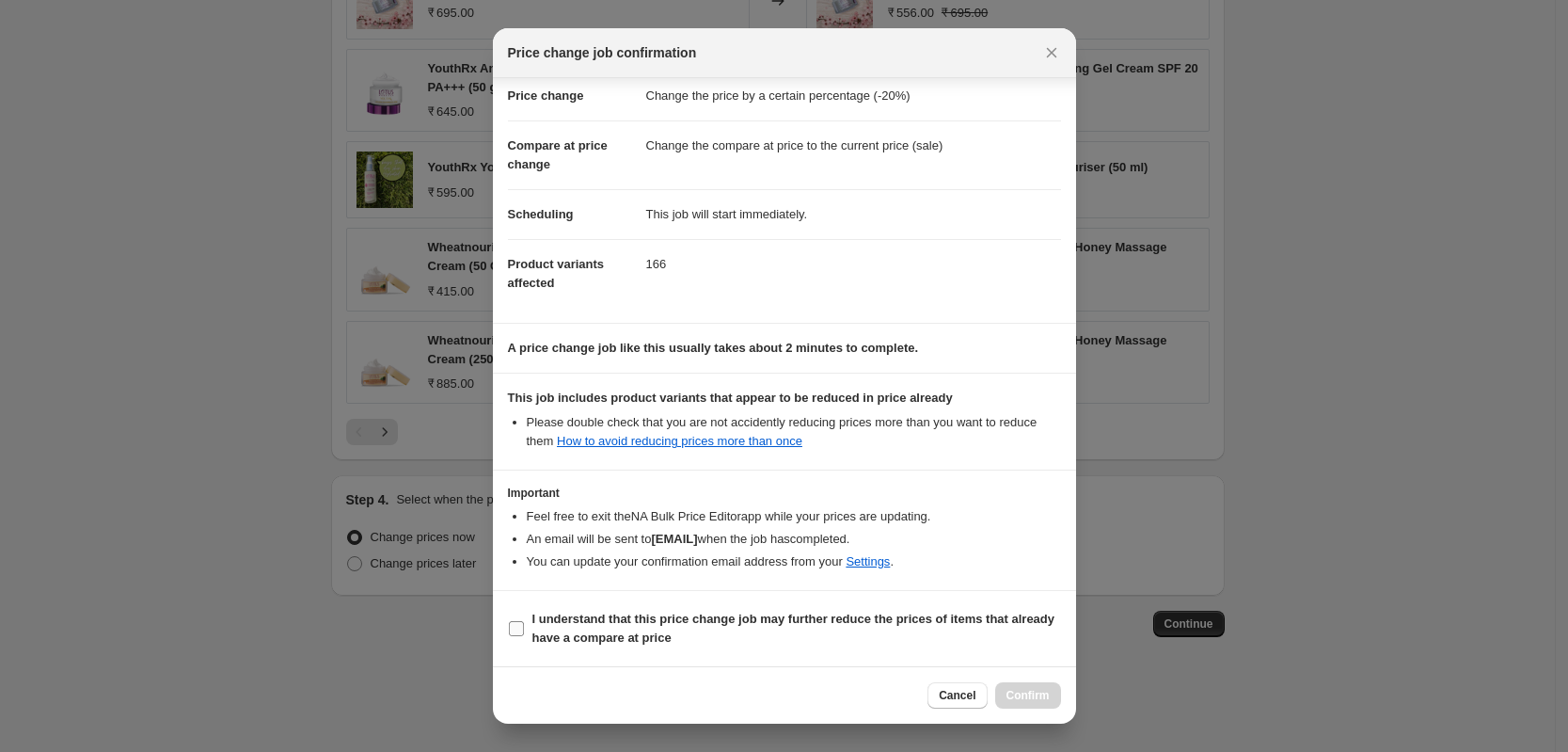 click on "I understand that this price change job may further reduce the prices of items that already have a compare at price" at bounding box center (794, 628) 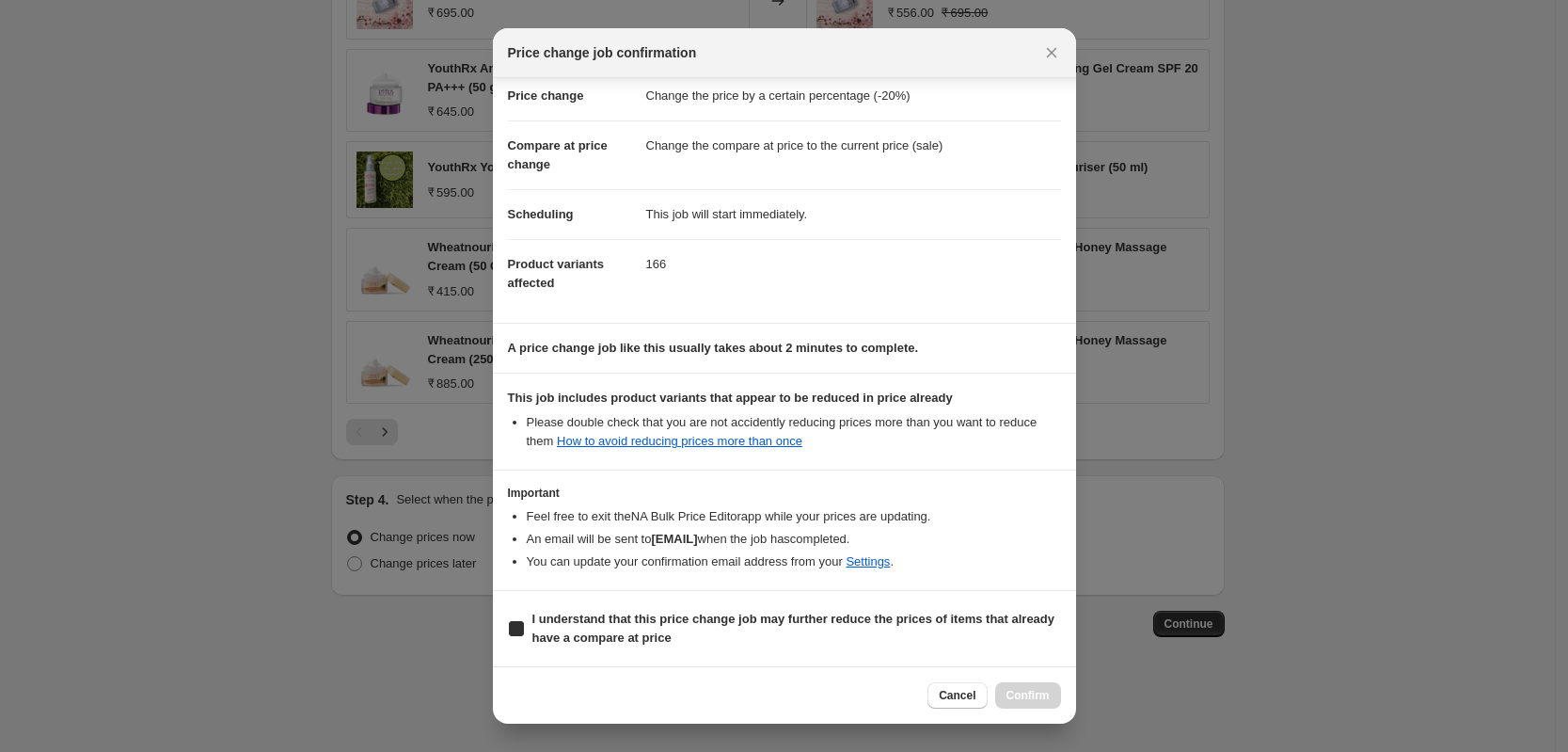 checkbox on "true" 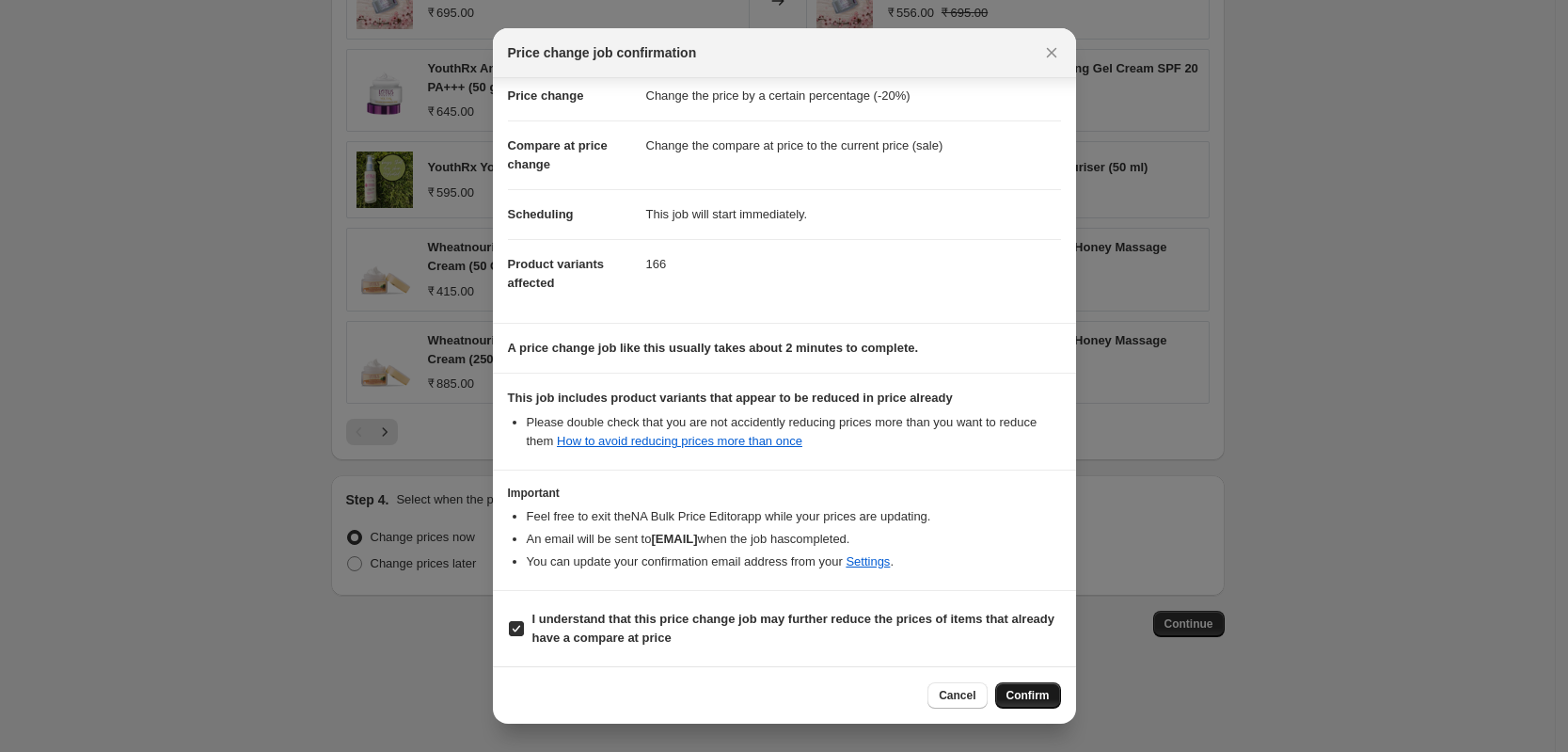 click on "Confirm" at bounding box center [1028, 696] 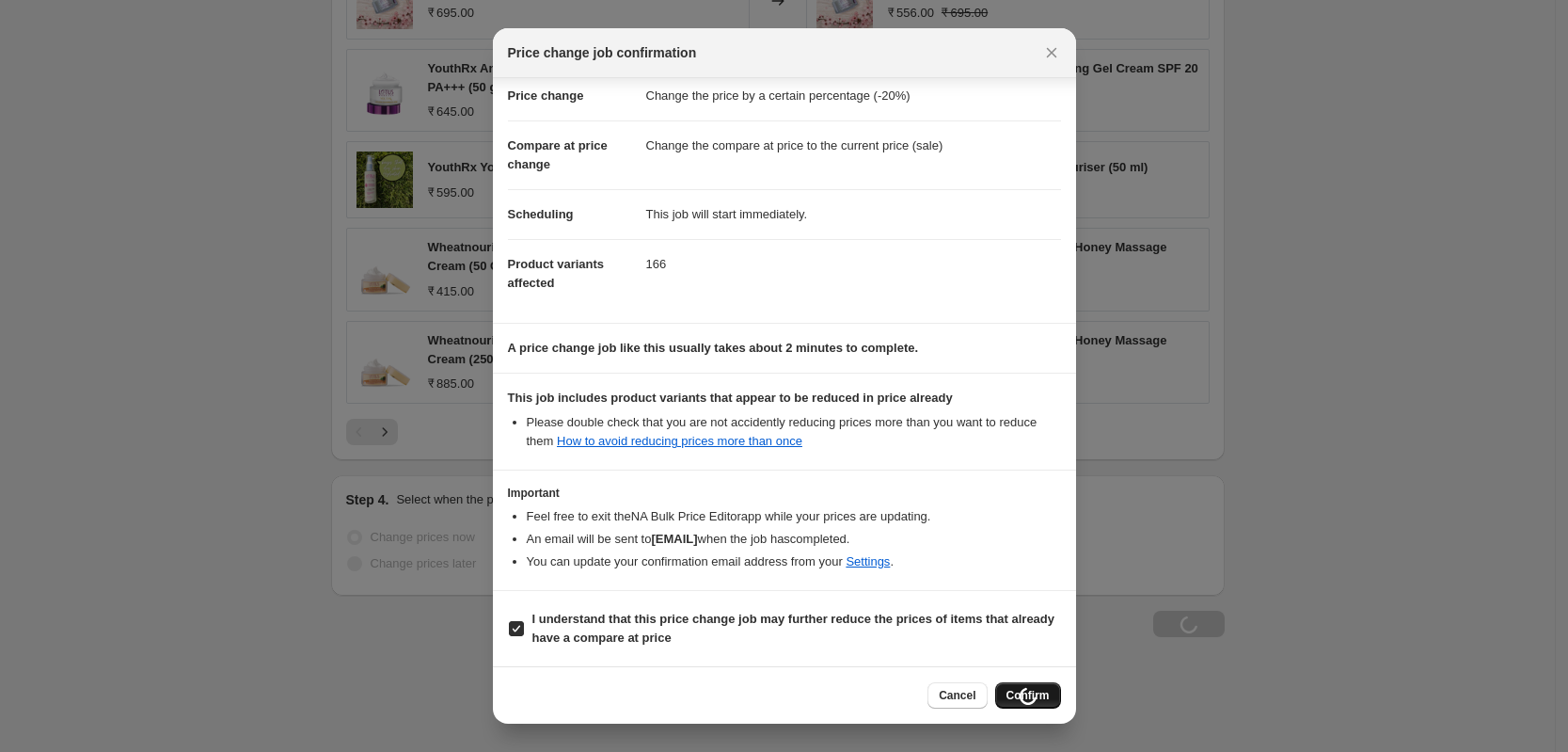 scroll, scrollTop: 1424, scrollLeft: 0, axis: vertical 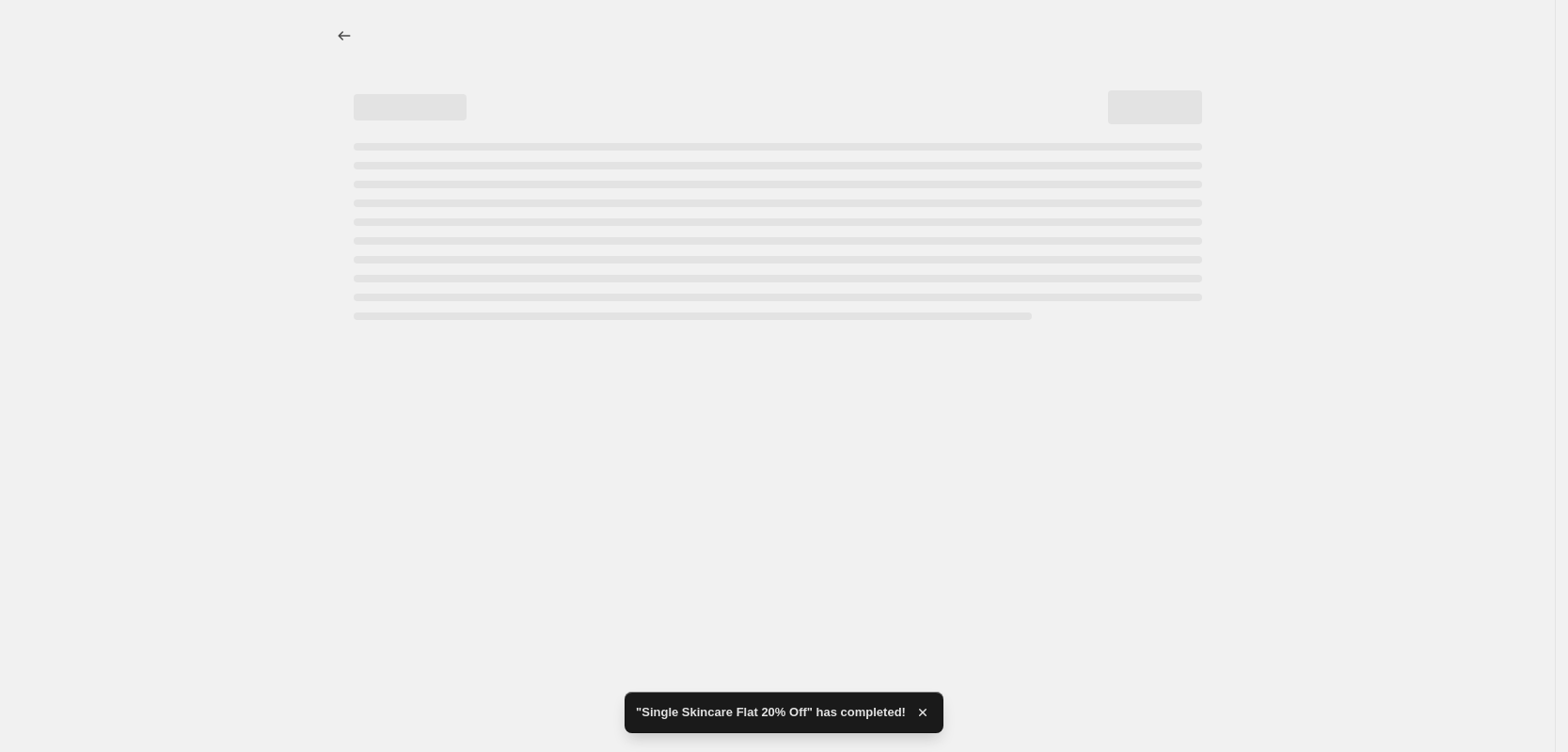 select on "percentage" 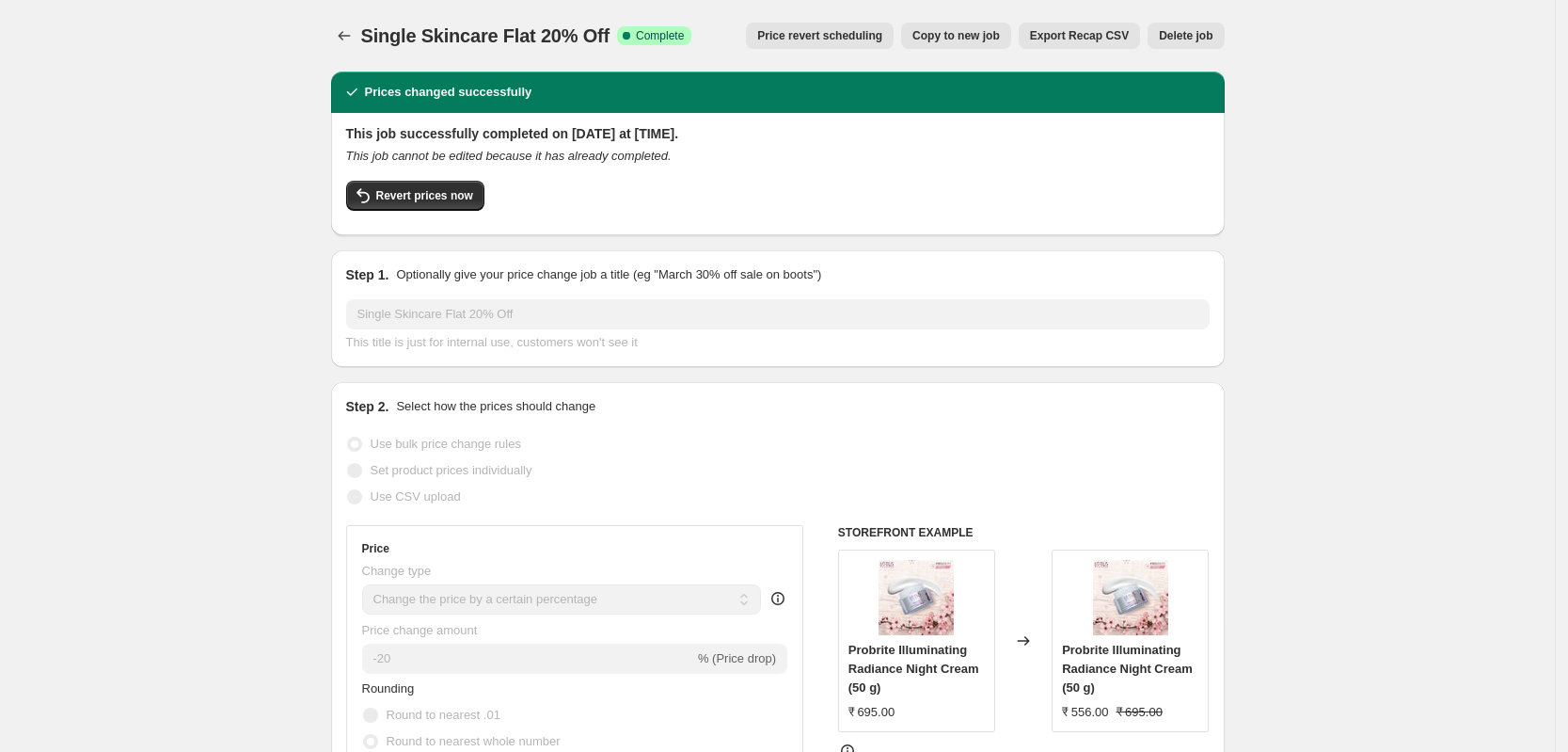 click on "Single Skincare Flat 20% Off. This page is ready Single Skincare Flat 20% Off Success Complete Complete Price revert scheduling Copy to new job Export Recap CSV Delete job More actions Price revert scheduling Copy to new job Export Recap CSV Delete job Prices changed successfully This job successfully completed on [DATE] at [TIME]. This job cannot be edited because it has already completed. Revert prices now Step 1. Optionally give your price change job a title (eg "March 30% off sale on boots") Single Skincare Flat 20% Off This title is just for internal use, customers won't see it Step 2. Select how the prices should change Use bulk price change rules Set product prices individually Use CSV upload Price Change type Change the price to a certain amount Change the price by a certain amount Change the price by a certain percentage Change the price to the current compare at price (price before sale) Change the price by a certain amount relative to the compare at price Don't change the price -20 Step 3." at bounding box center (777, 1124) 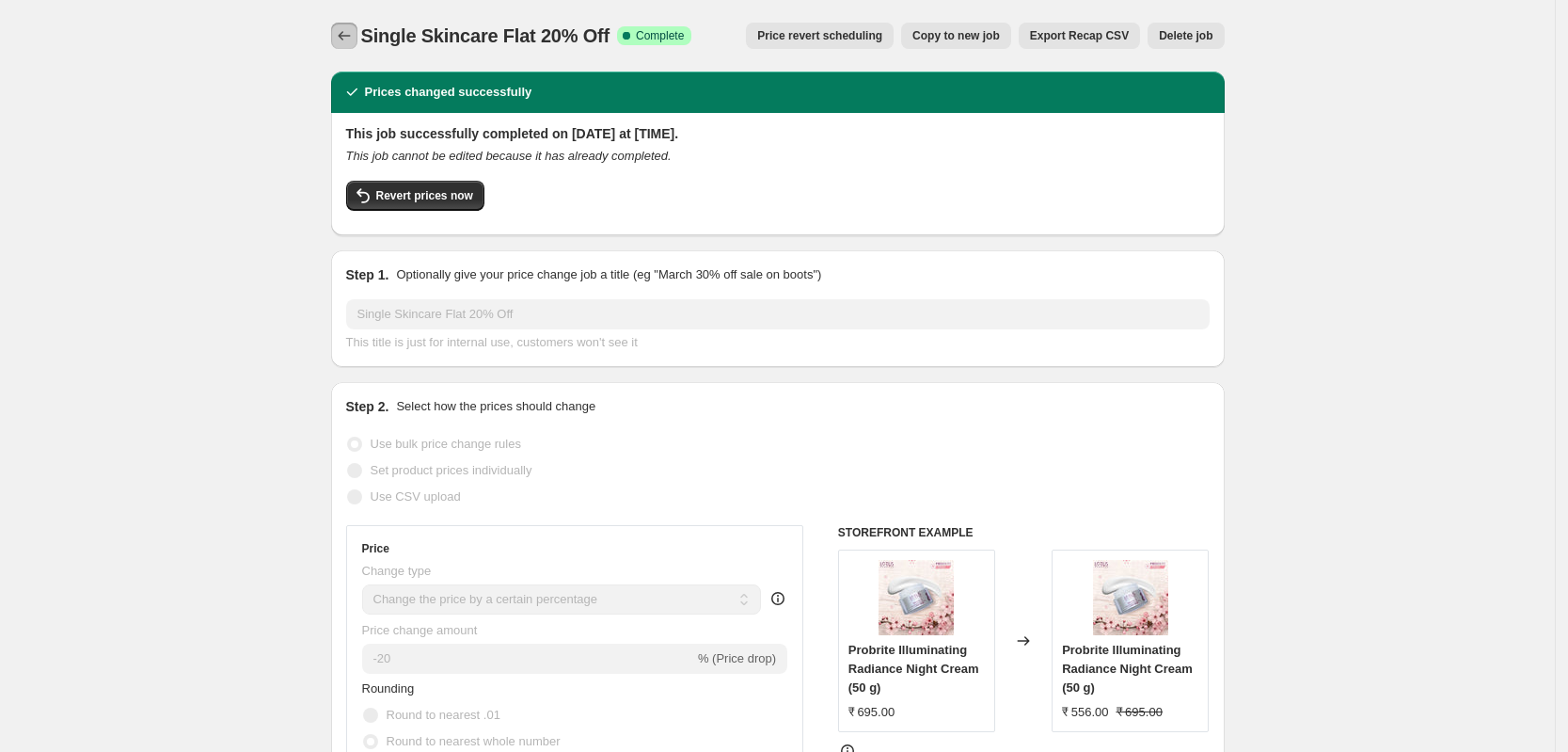 click 